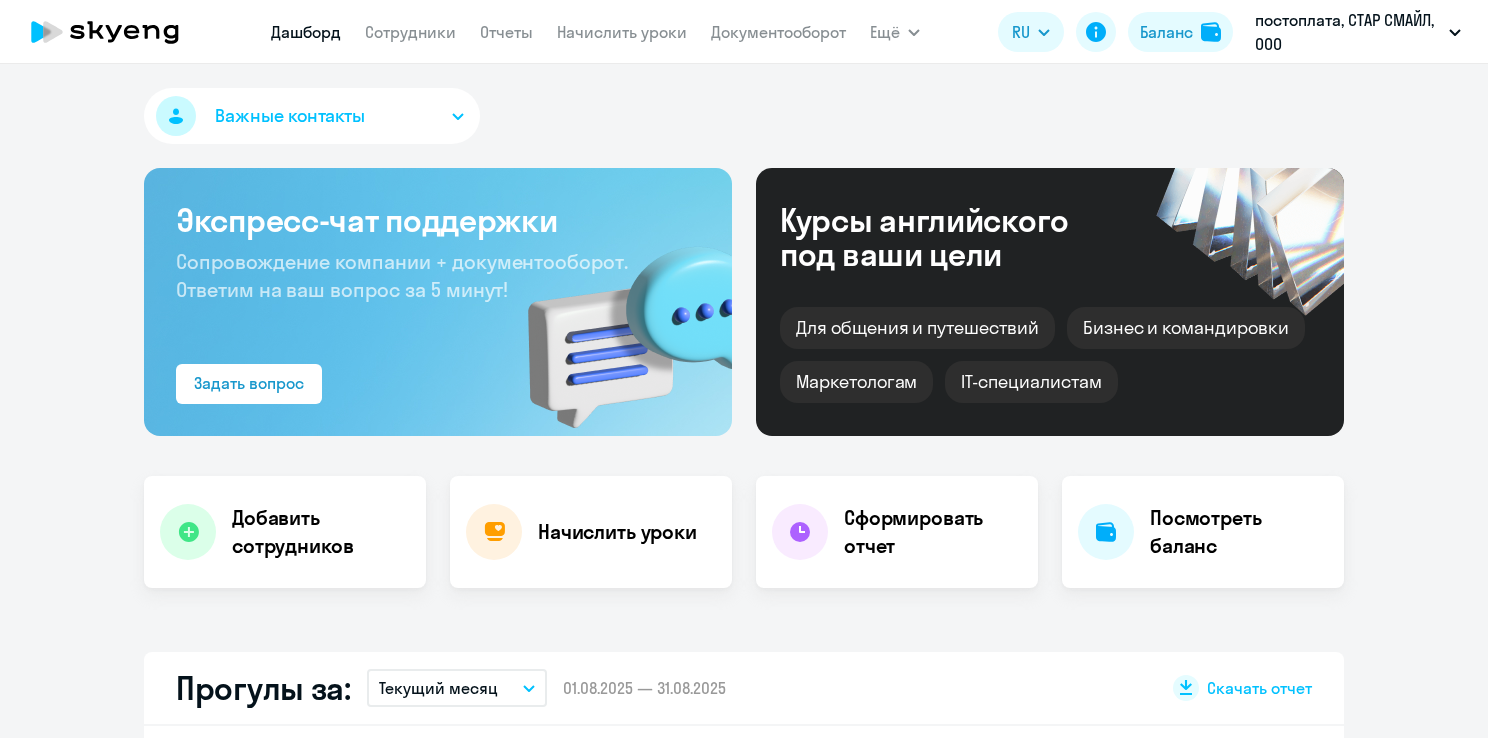 select on "30" 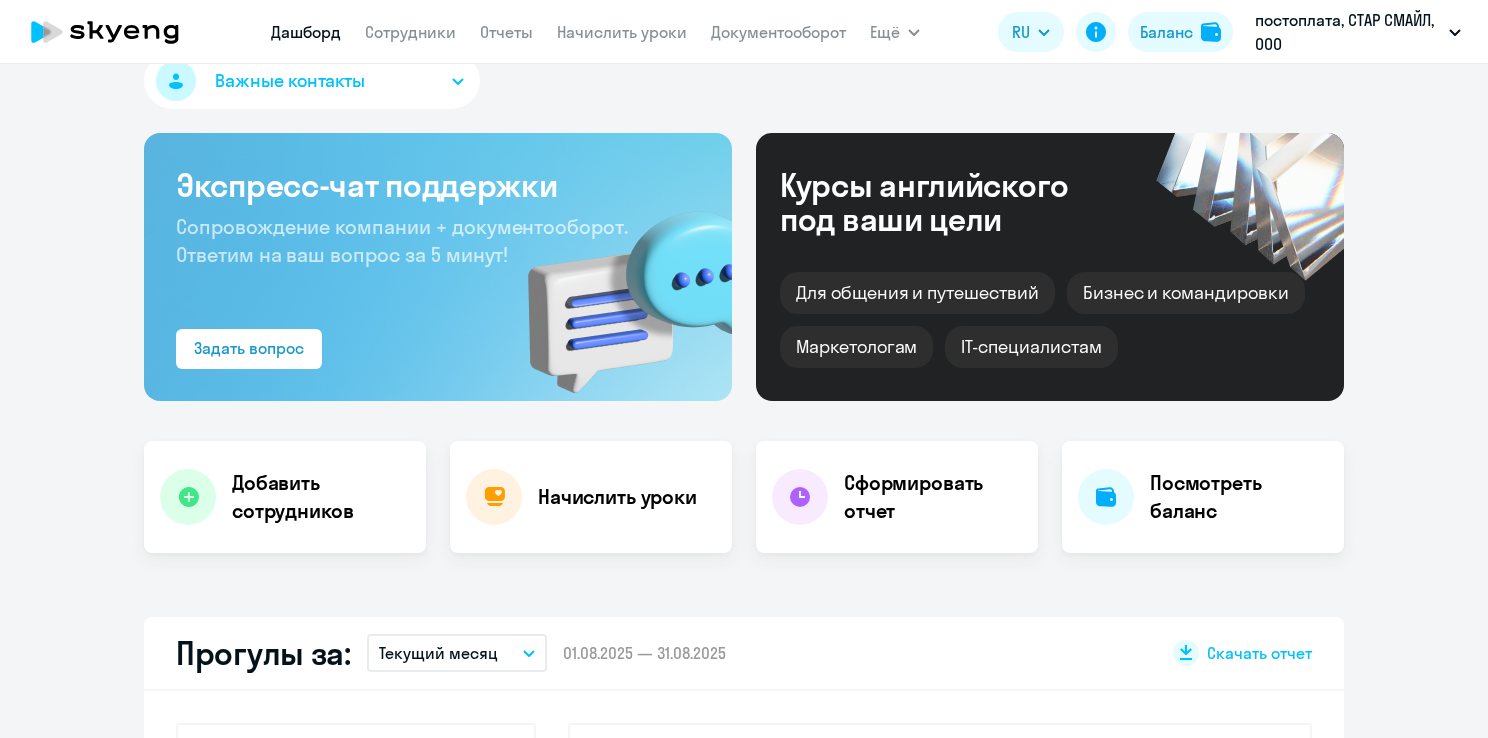 scroll, scrollTop: 0, scrollLeft: 0, axis: both 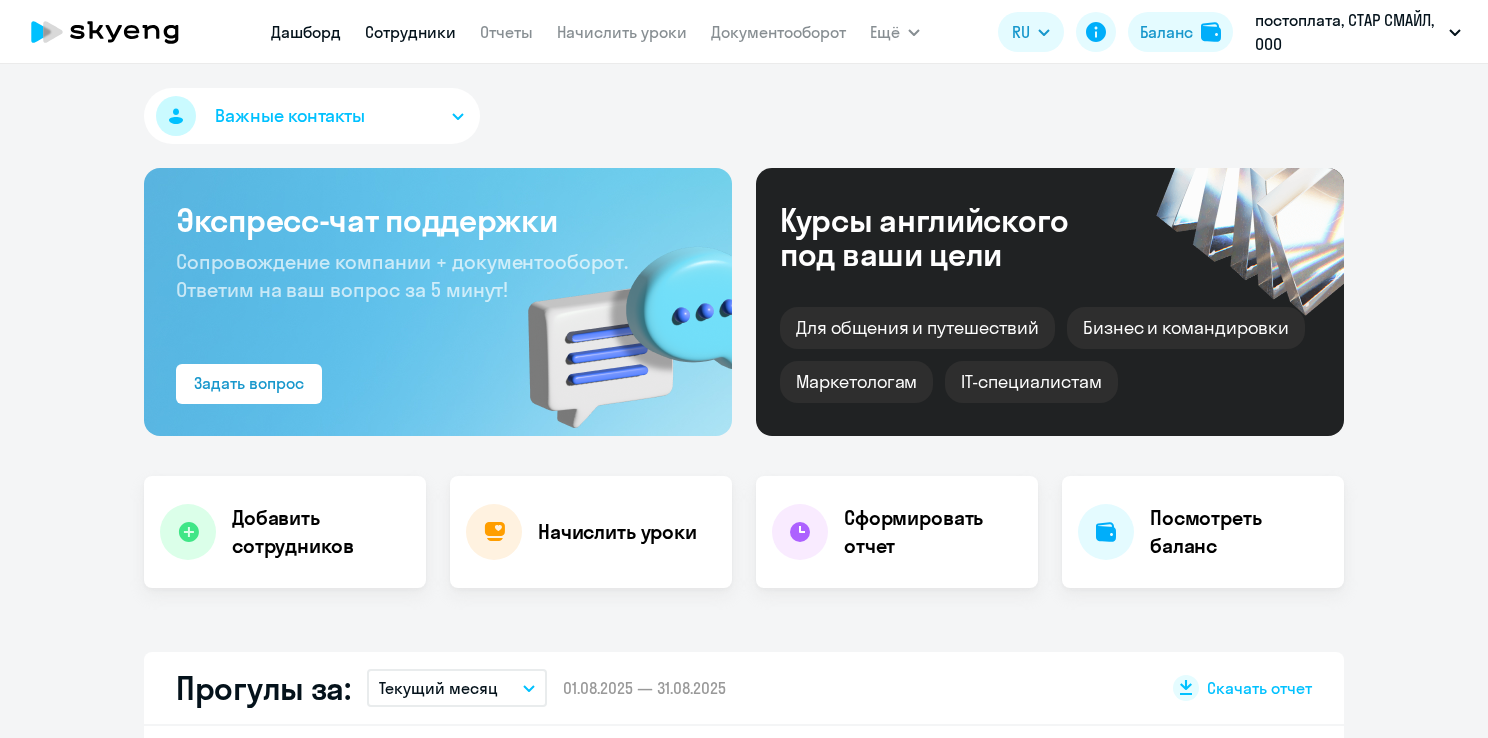 click on "Сотрудники" at bounding box center [410, 32] 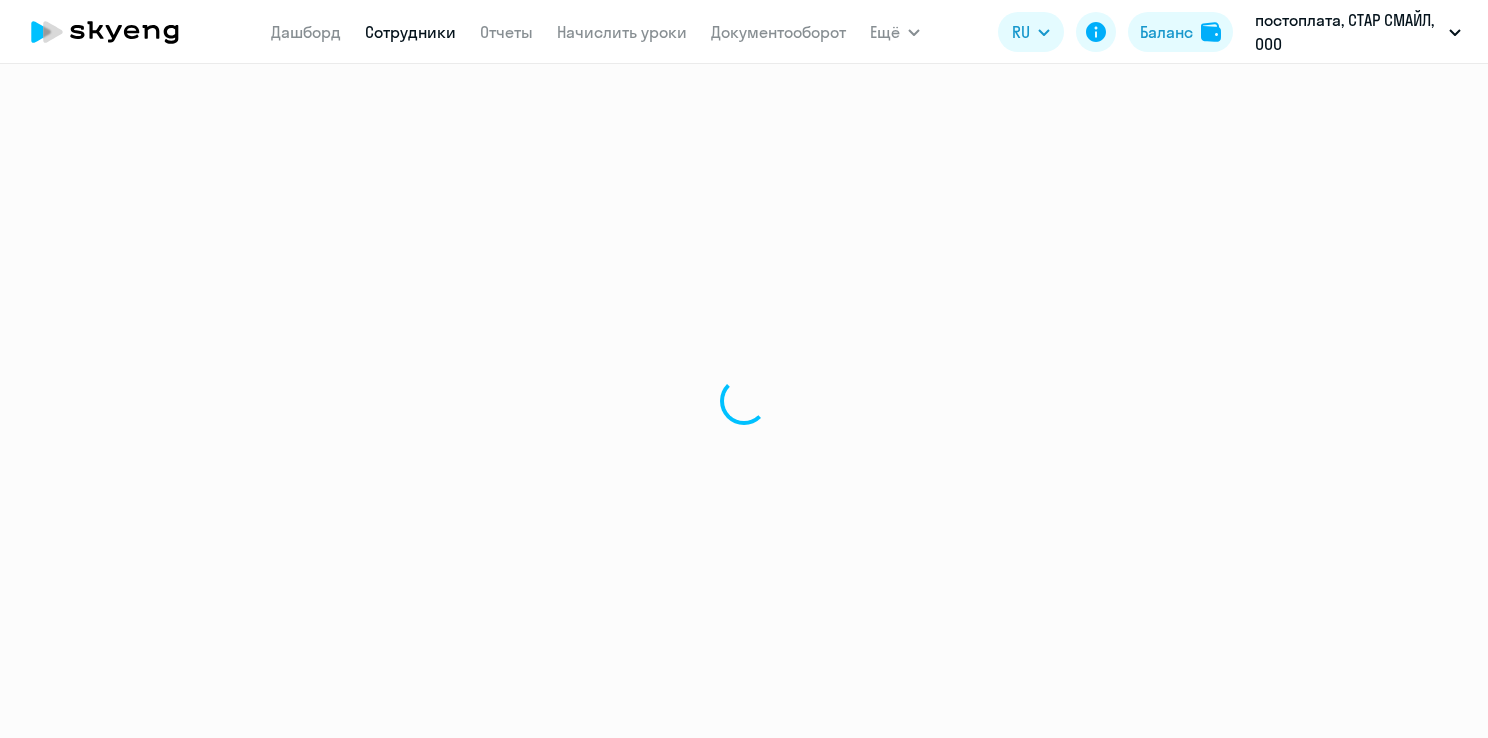 select on "30" 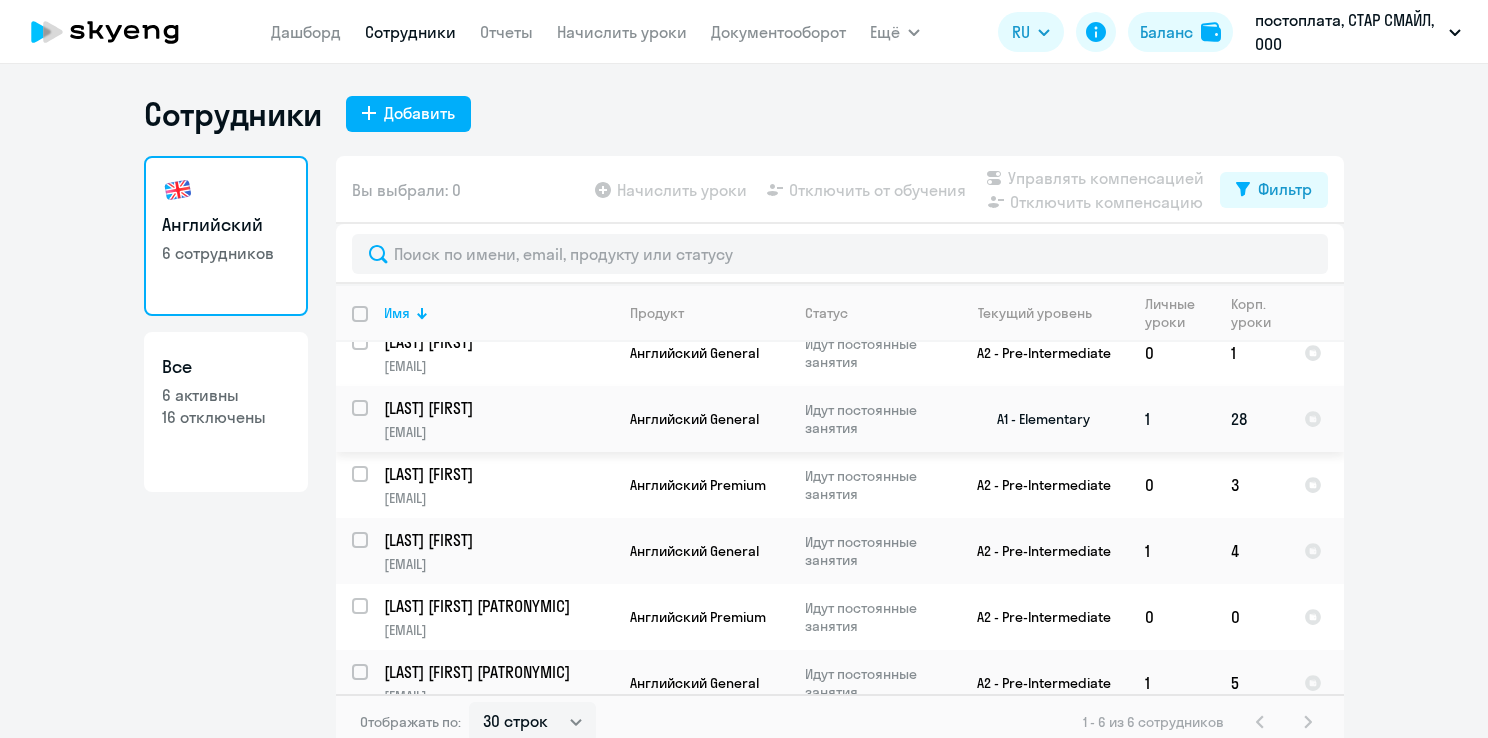 scroll, scrollTop: 0, scrollLeft: 0, axis: both 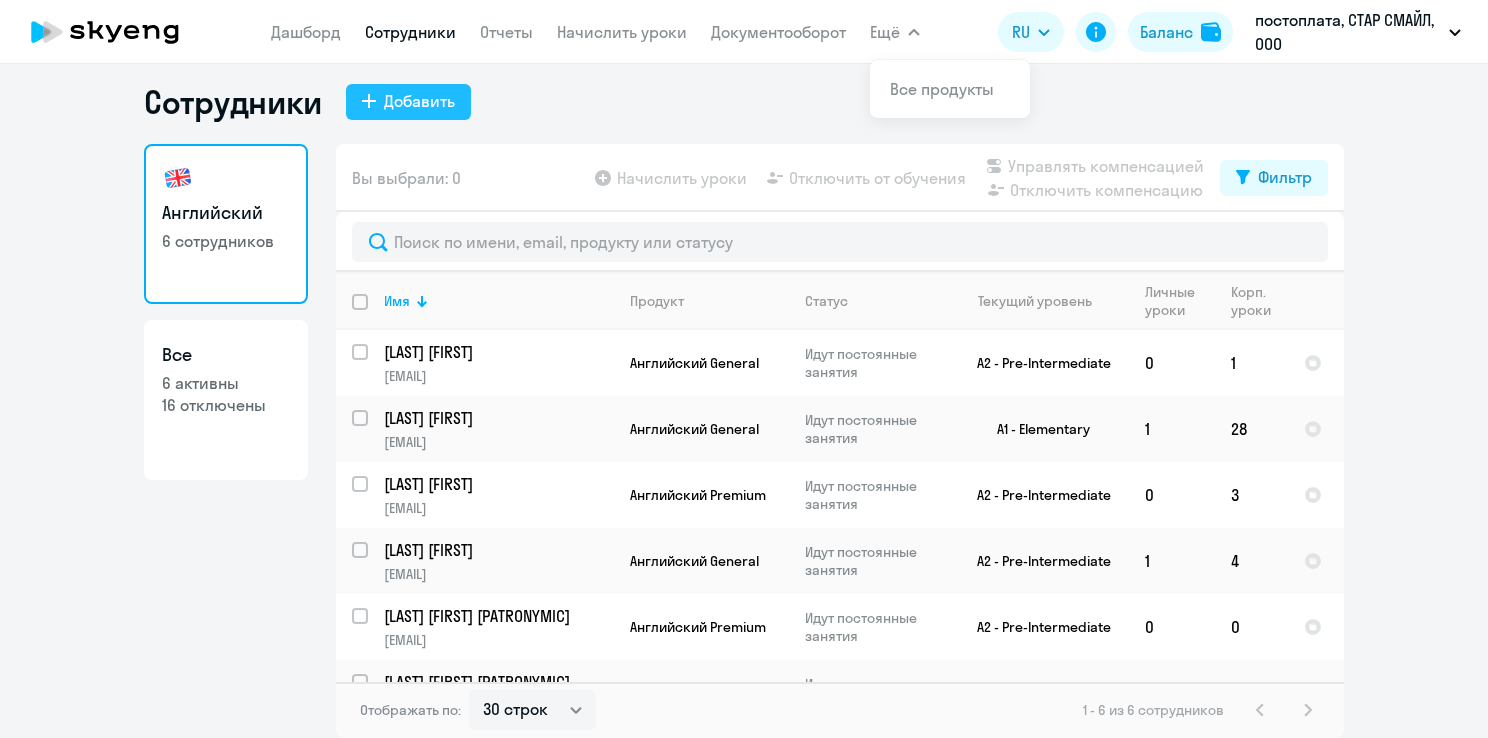 click on "Добавить" 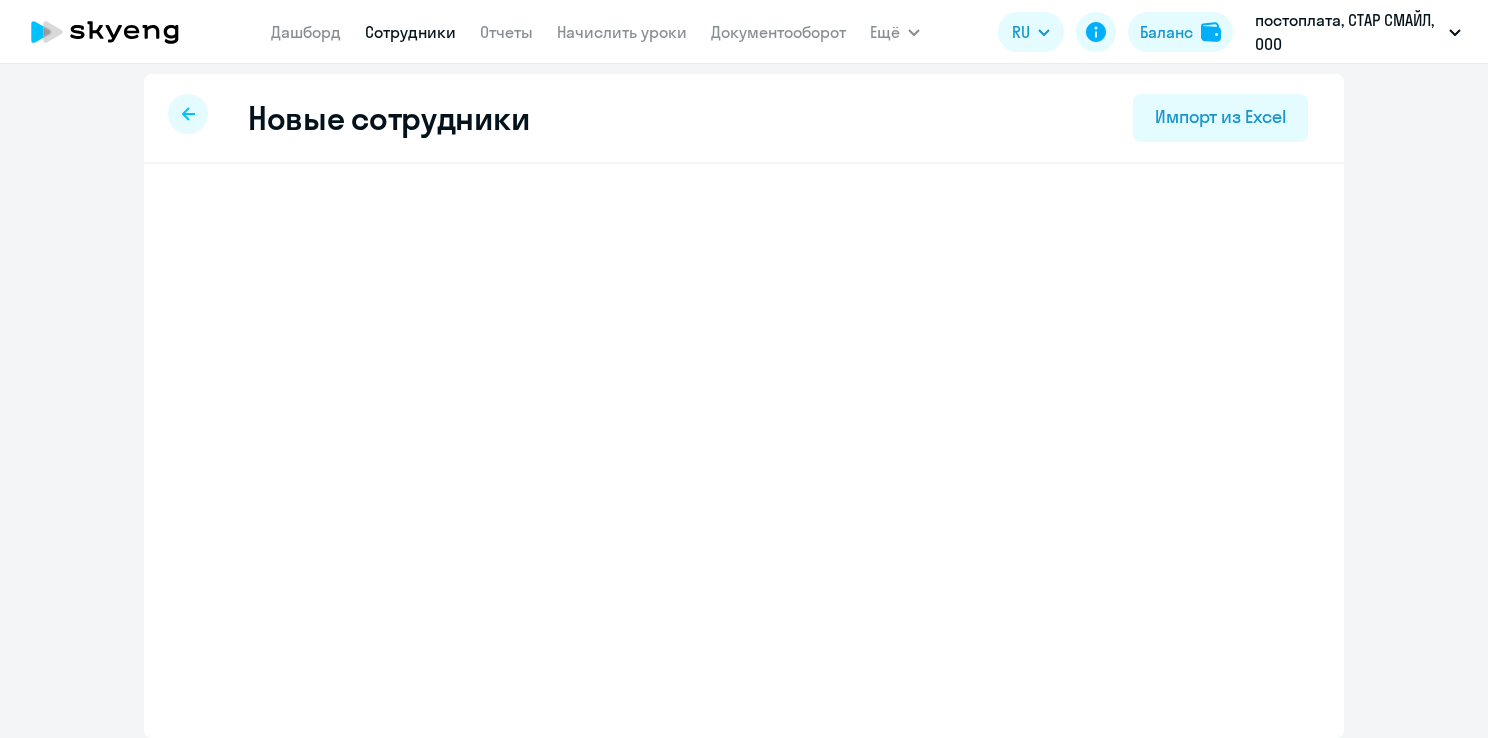 scroll, scrollTop: 0, scrollLeft: 0, axis: both 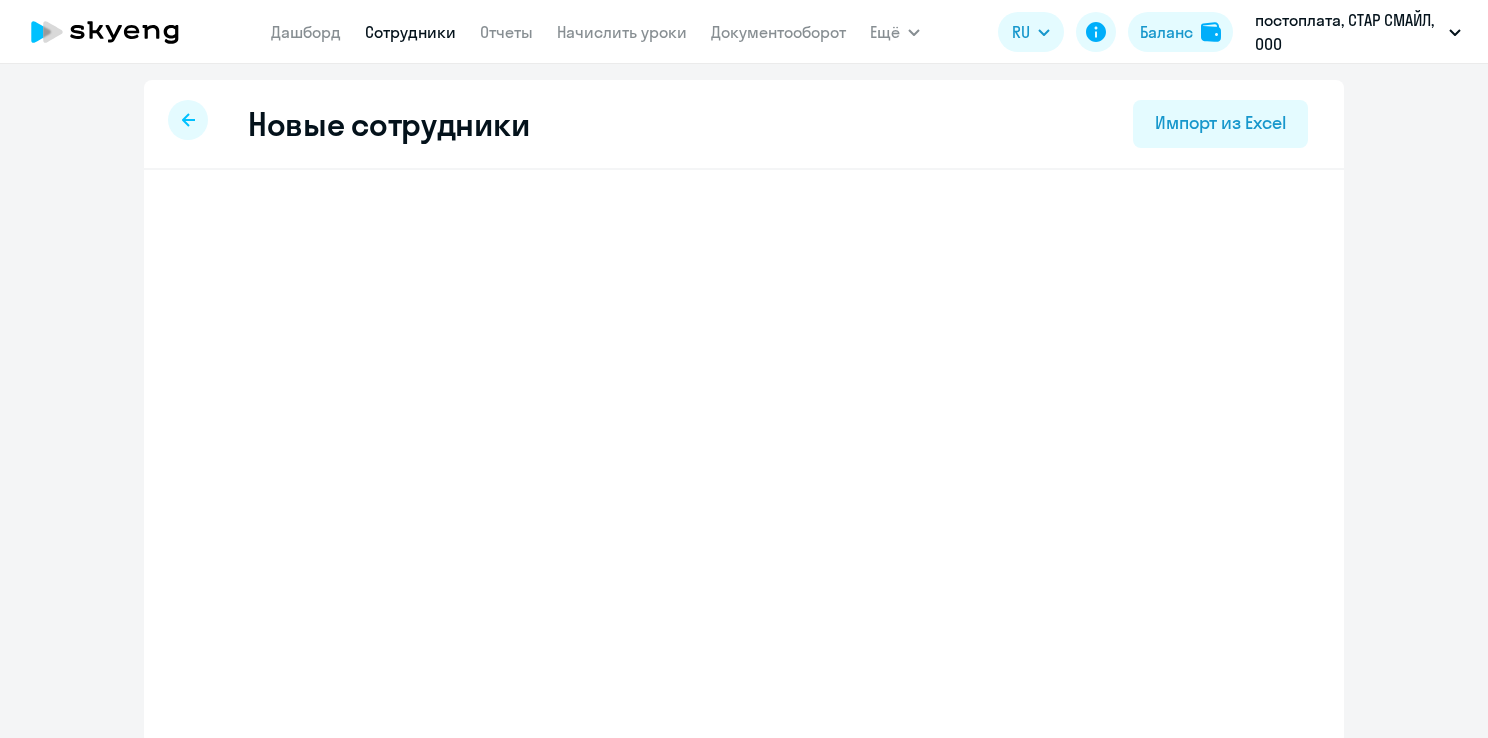 select on "english_adult_not_native_speaker" 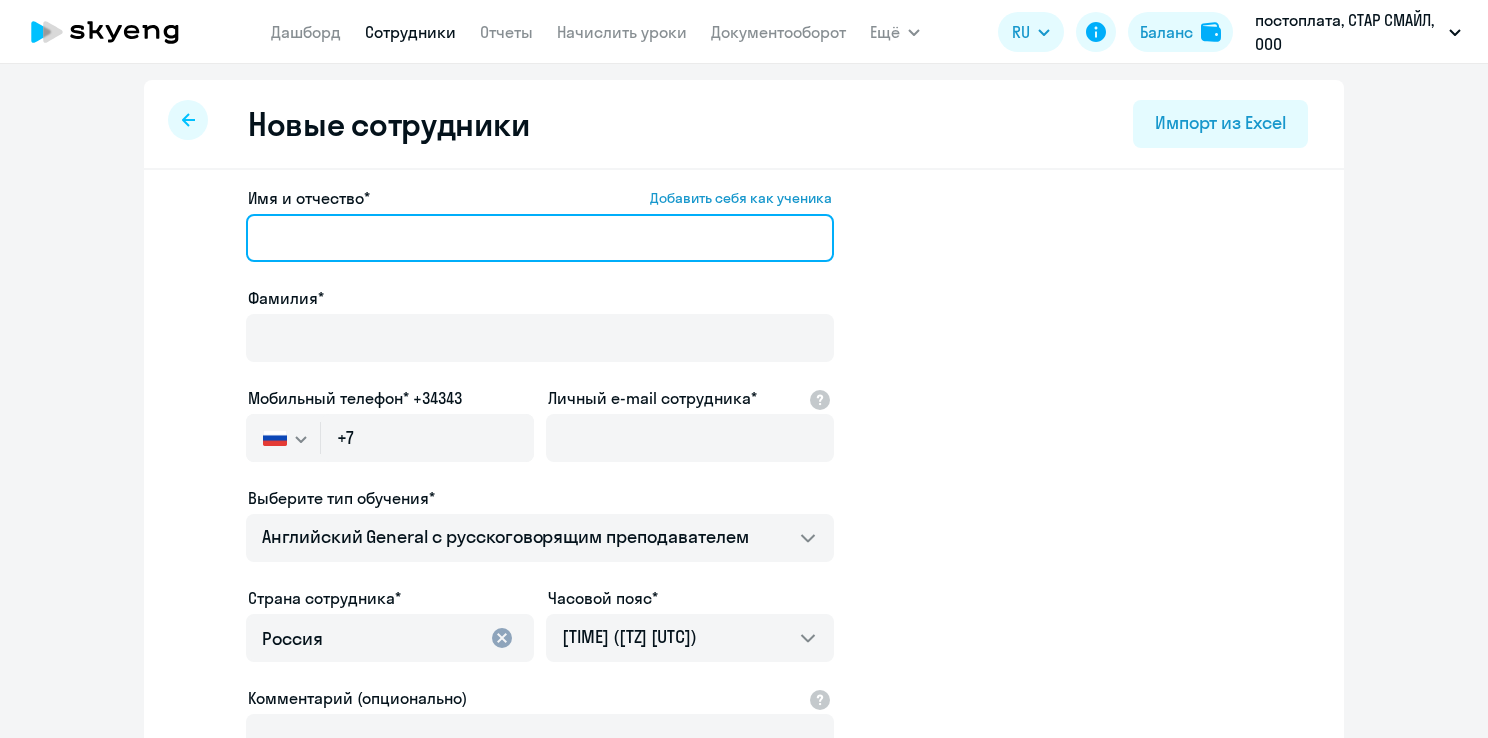 click on "Имя и отчество*  Добавить себя как ученика" at bounding box center [540, 238] 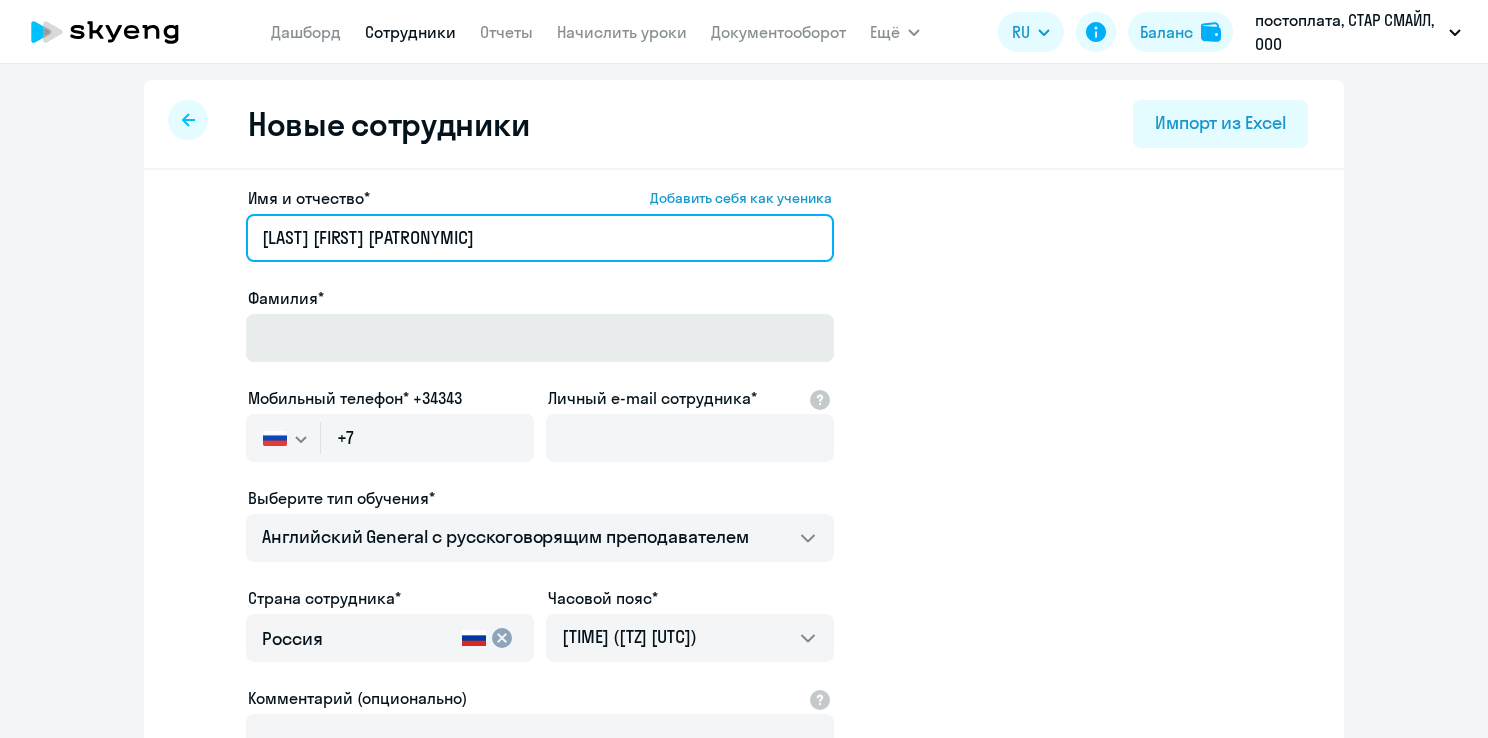 type on "[FIRSTNAME] [PATRONYMIC]" 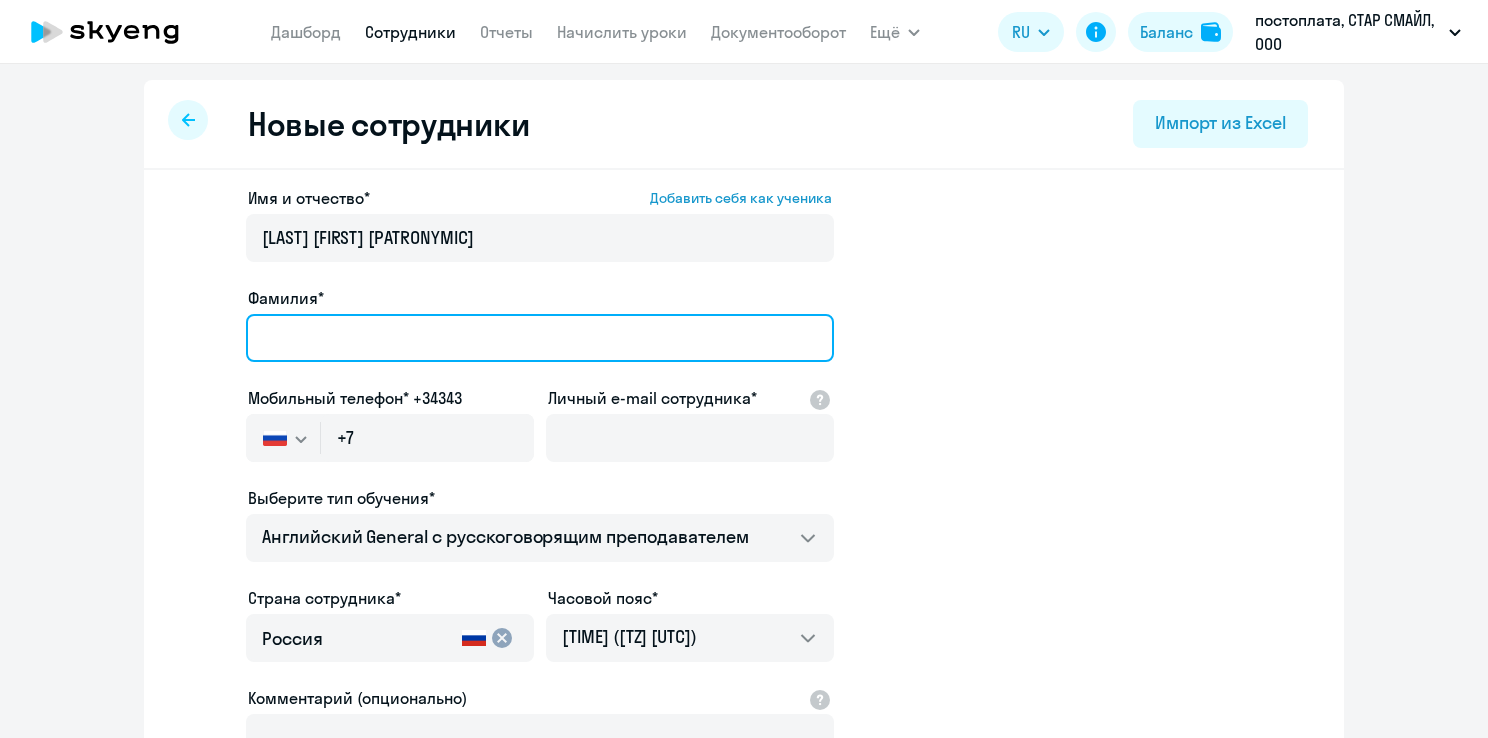 click on "Фамилия*" at bounding box center [540, 338] 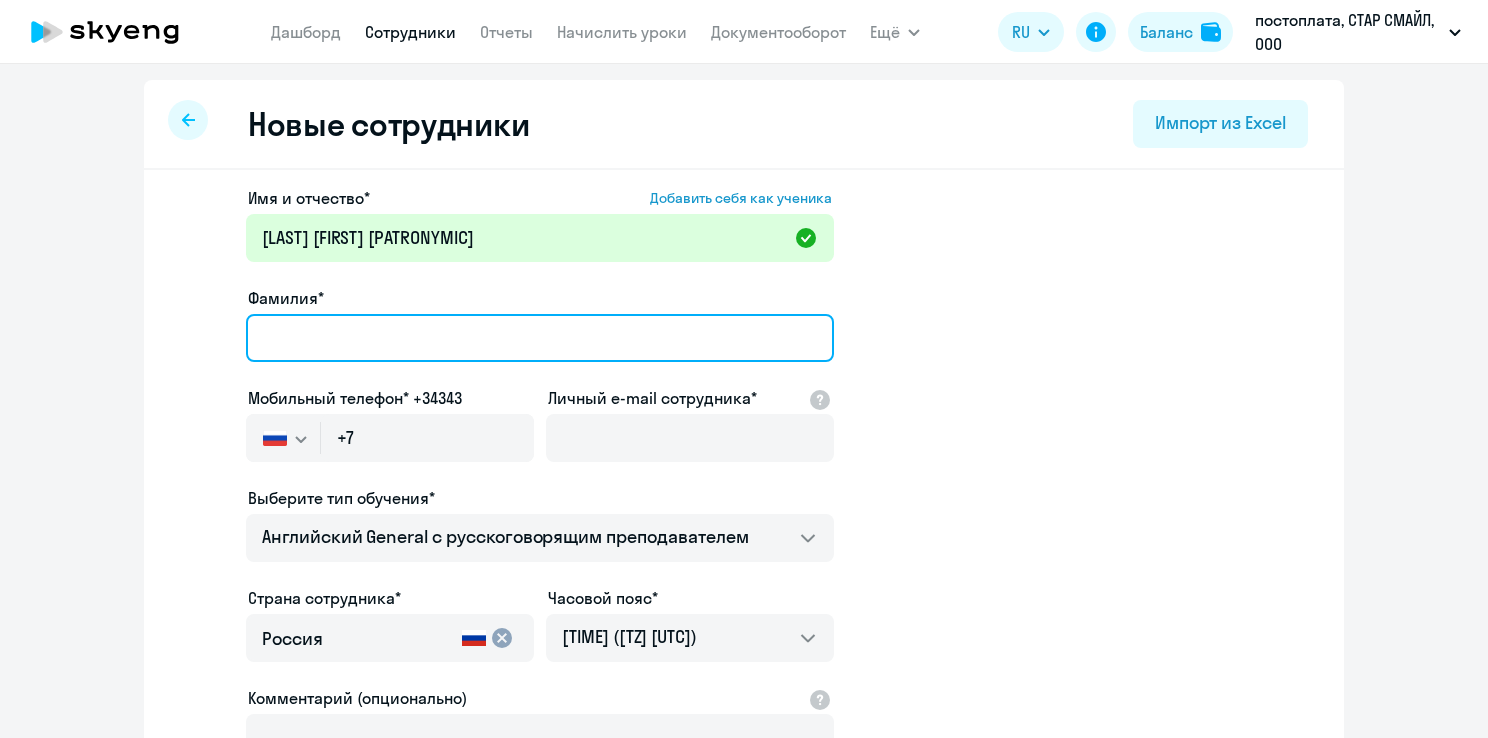 type on "," 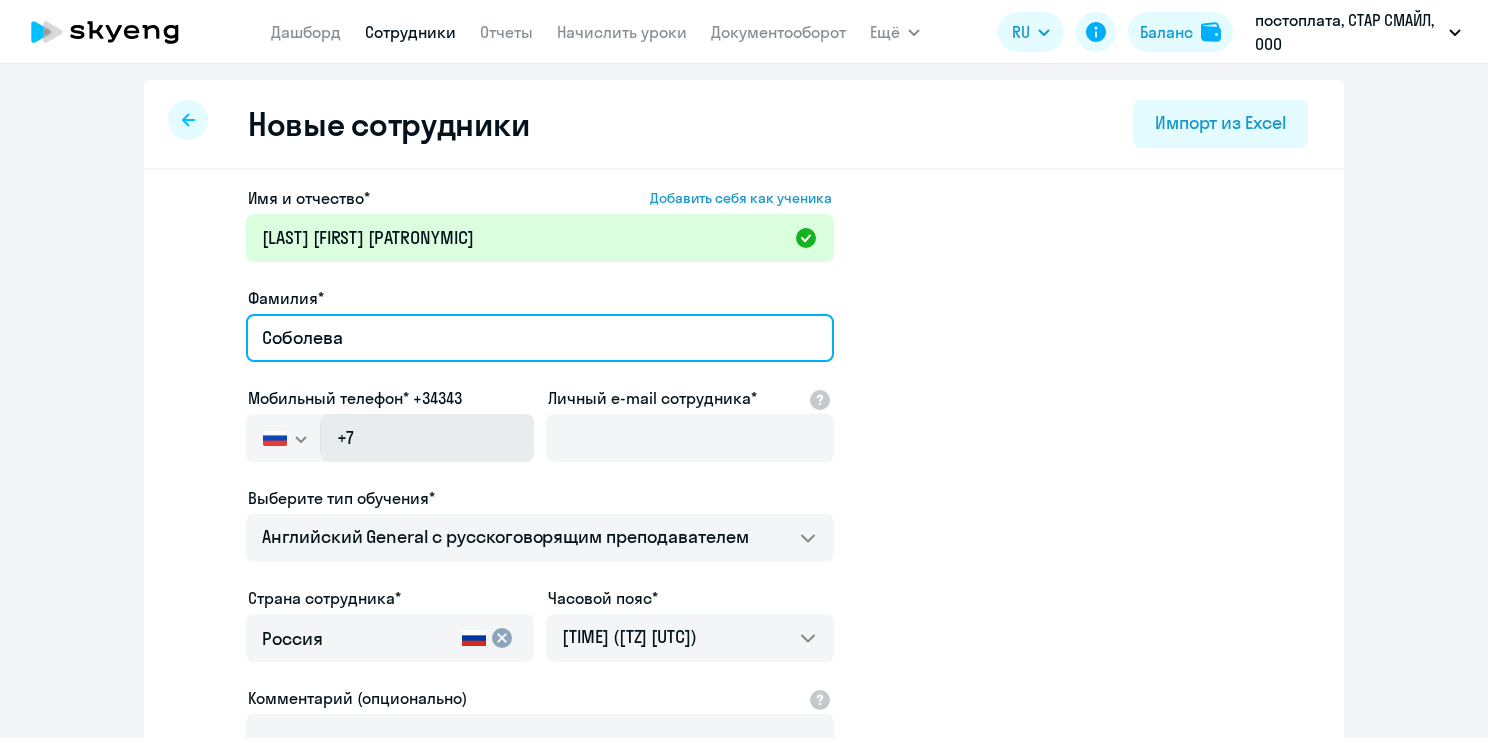 type on "[LASTNAME]" 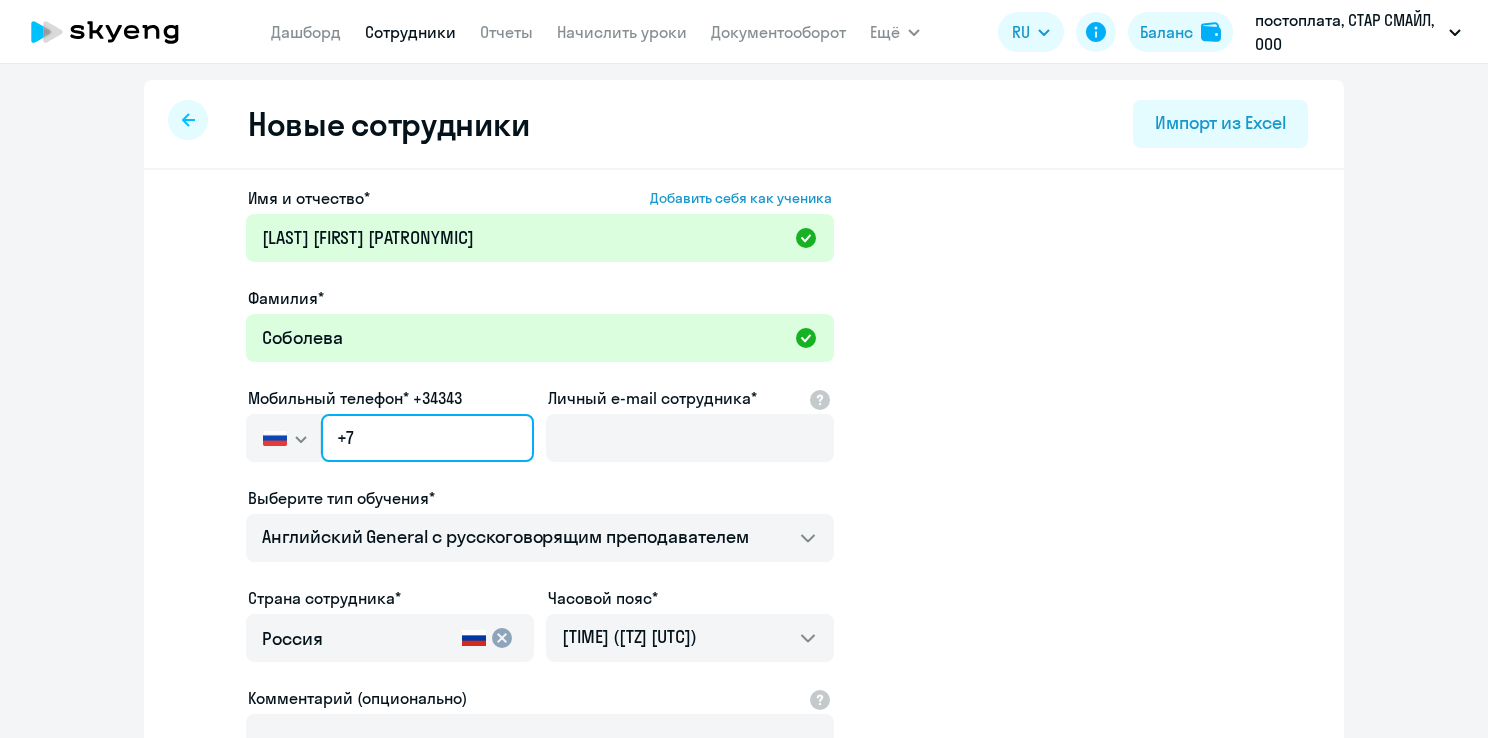 click on "+7" 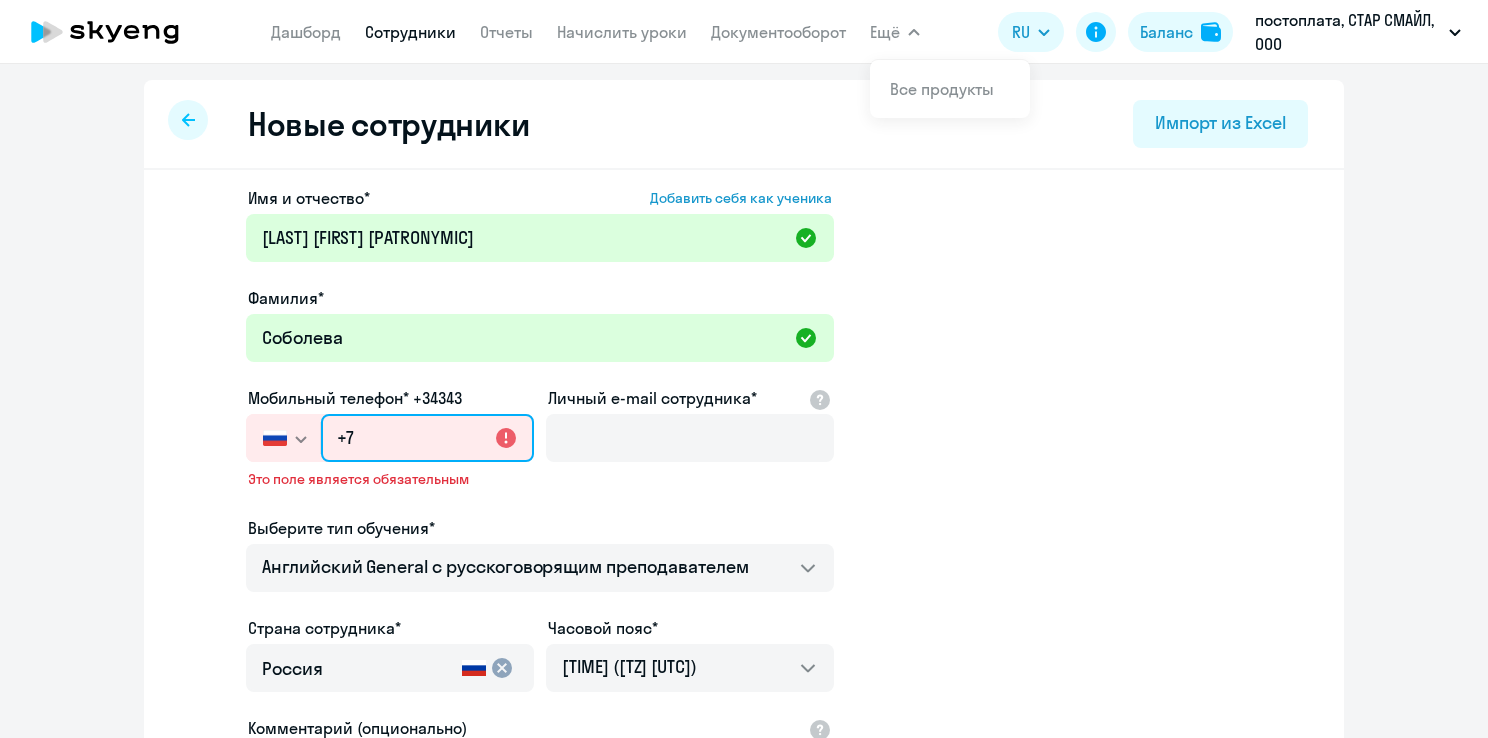 paste on "912 724-21-28" 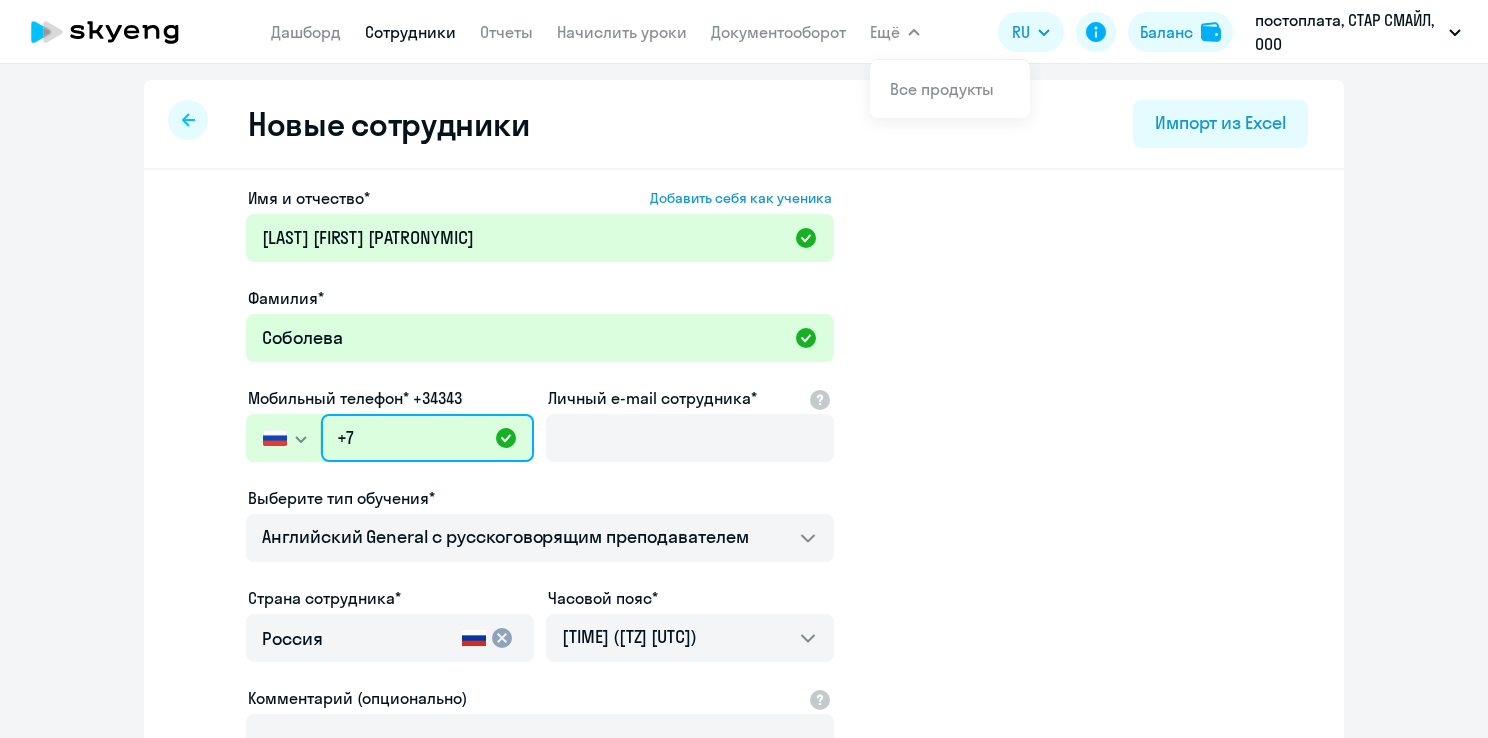 type on "[PHONE]" 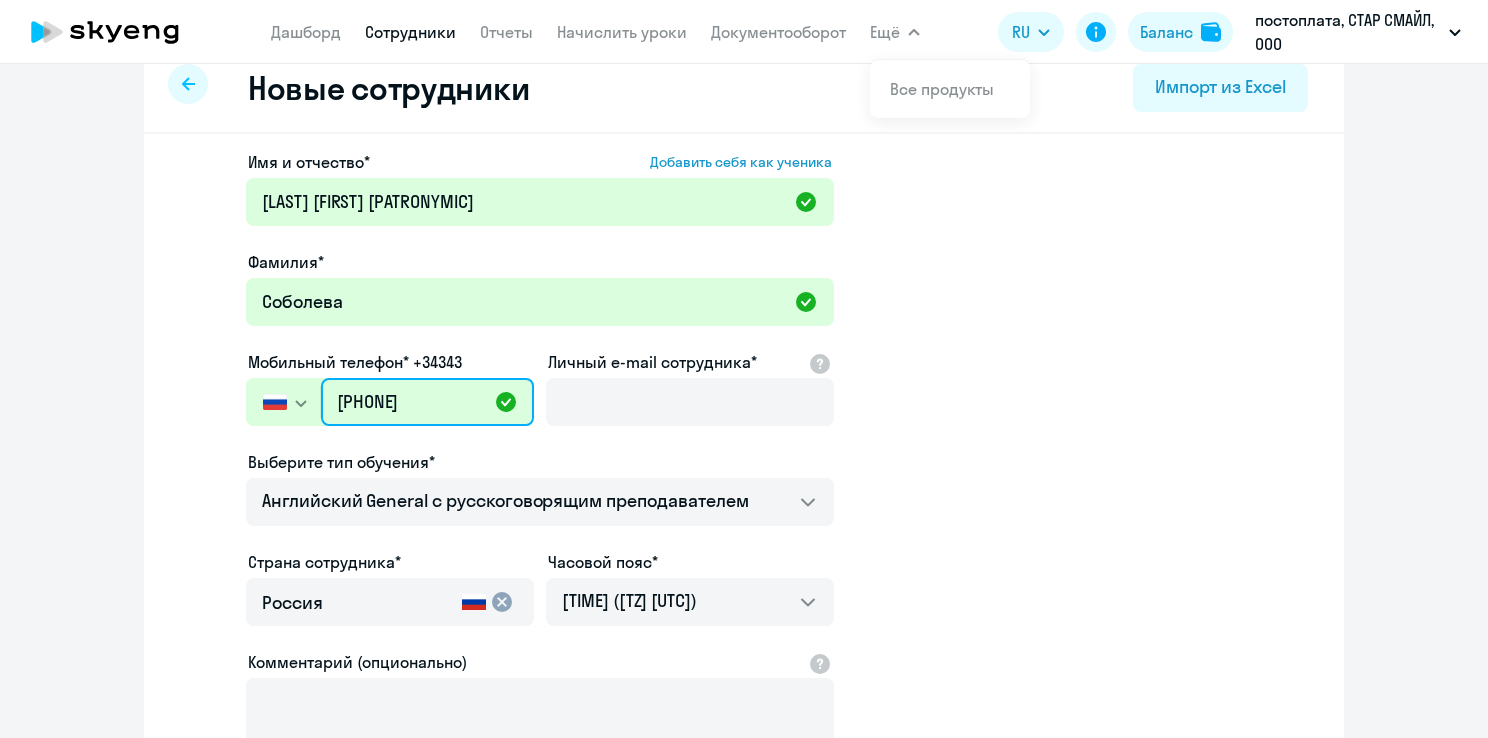 scroll, scrollTop: 8, scrollLeft: 0, axis: vertical 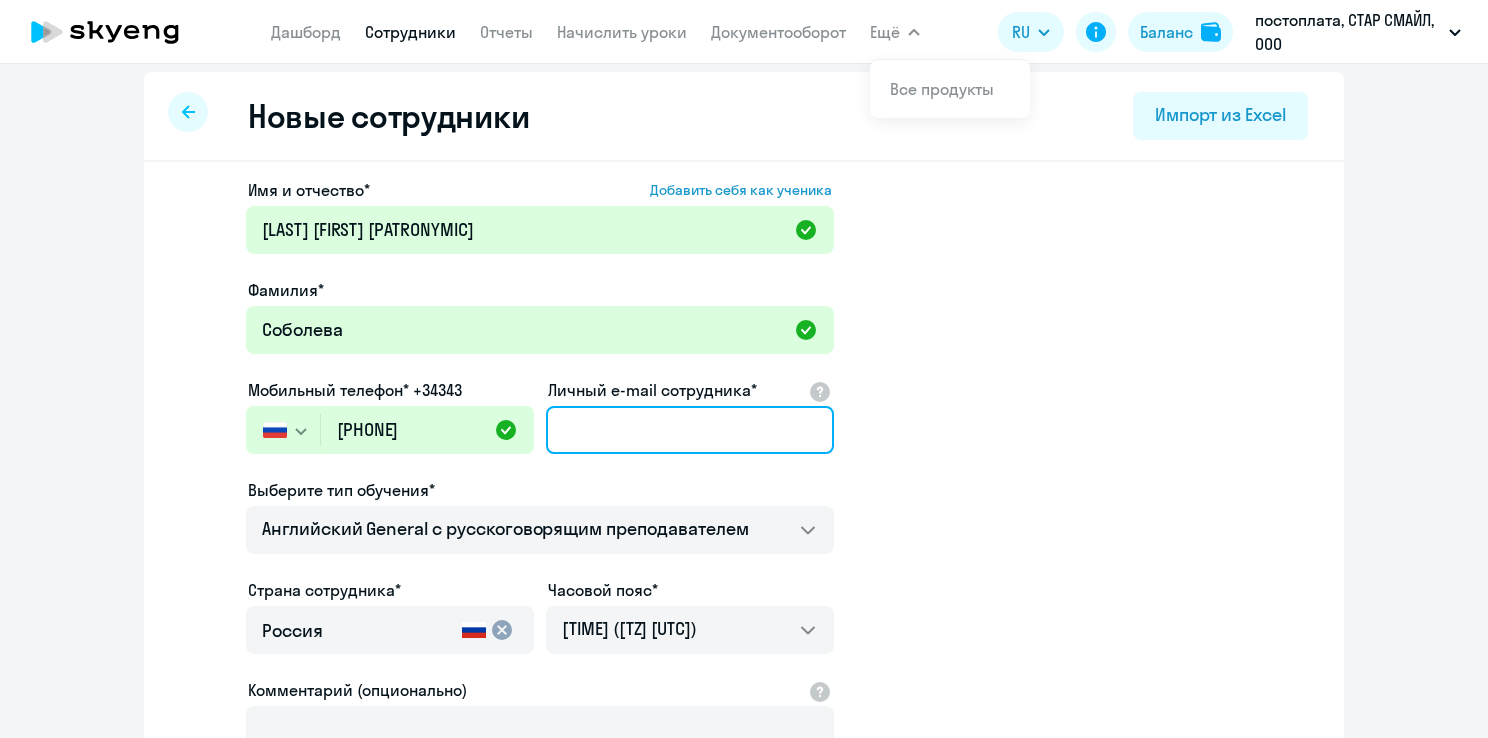 click on "Личный e-mail сотрудника*" at bounding box center [690, 430] 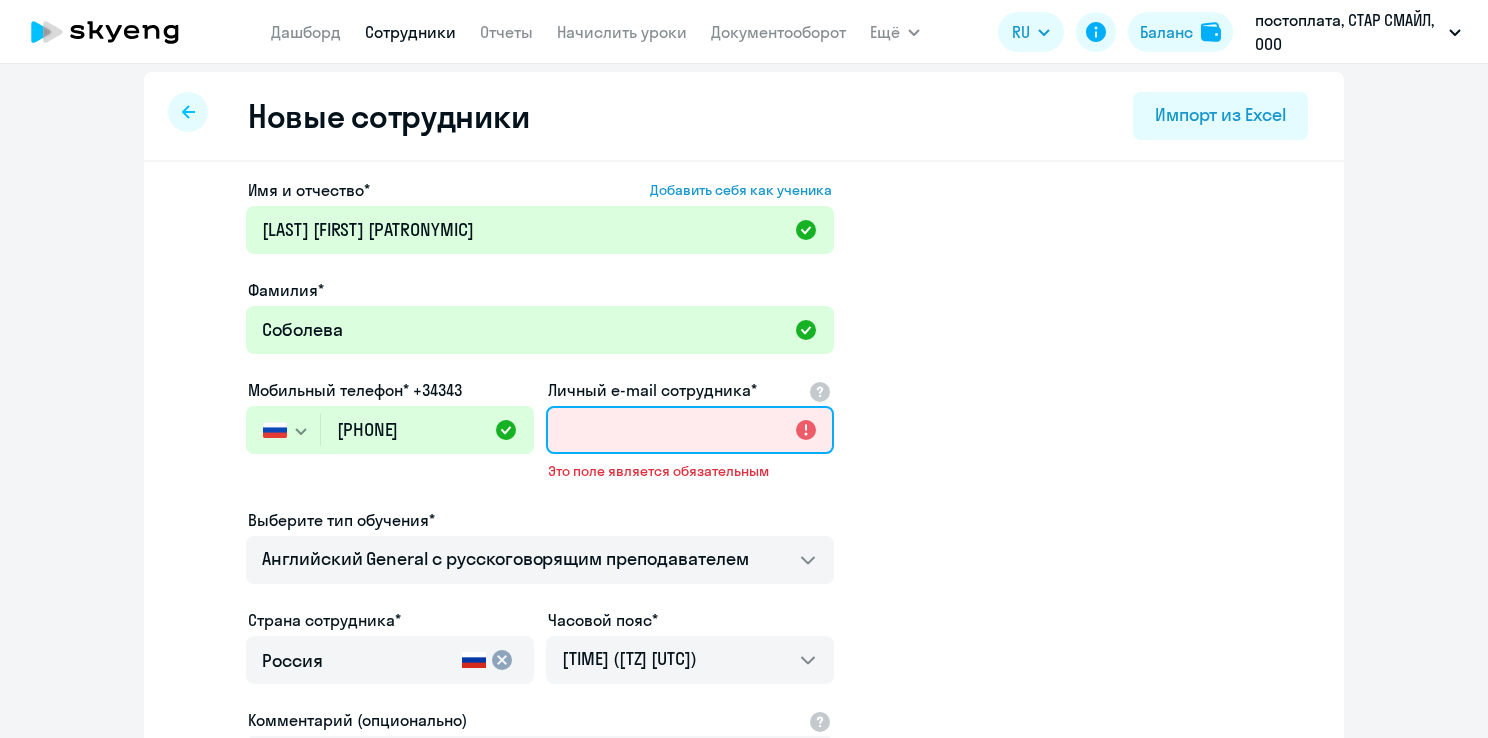 click on "Личный e-mail сотрудника*" at bounding box center [690, 430] 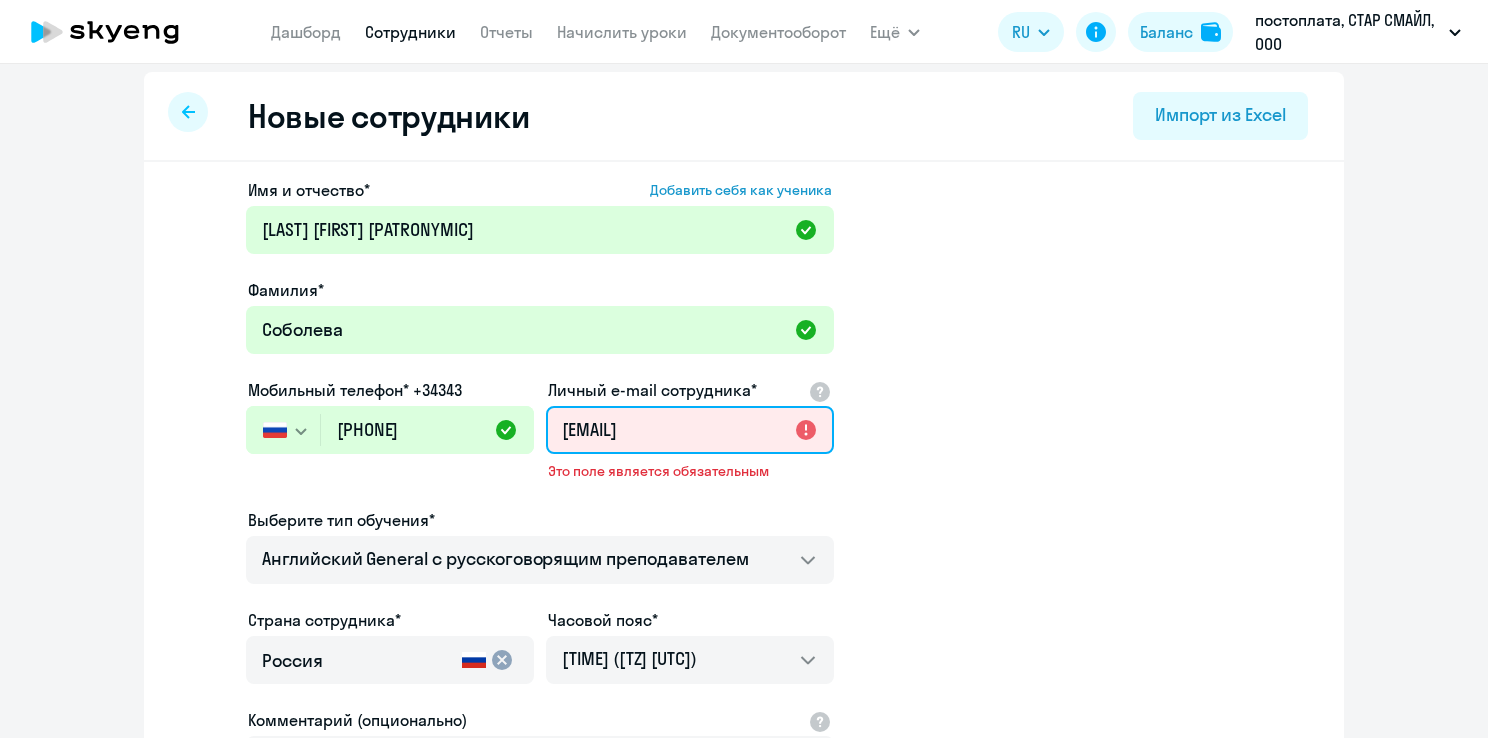 scroll, scrollTop: 0, scrollLeft: 38, axis: horizontal 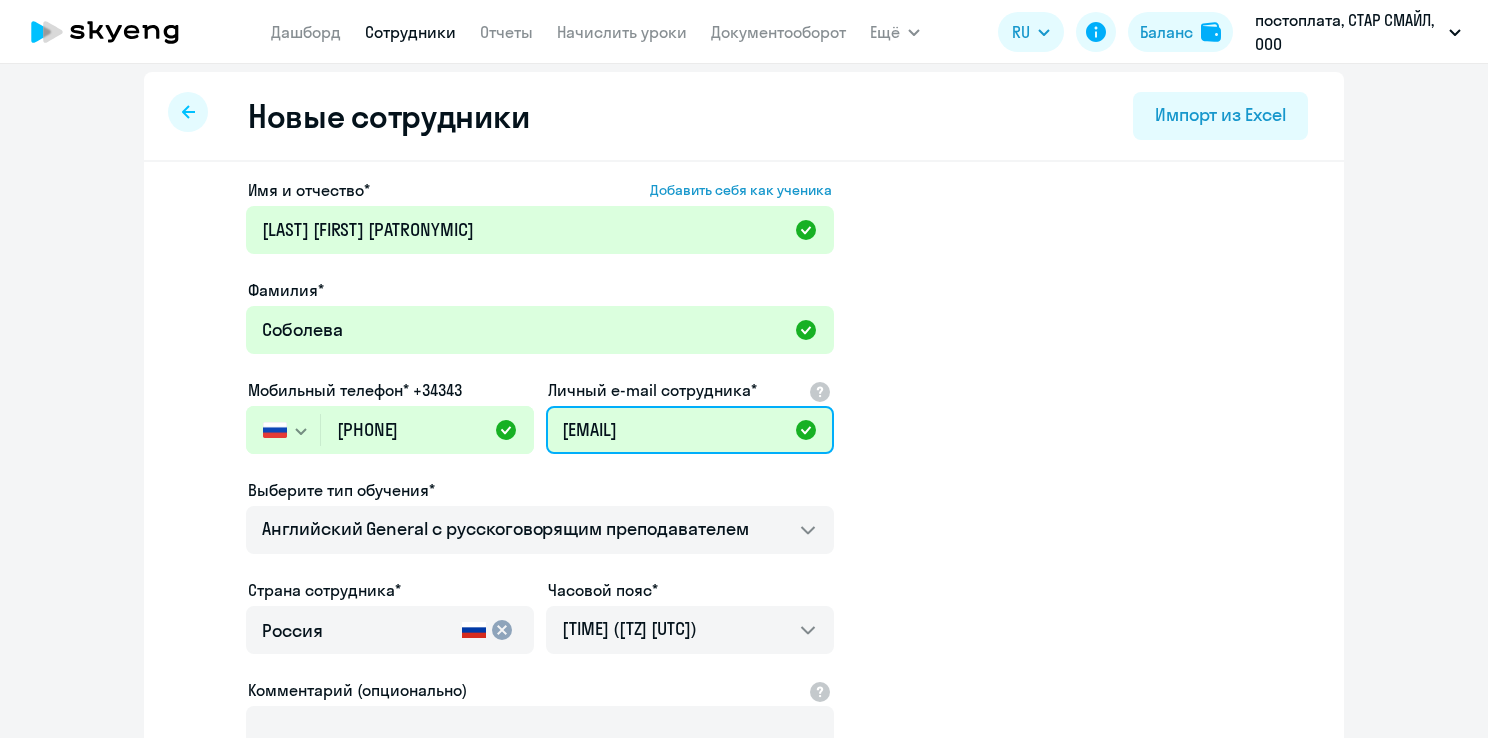 type on "[FIRSTNAME].[LASTNAME]@[DOMAIN]" 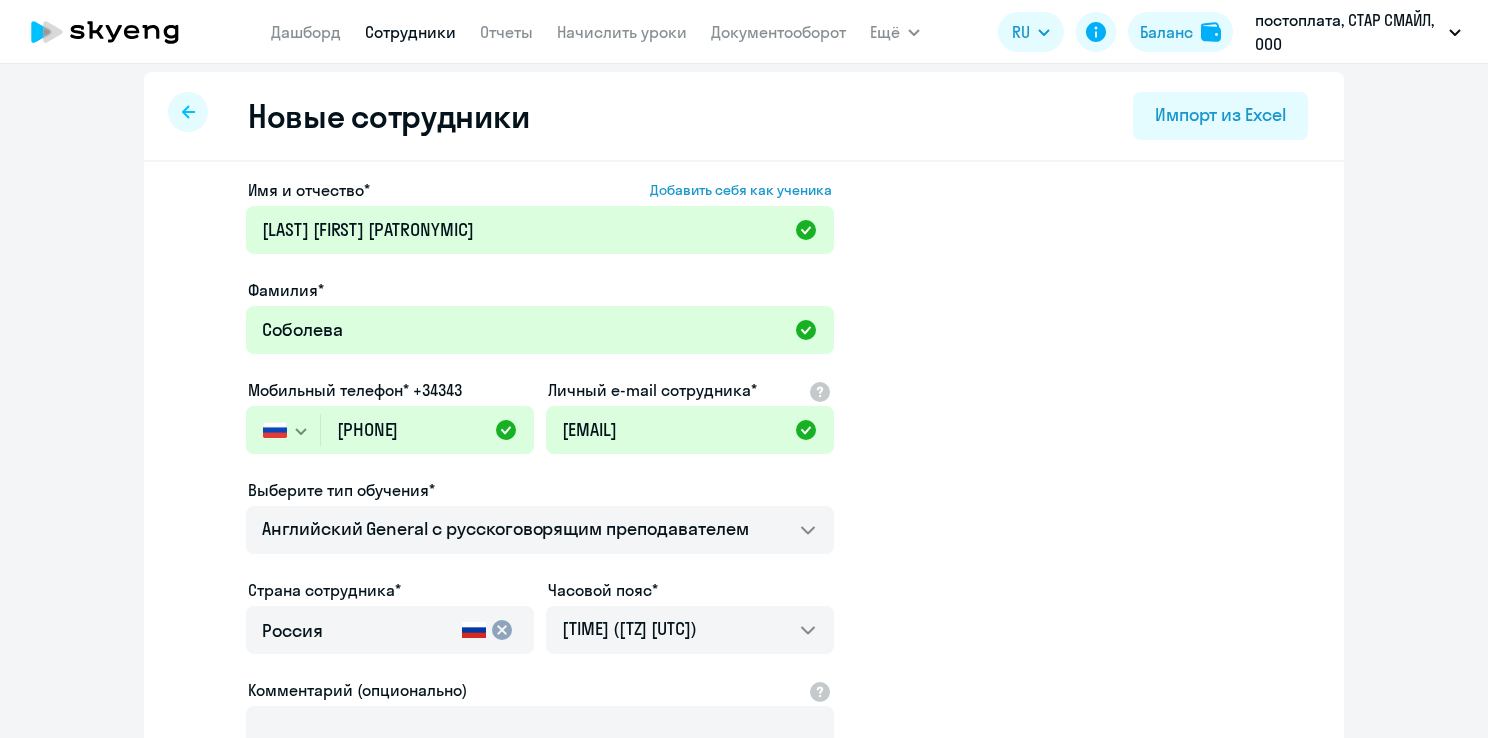 click on "Имя и отчество*  Добавить себя как ученика  Виктория Андреевна Фамилия* Соболева  Мобильный телефон* +34343
Россия +7 Казахстан +7 Украина +380 Беларусь (Белоруссия) +375 Австралия +61 Австрия +43 Азербайджан +994 Албания +355 Алжир +213 Ангилья +1(264) Ангола +244 Андорра +376 Антигуа и Барбуда +1(268) Аргентина +54 Армения +374 Аруба +297 Афганистан +93 Багамские Острова +1(242) Бангладеш +880 Барбадос +1(246) Бахрейн +973 Белиз +501 Бельгия +32 Бенин +229 Бермудские острова +1(441) Бирма (Мьянма) +95 Болгария +359 Боливия +591 Бонайре, Синт-Эстатиус и Саба +599 Босния и Герцеговина +387 Ботсвана +267 Бразилия +55 +1(284) +1" 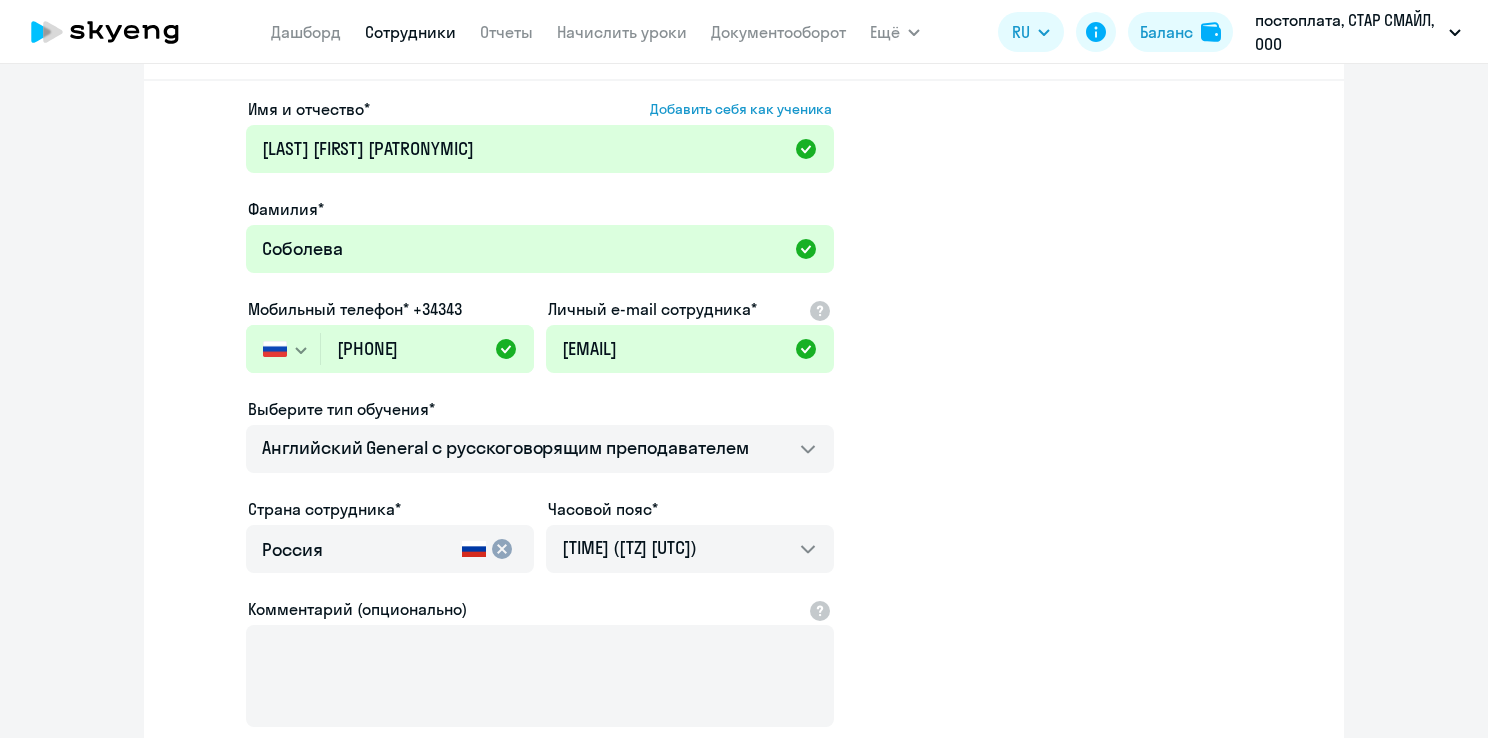 scroll, scrollTop: 208, scrollLeft: 0, axis: vertical 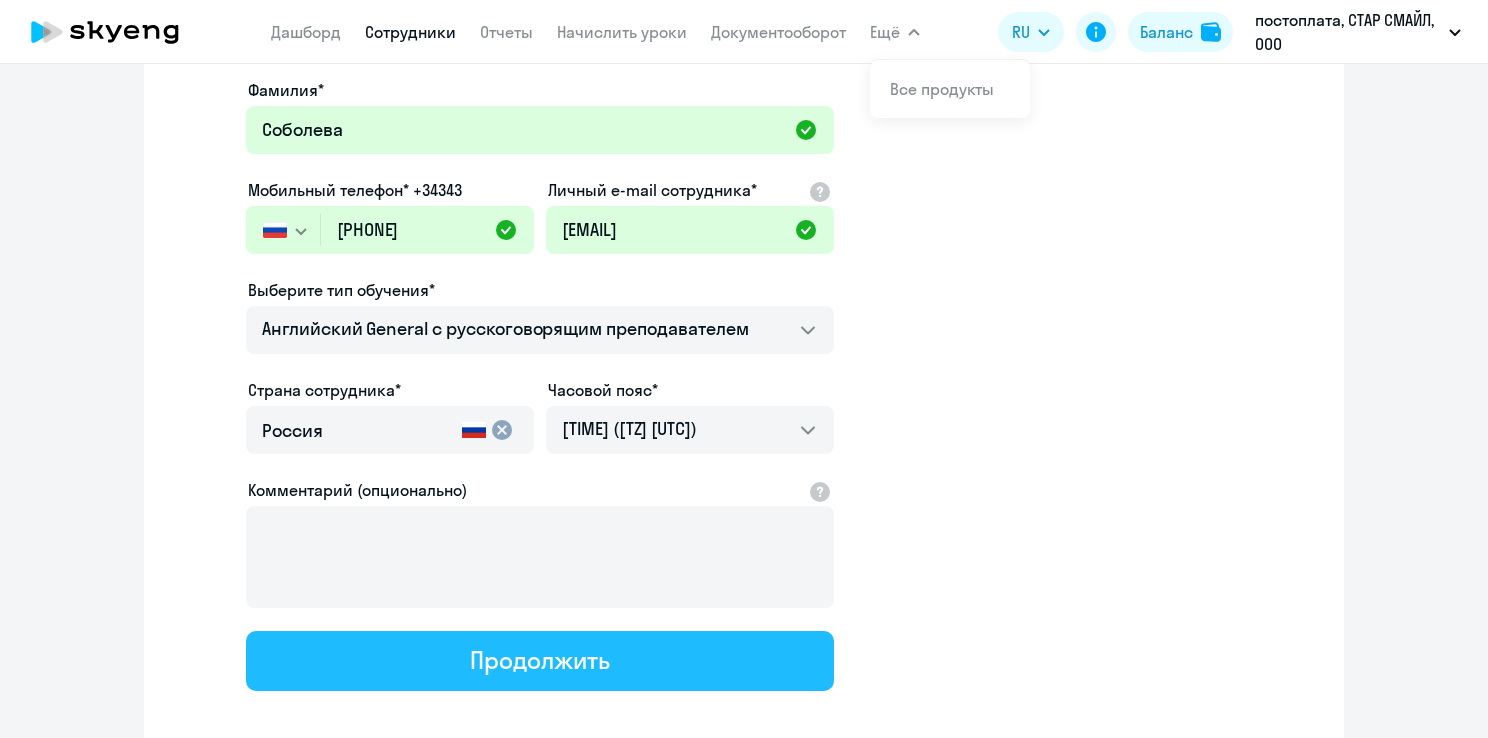 click on "Продолжить" 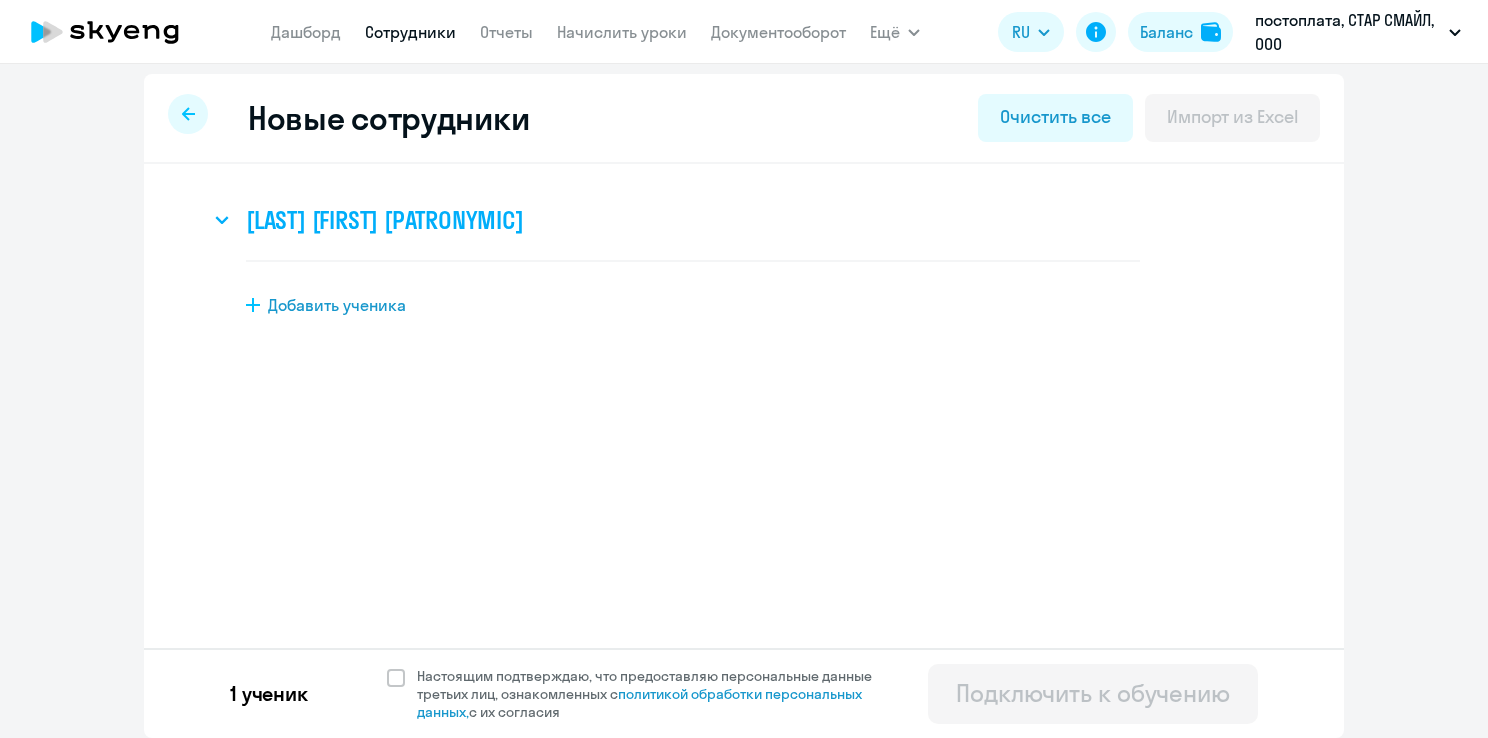 scroll, scrollTop: 0, scrollLeft: 0, axis: both 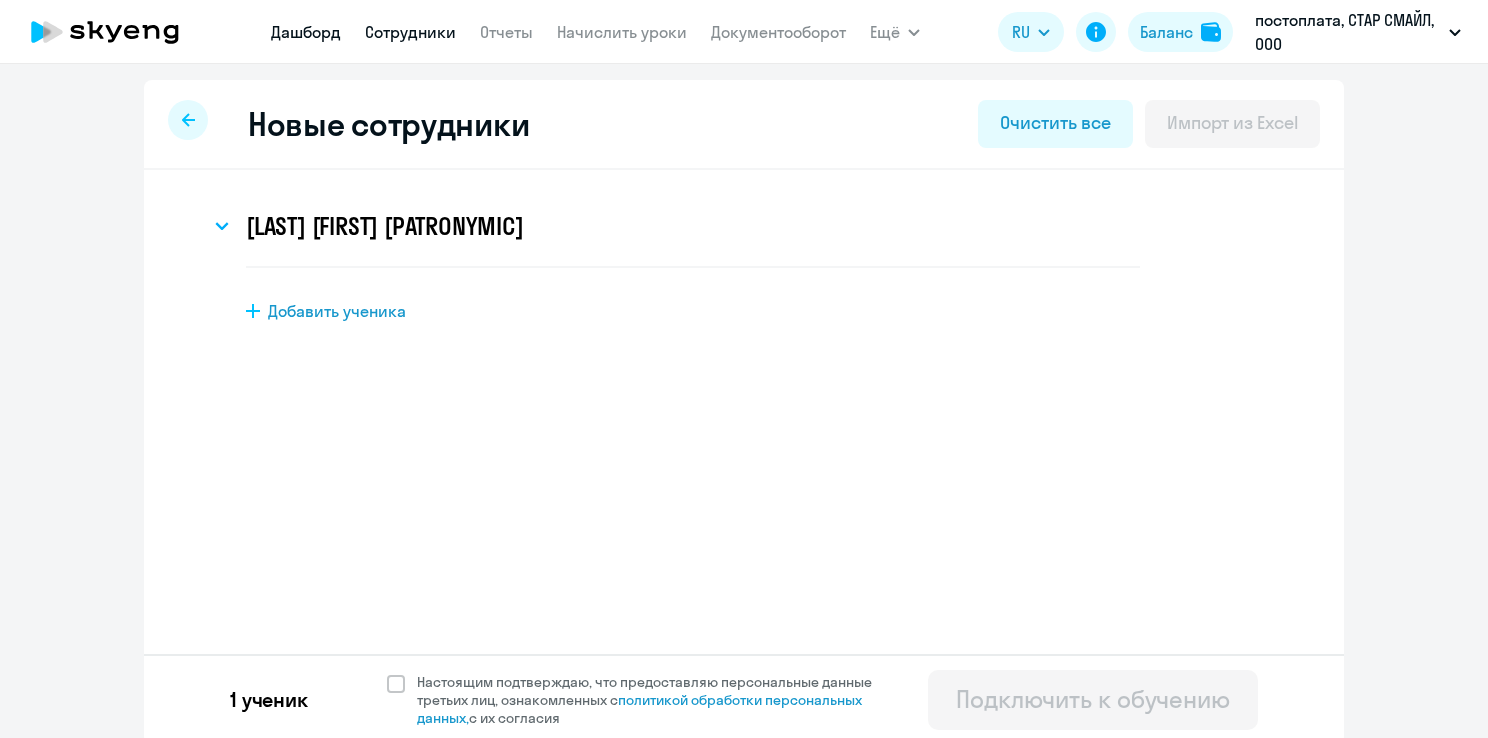 click on "Дашборд" at bounding box center [306, 32] 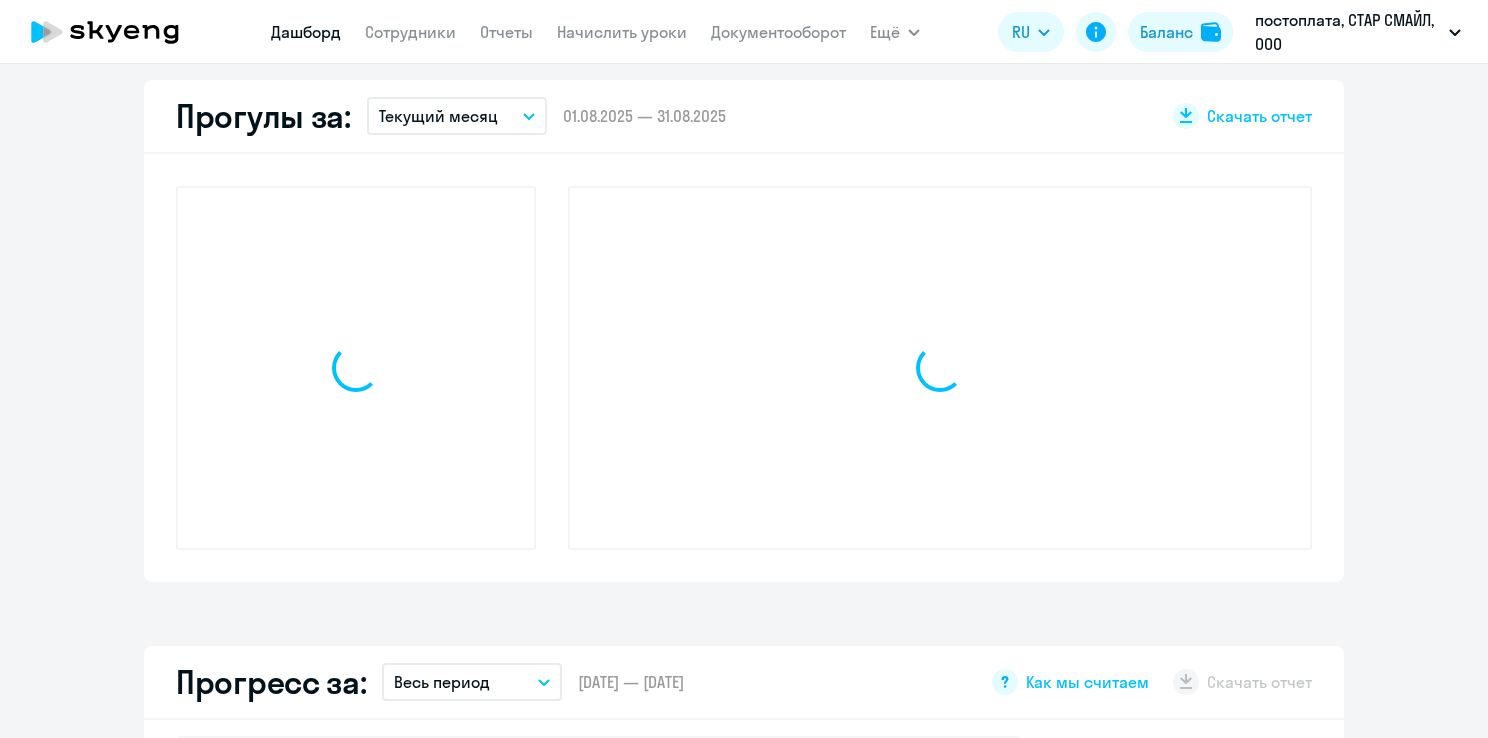 scroll, scrollTop: 400, scrollLeft: 0, axis: vertical 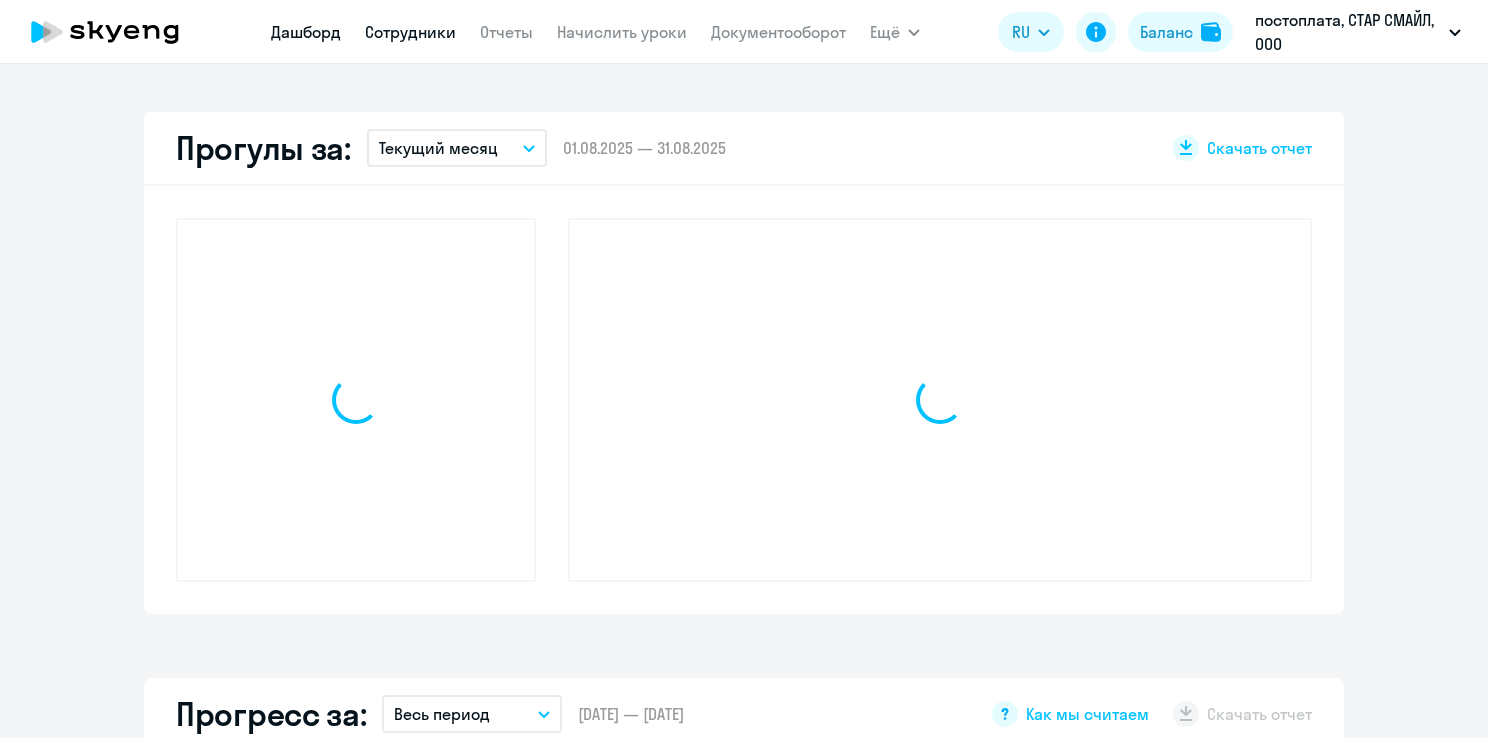 click on "Сотрудники" at bounding box center (410, 32) 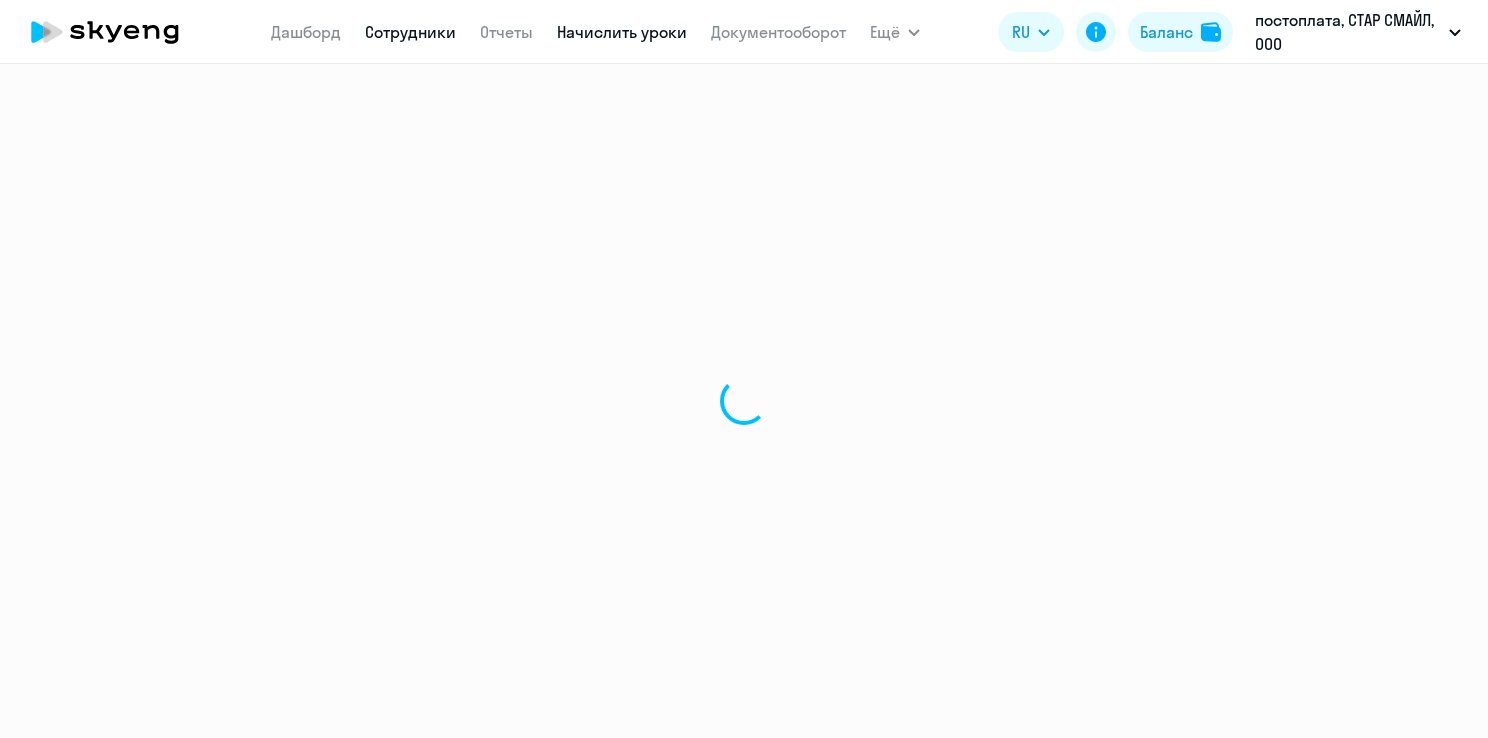 click on "Начислить уроки" at bounding box center (622, 32) 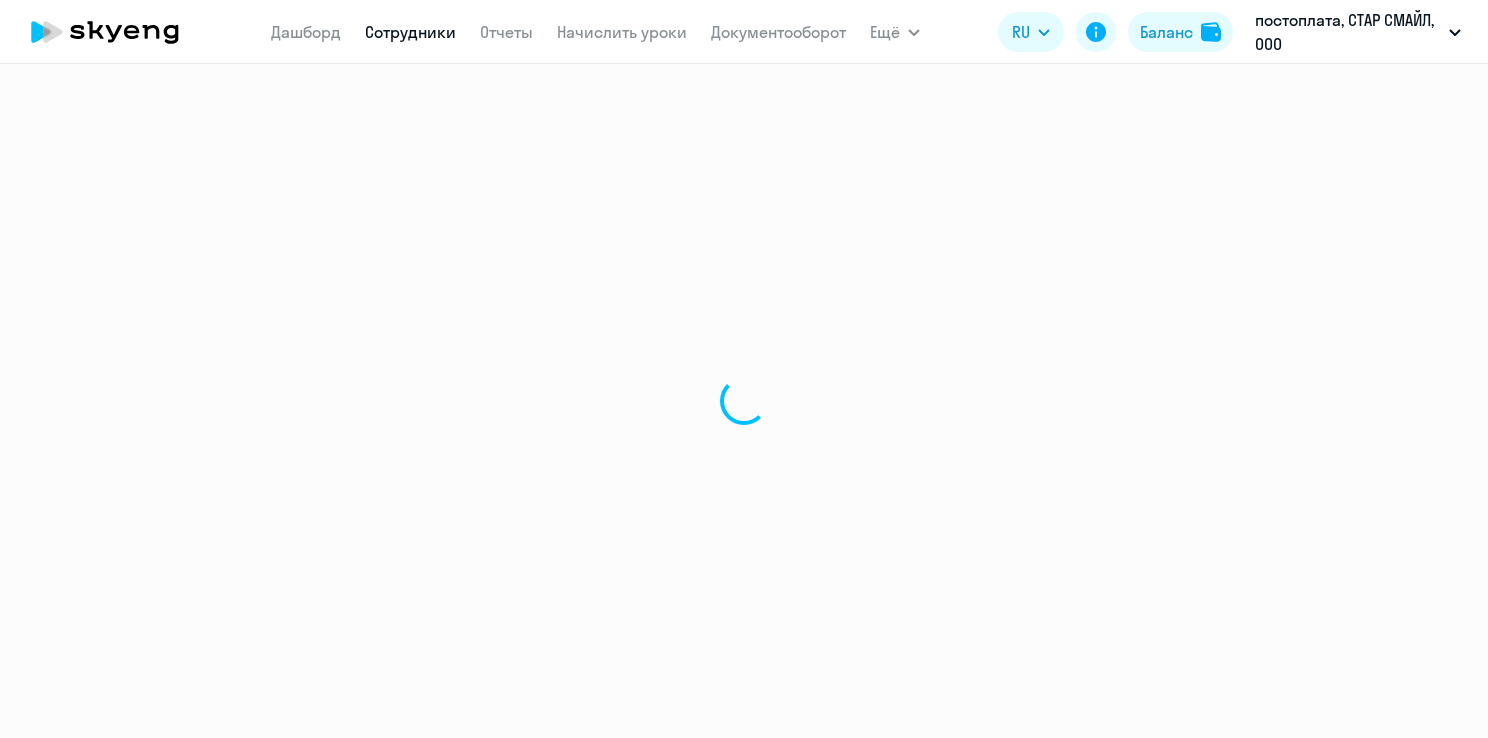 select on "30" 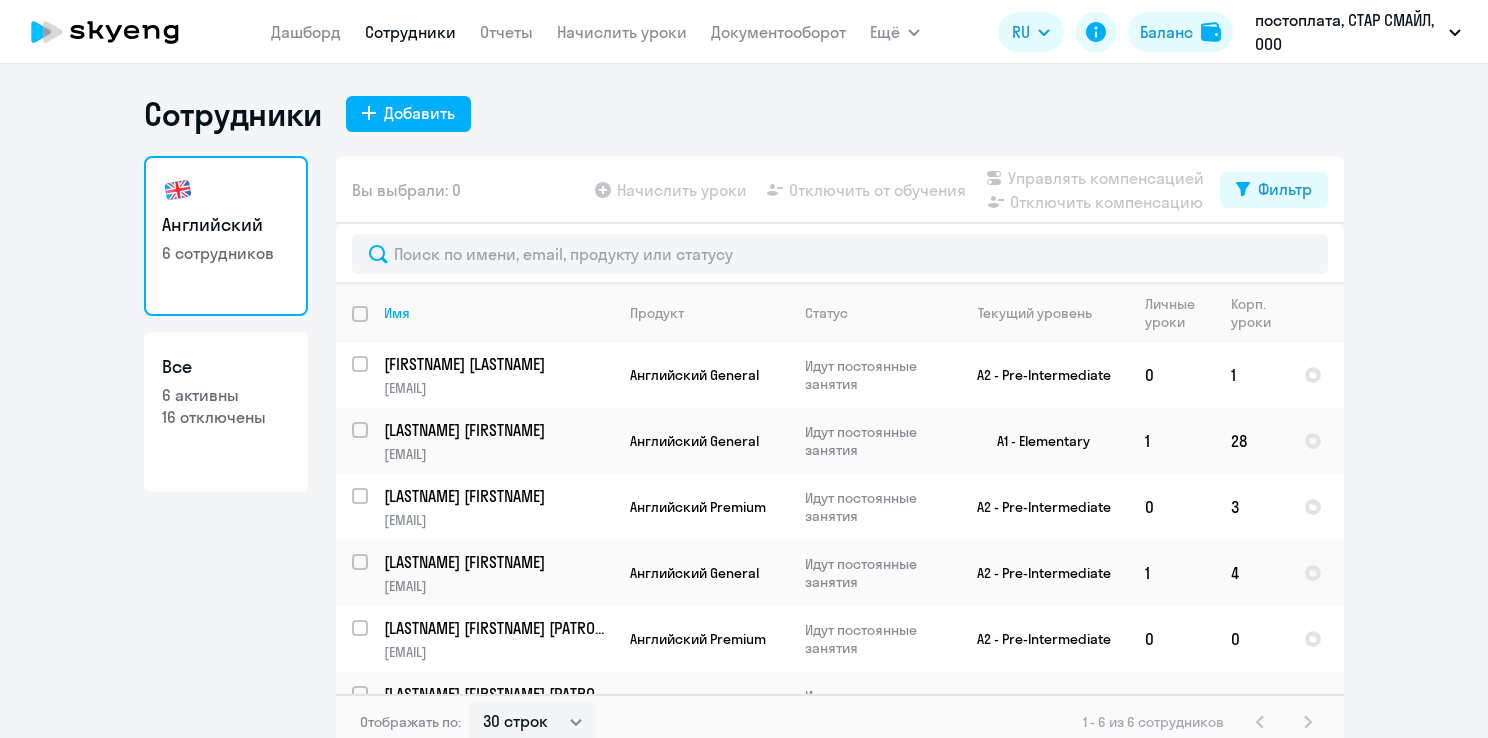 select on "30" 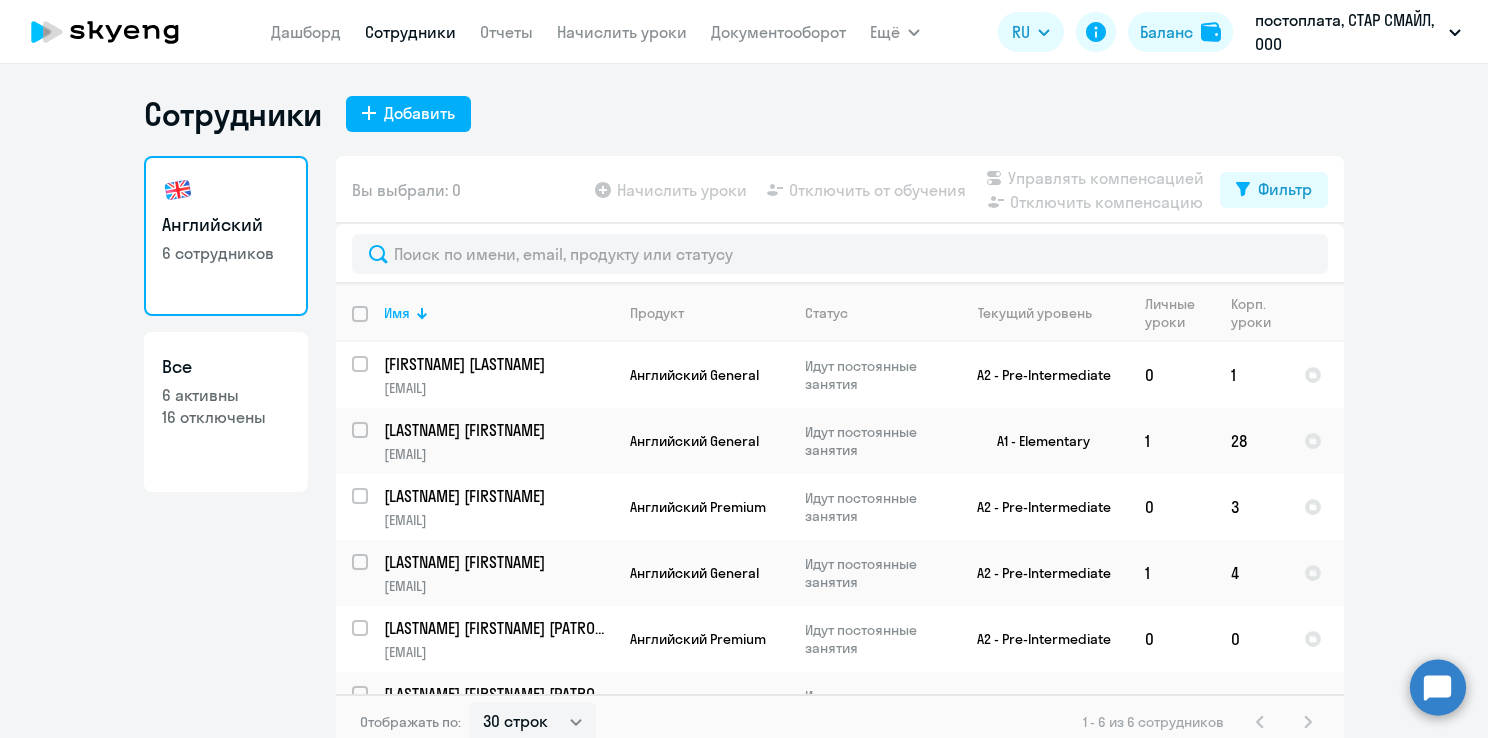 scroll, scrollTop: 0, scrollLeft: 0, axis: both 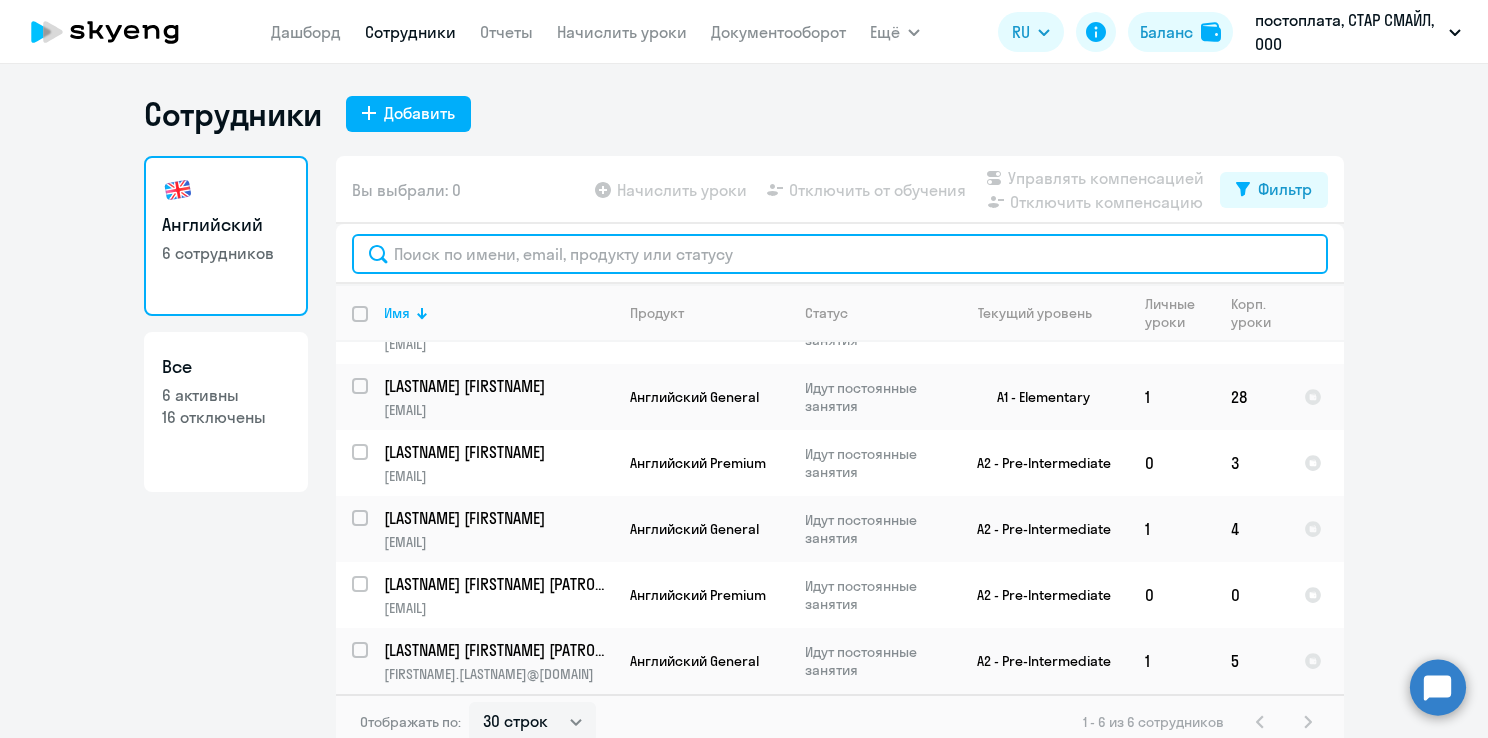 click 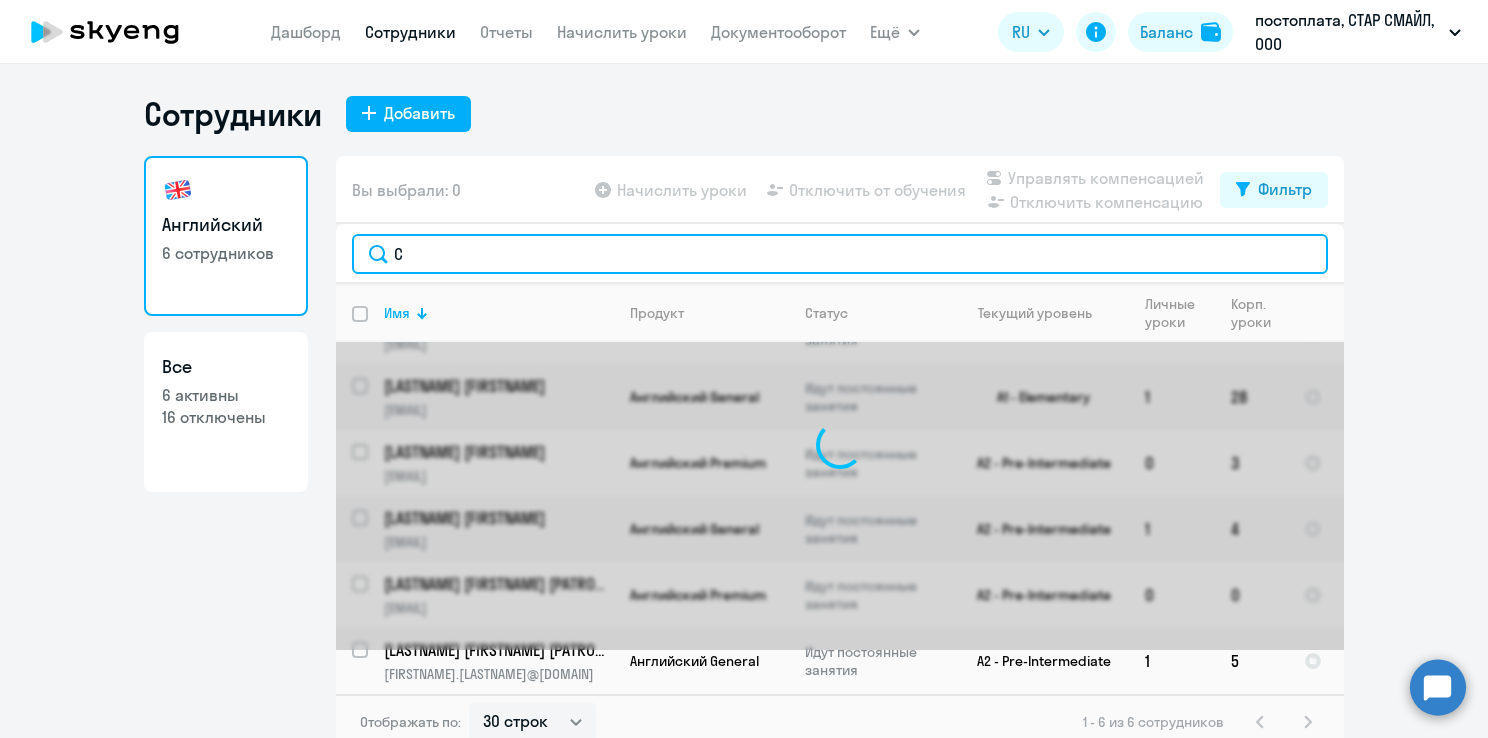 scroll, scrollTop: 0, scrollLeft: 0, axis: both 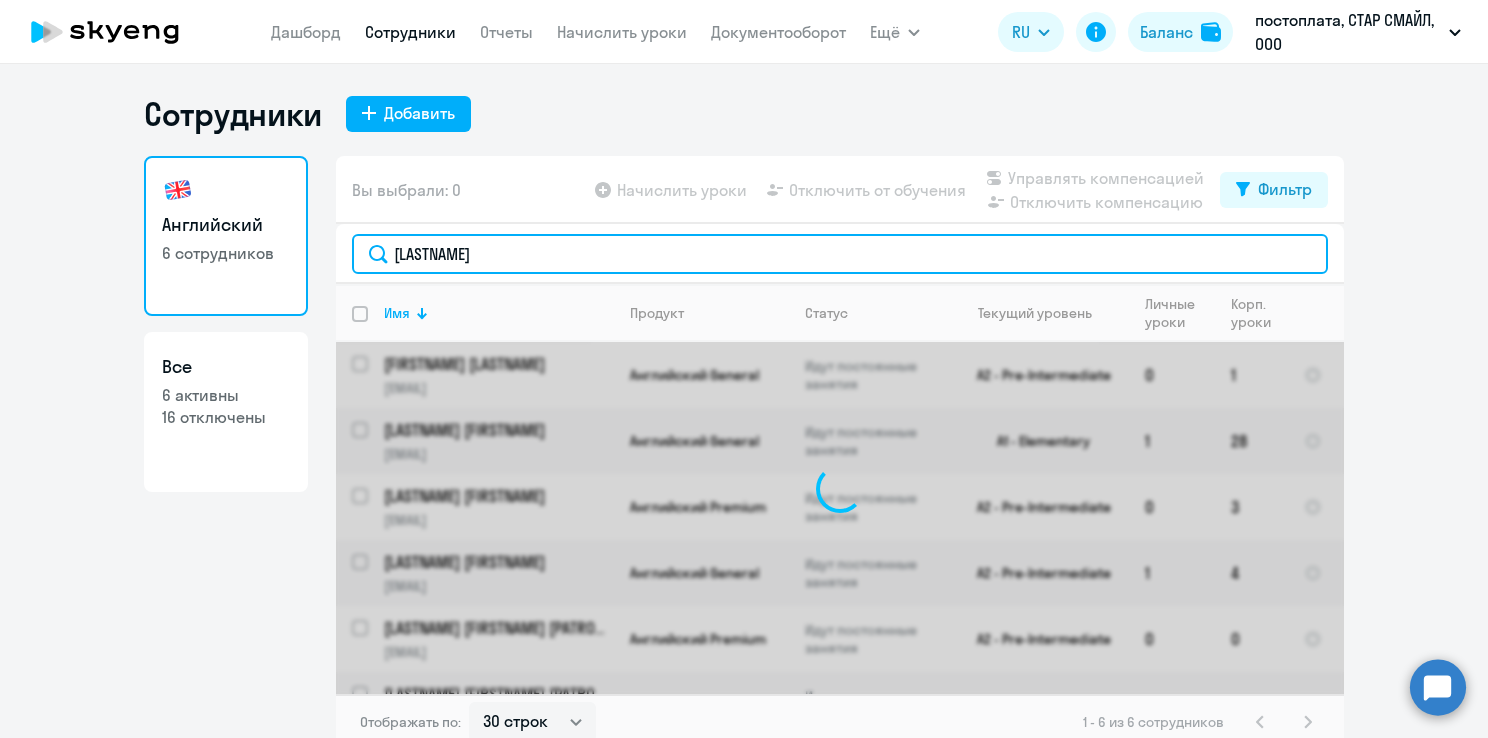 type on "Собо" 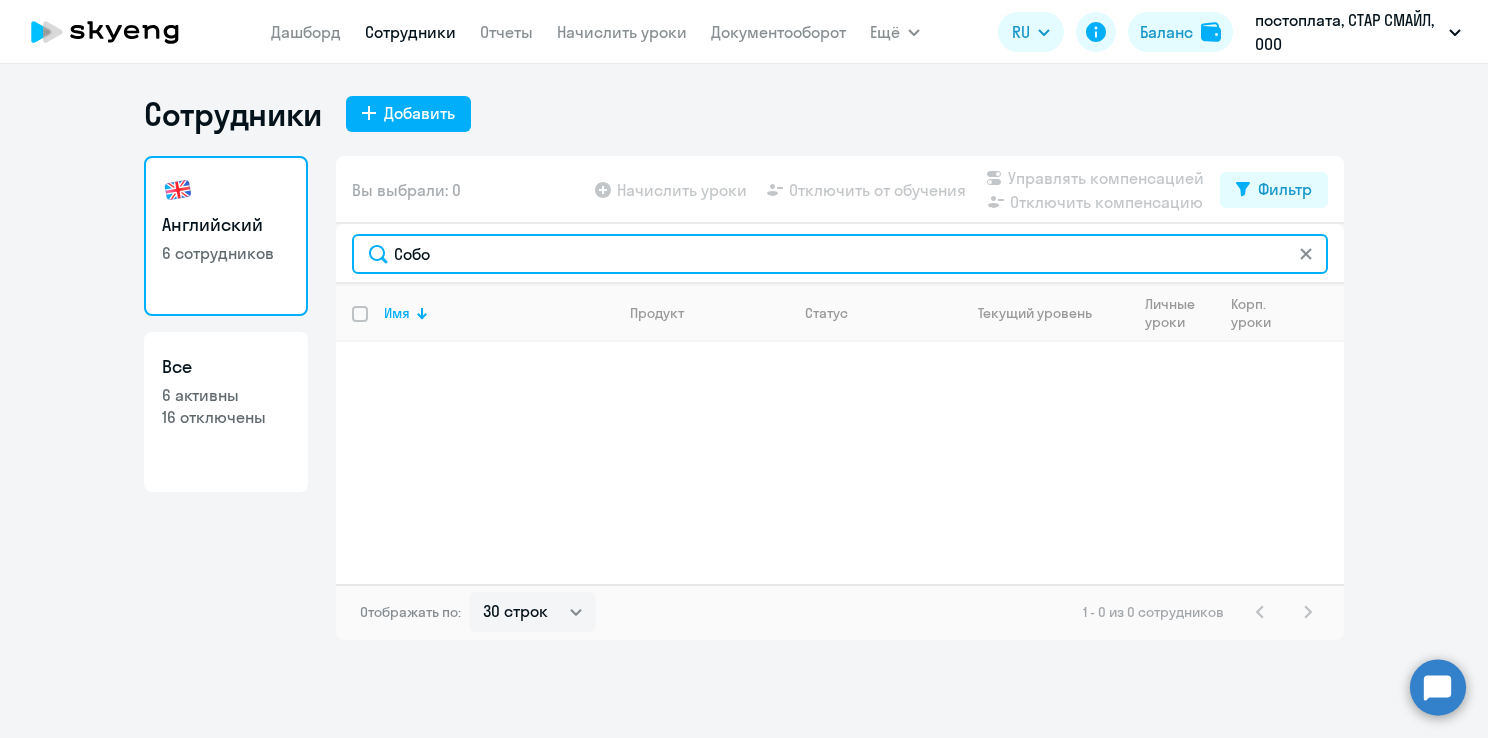 drag, startPoint x: 448, startPoint y: 251, endPoint x: 381, endPoint y: 243, distance: 67.47592 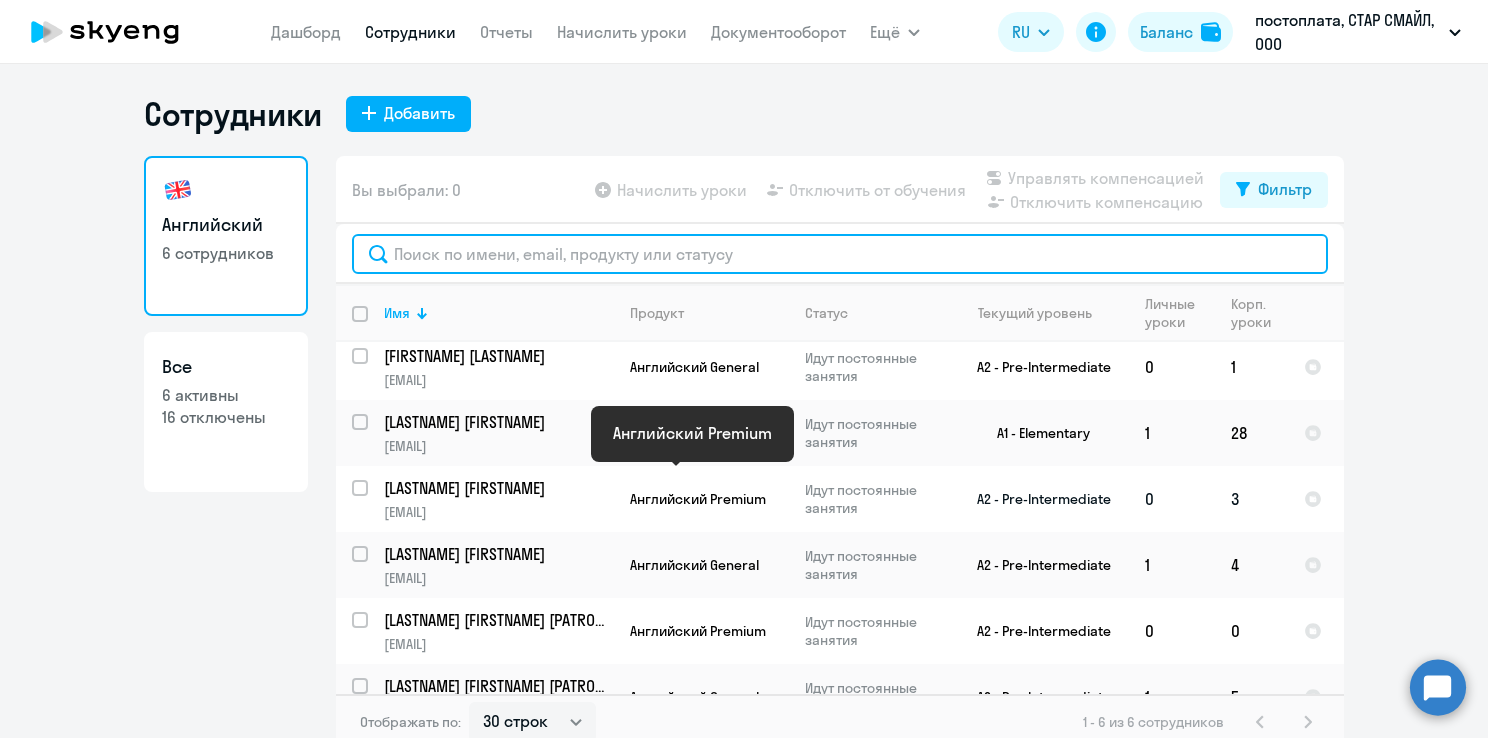 scroll, scrollTop: 0, scrollLeft: 0, axis: both 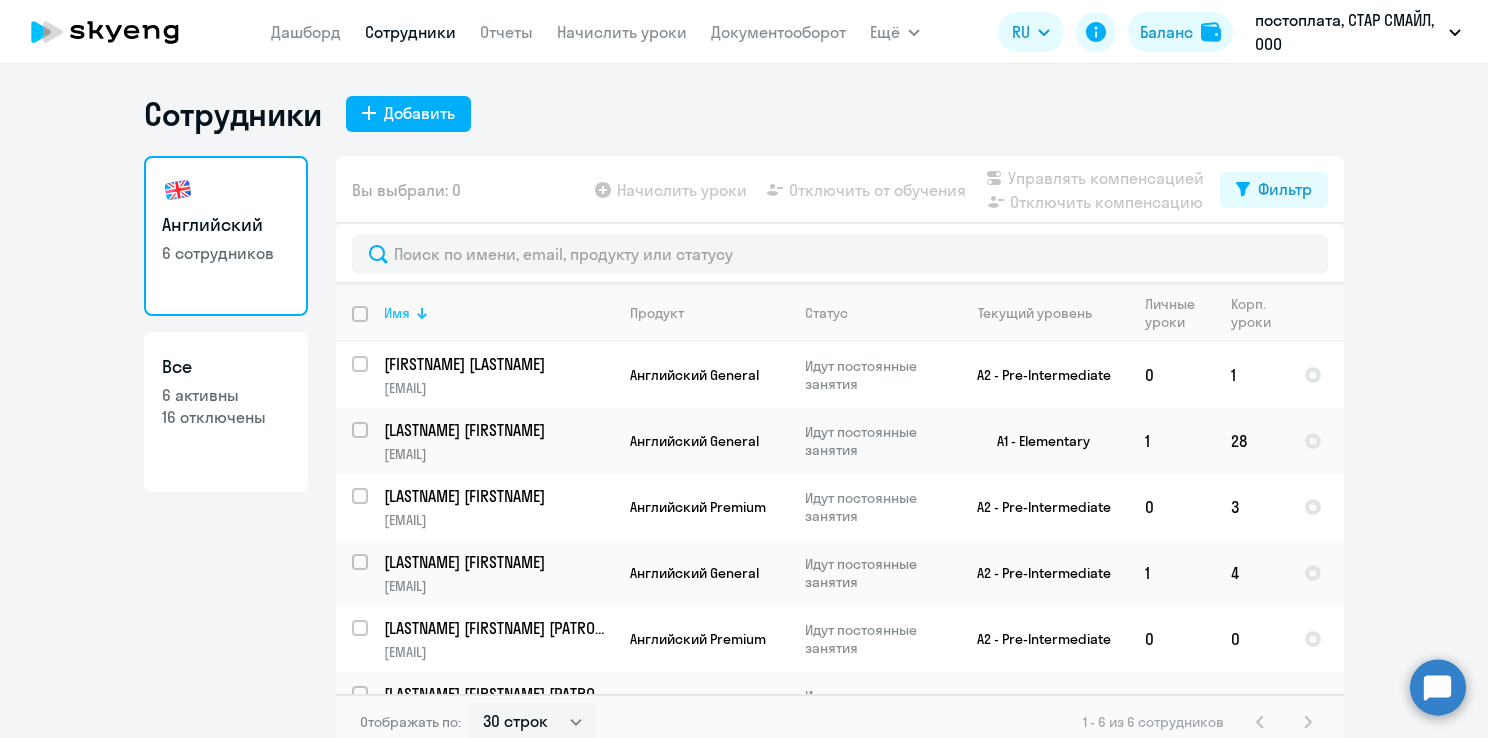 click 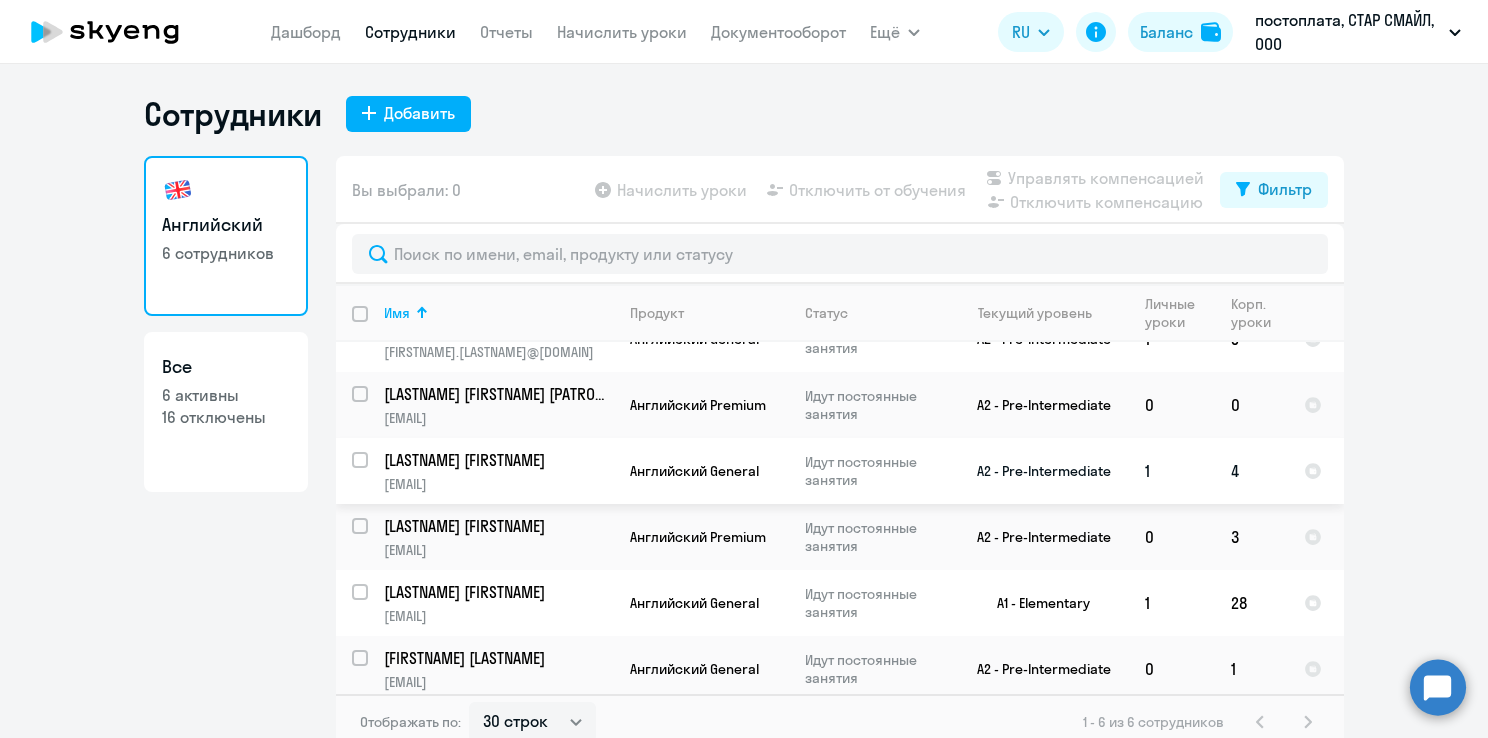 scroll, scrollTop: 46, scrollLeft: 0, axis: vertical 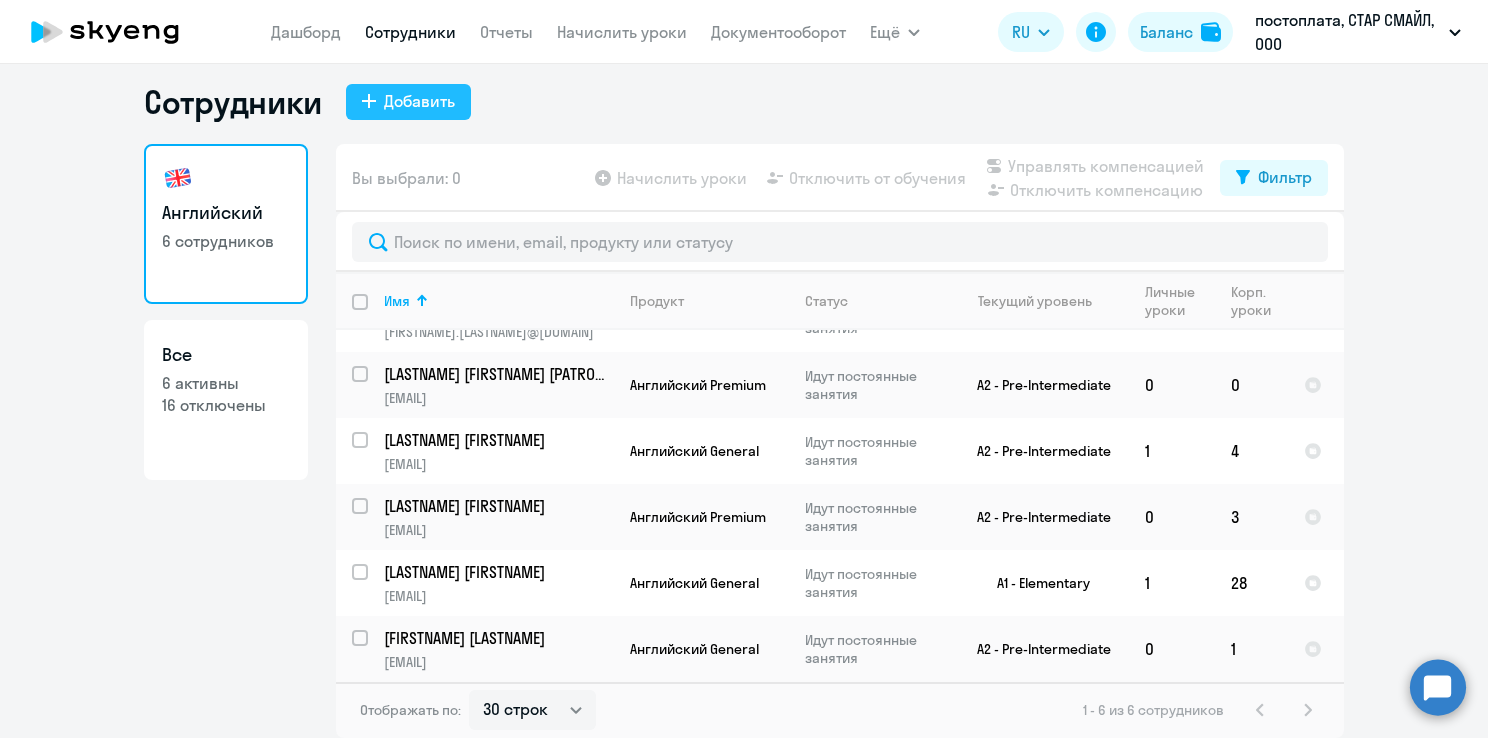 click on "Добавить" 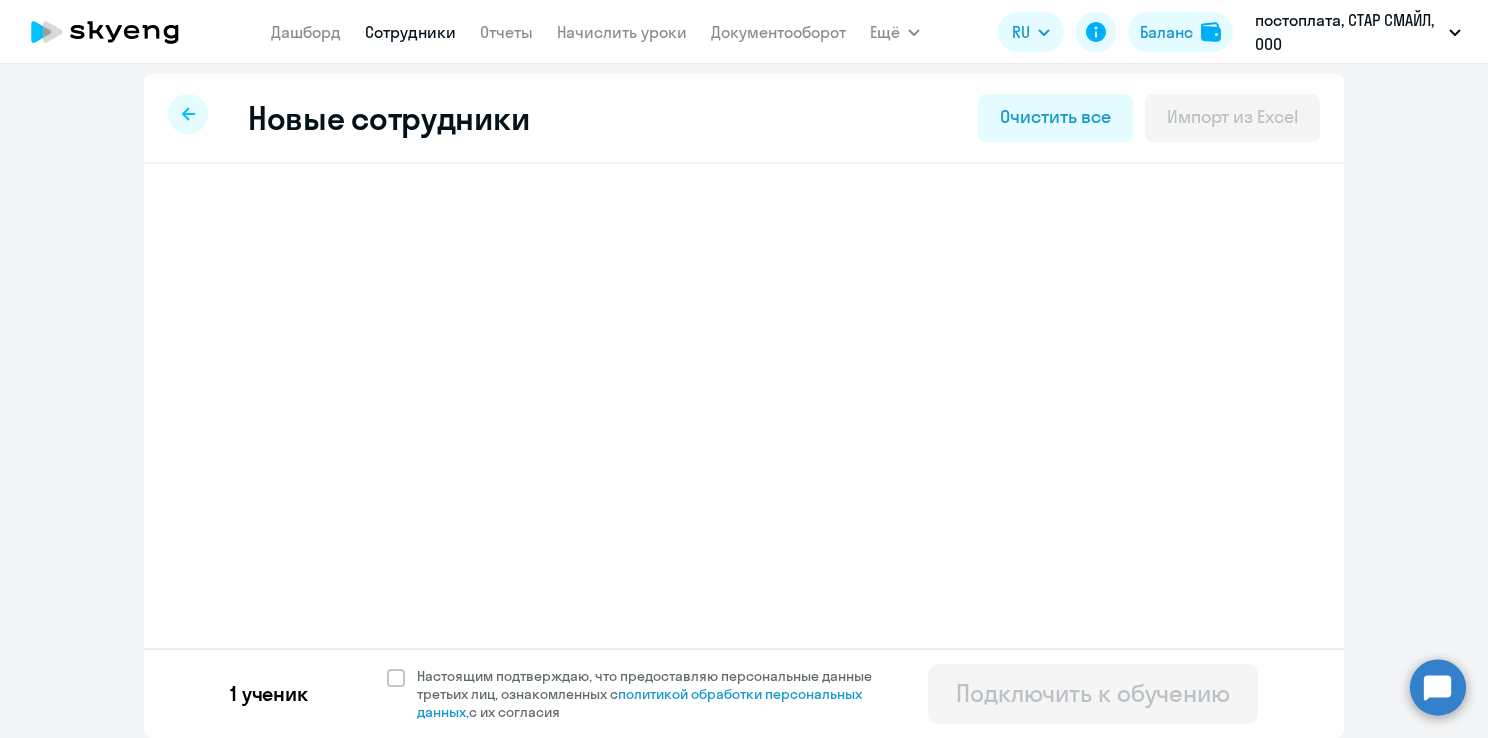 select on "english_adult_not_native_speaker" 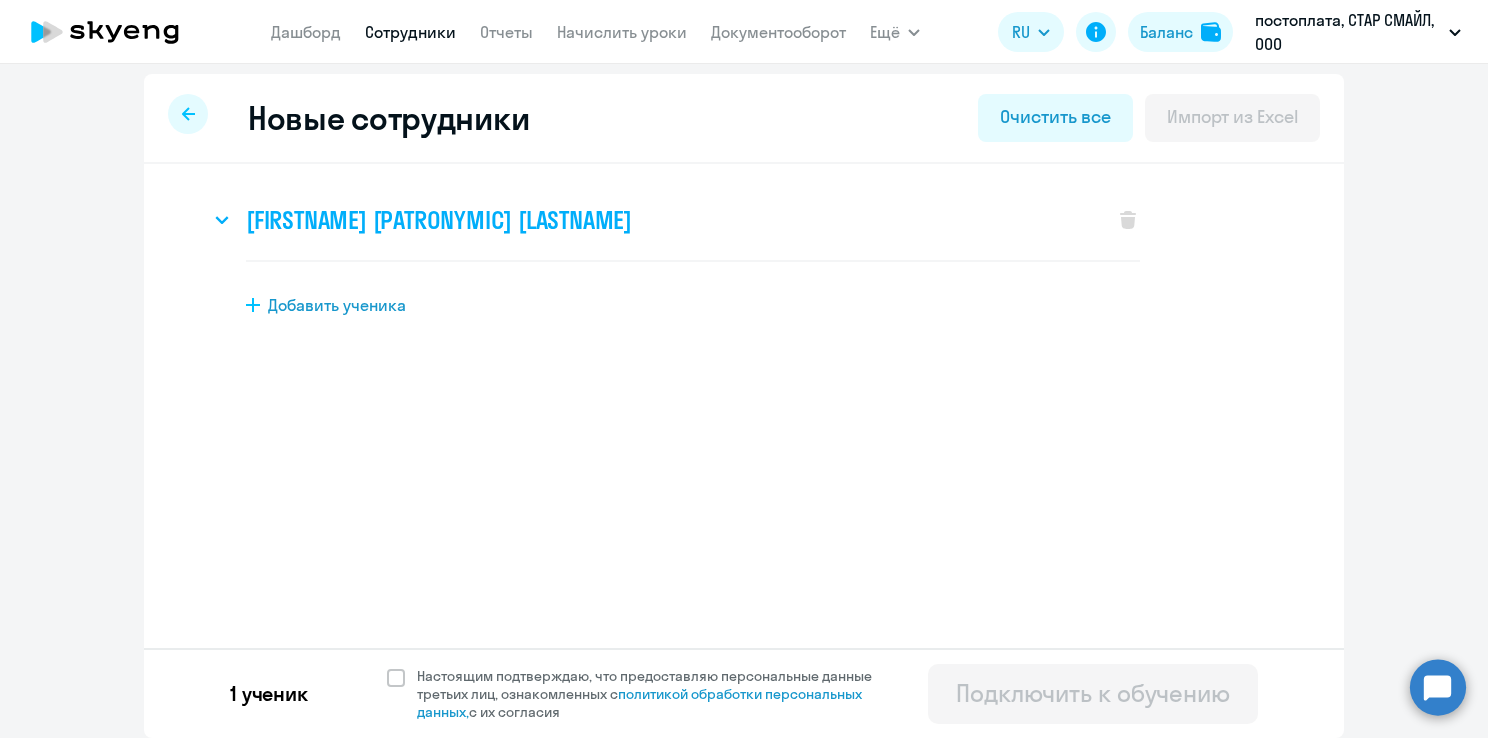 scroll, scrollTop: 0, scrollLeft: 0, axis: both 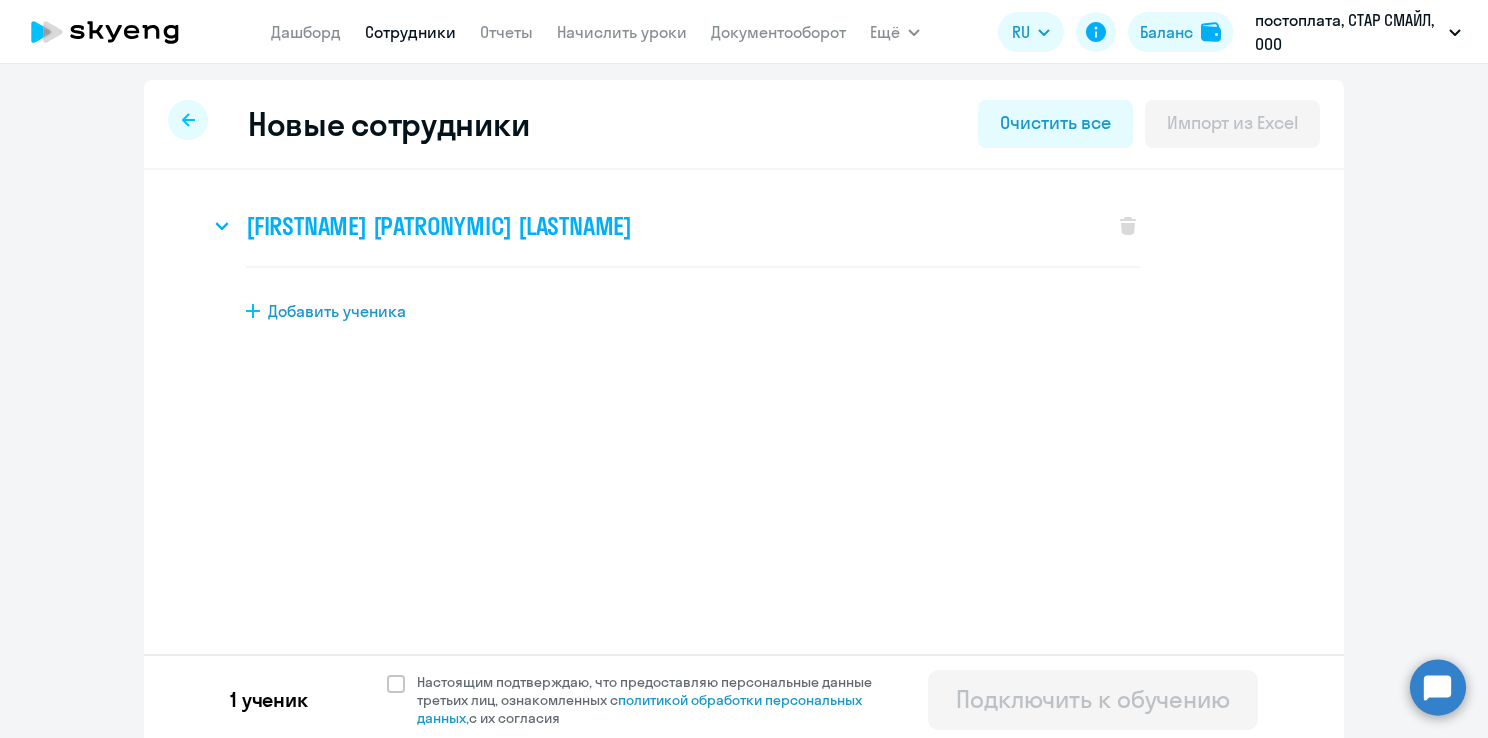 click on "[FIRSTNAME] [PATRONYMIC] [LASTNAME]" 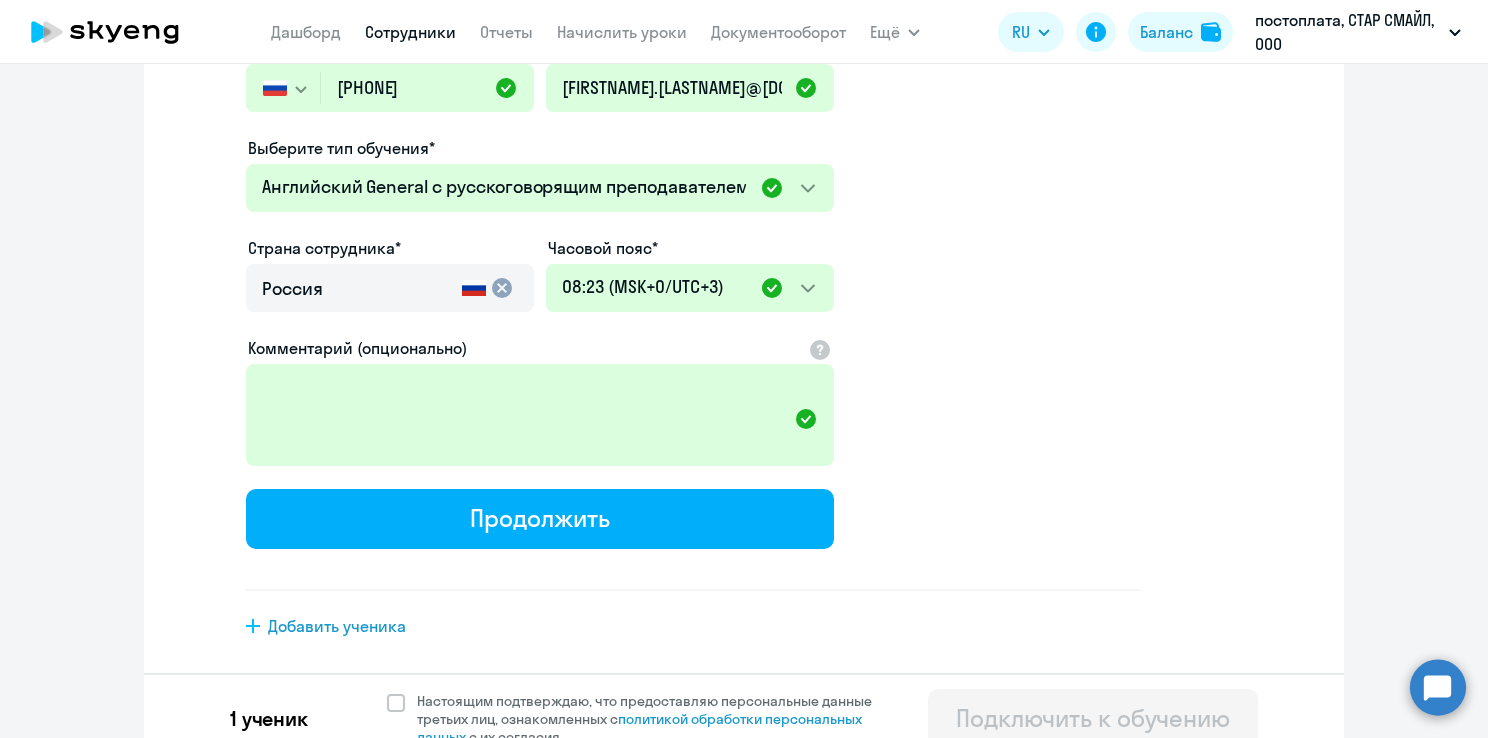 scroll, scrollTop: 461, scrollLeft: 0, axis: vertical 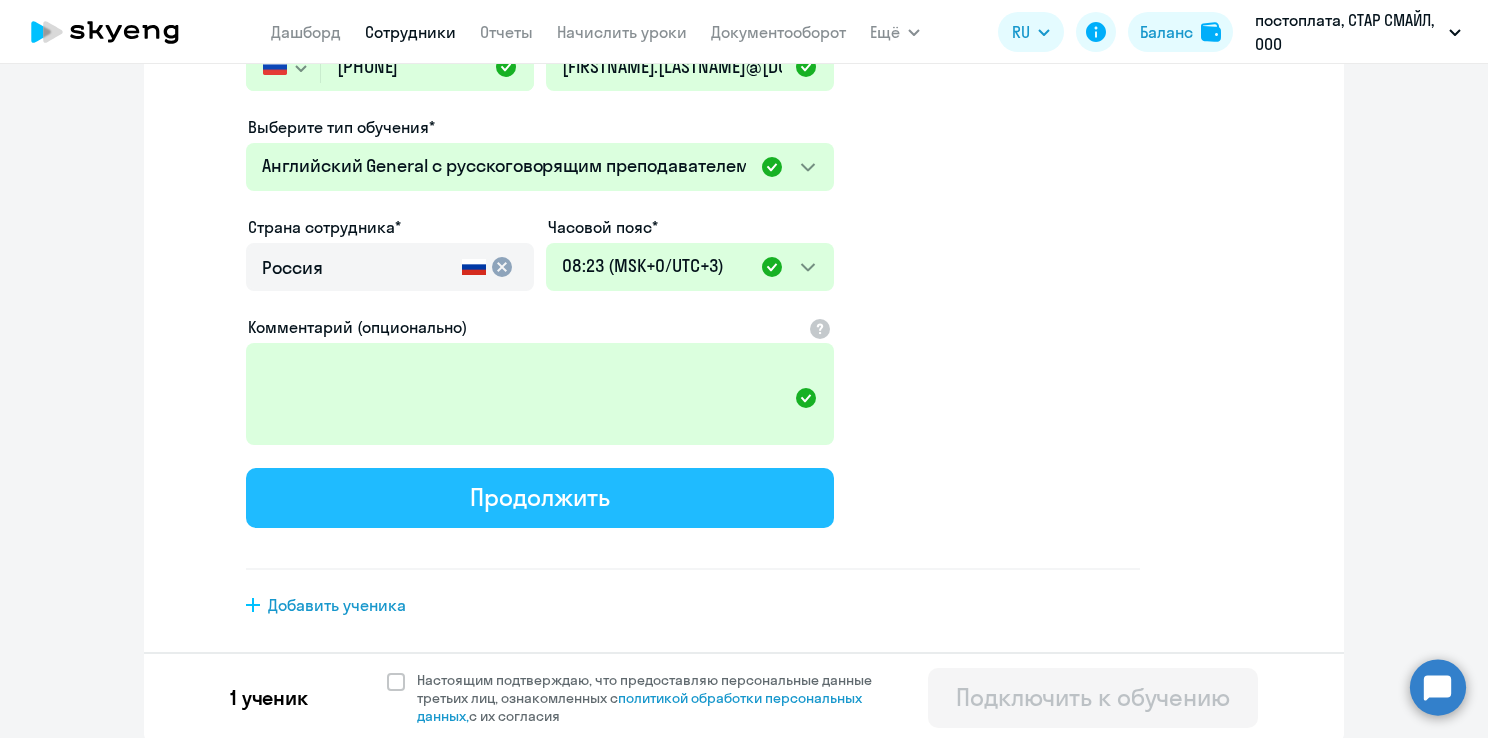 click on "Продолжить" 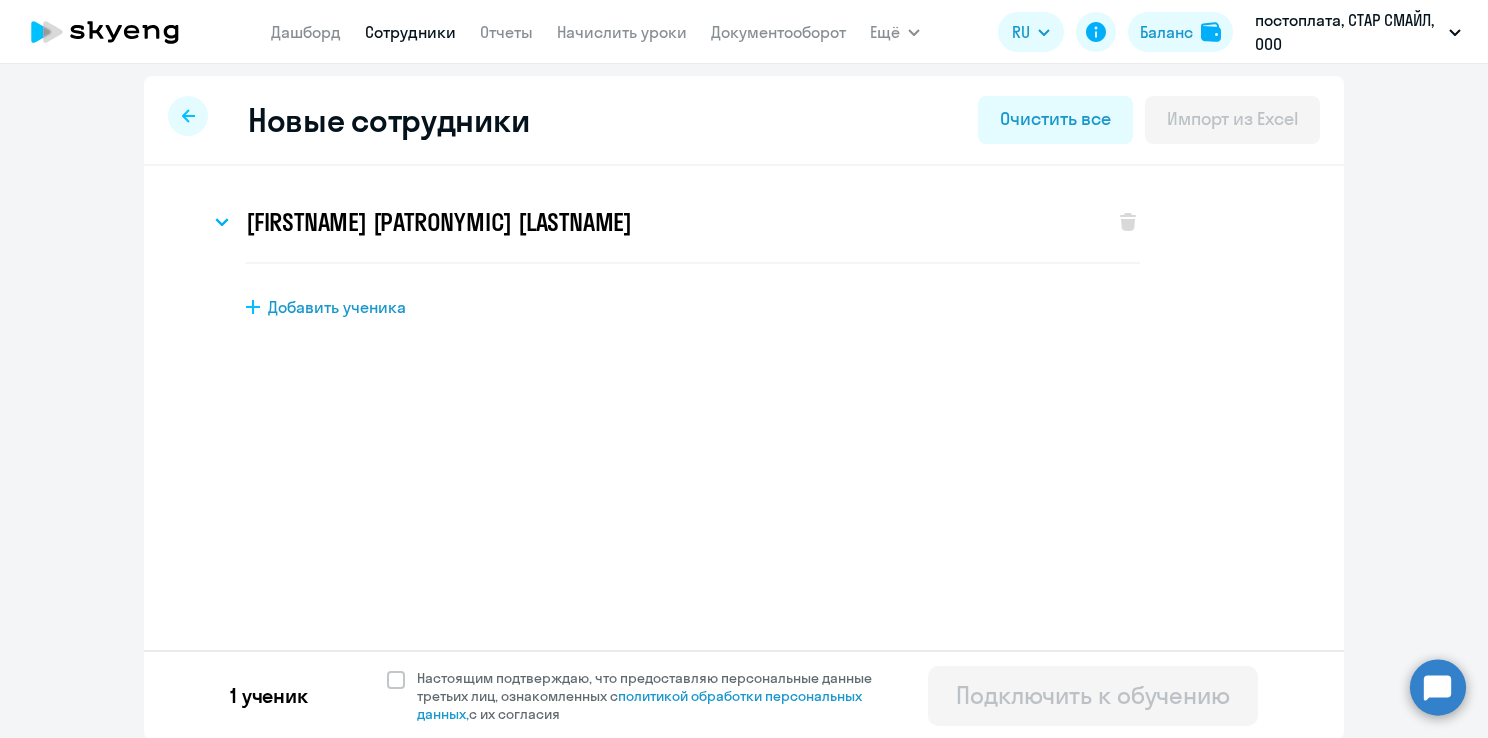 scroll, scrollTop: 6, scrollLeft: 0, axis: vertical 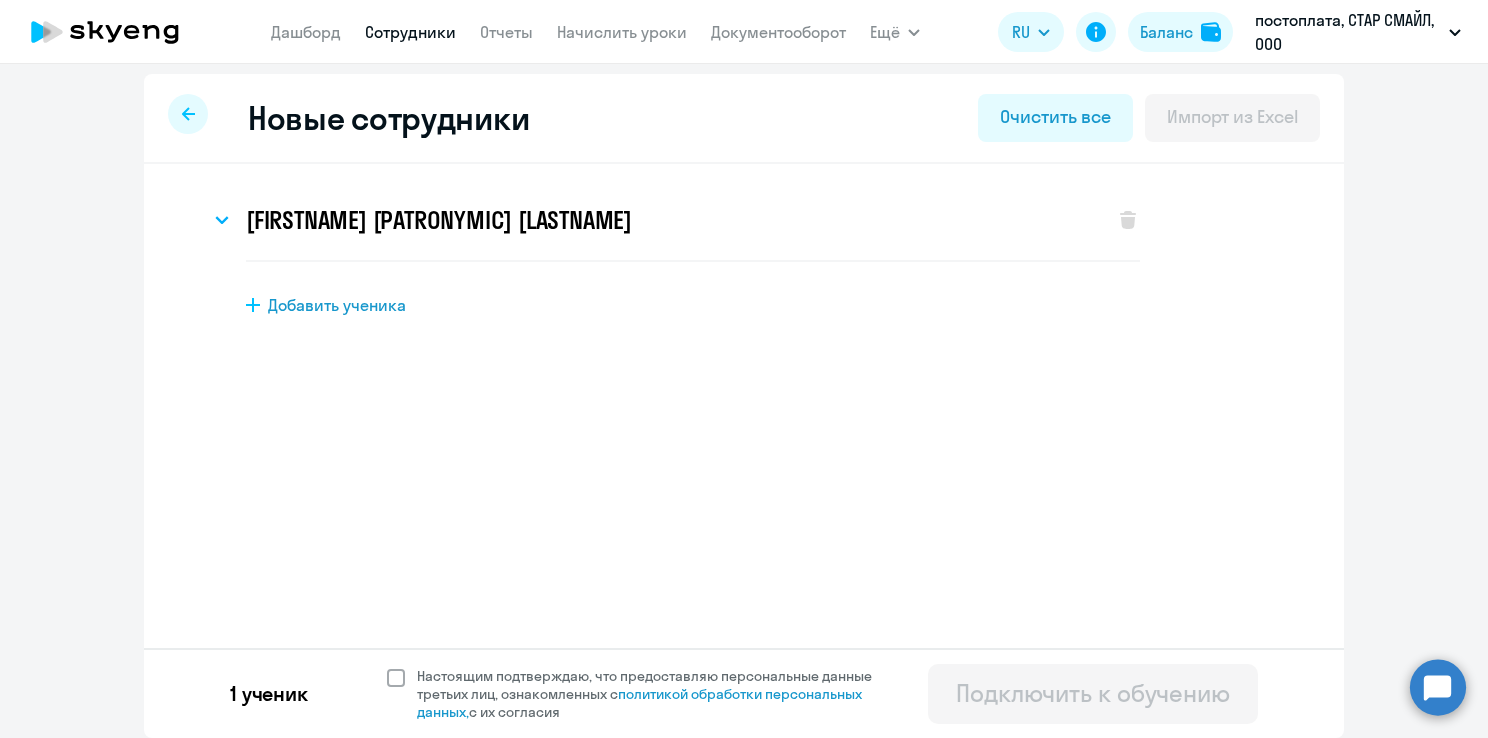 click 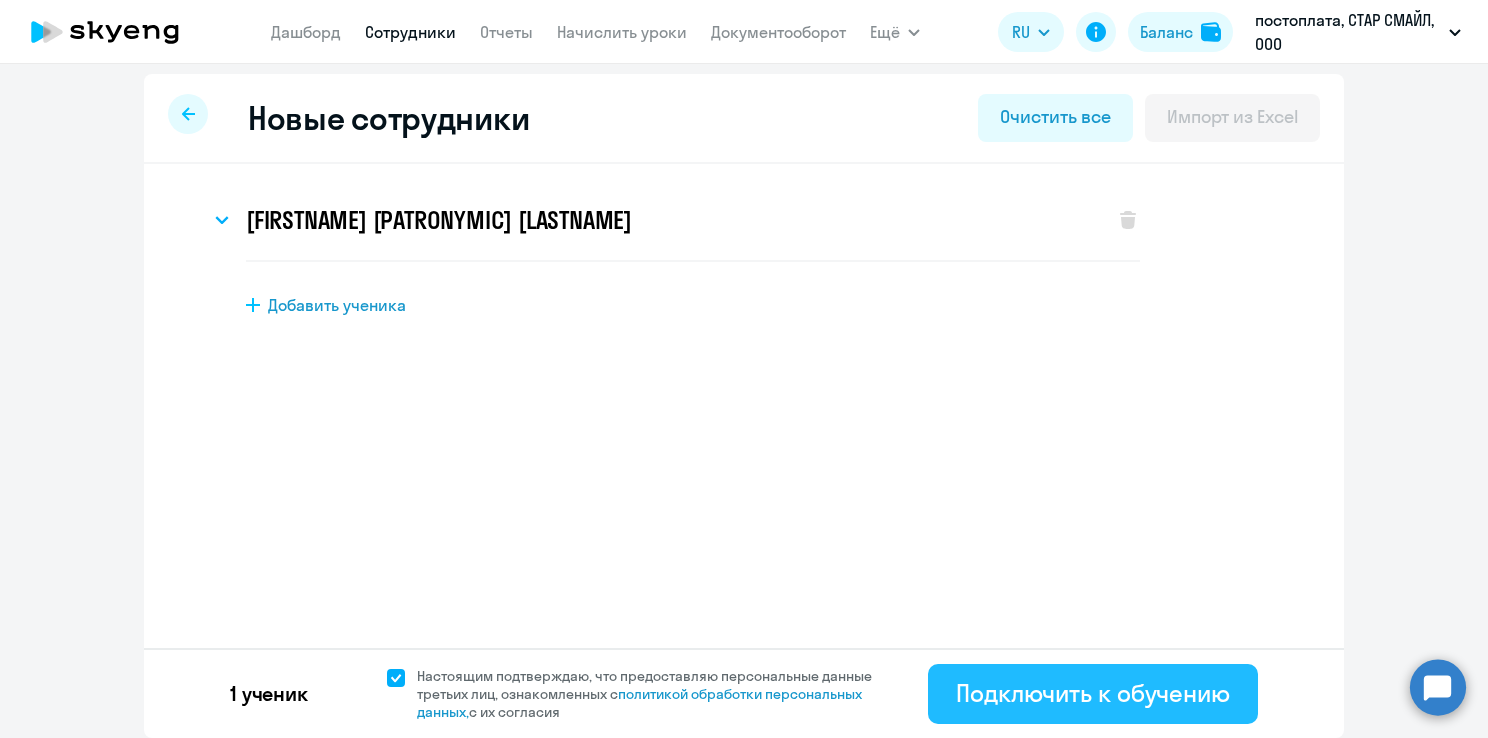 click on "Подключить к обучению" 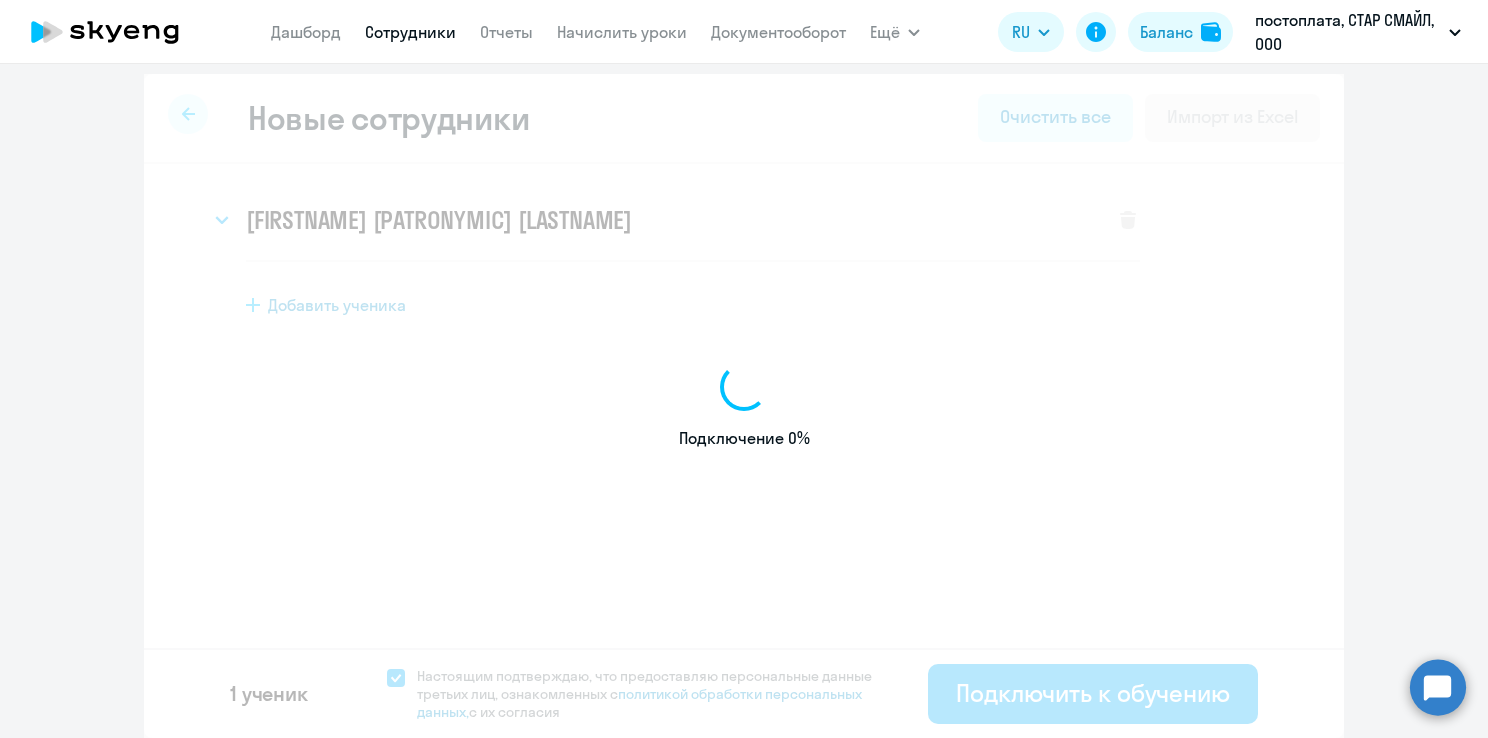 select on "english_adult_not_native_speaker" 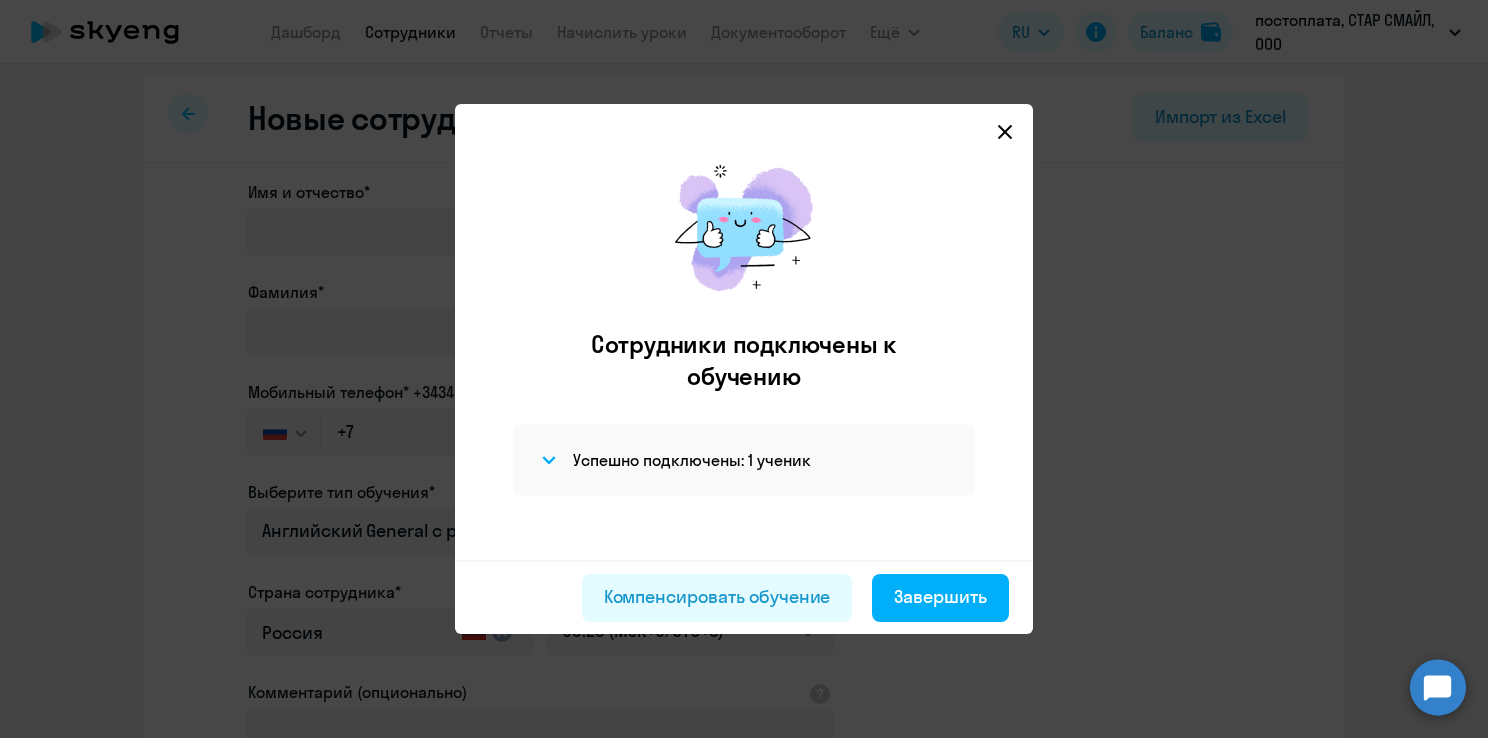 click 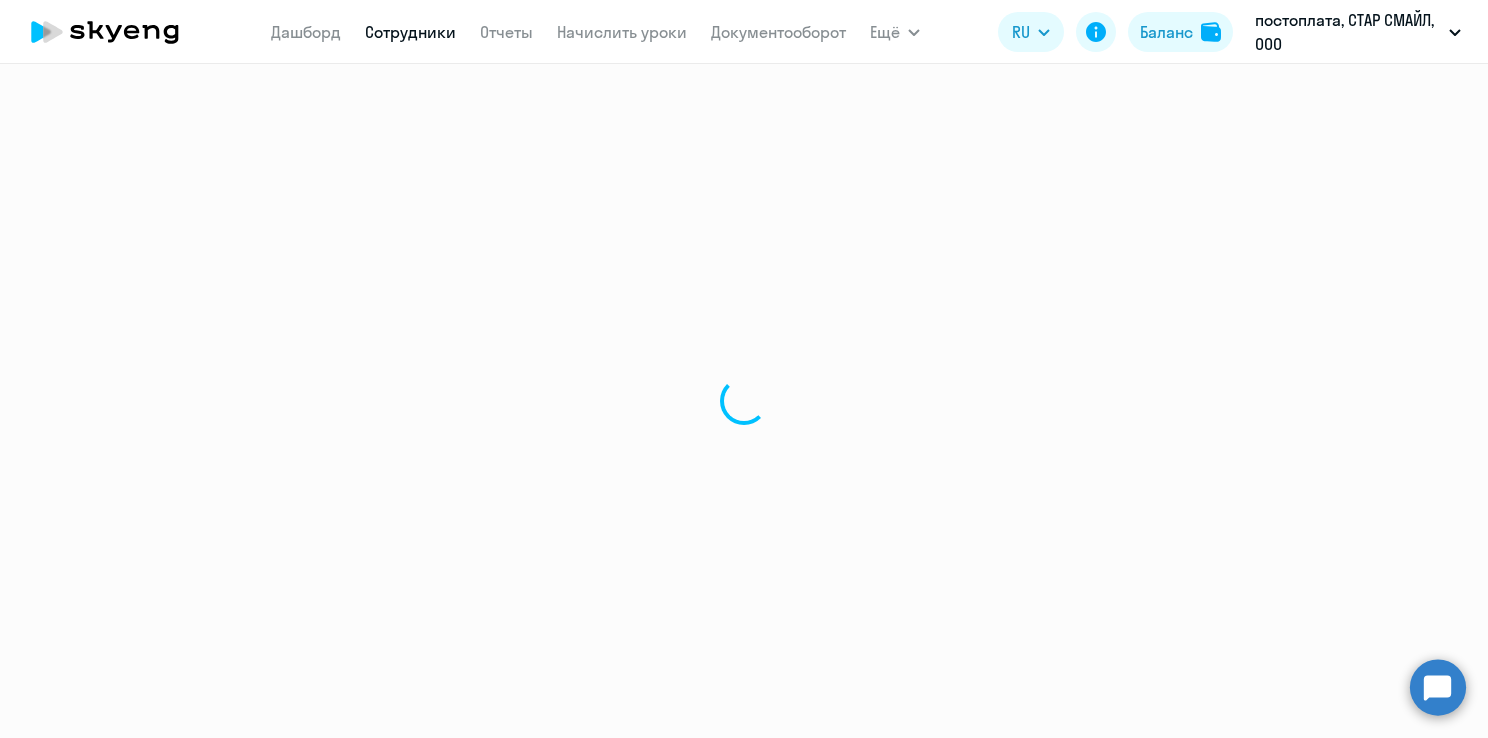 scroll, scrollTop: 0, scrollLeft: 0, axis: both 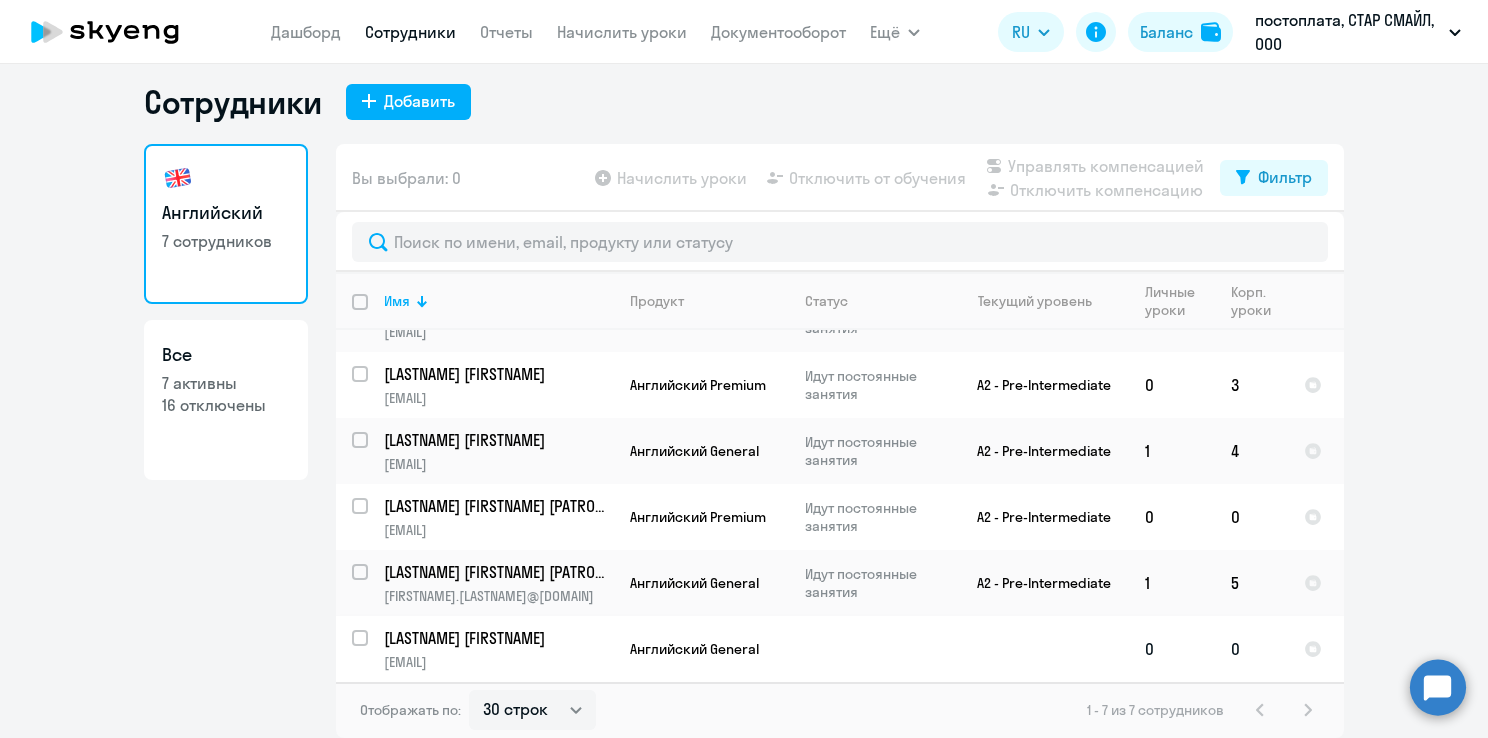 click at bounding box center [372, 650] 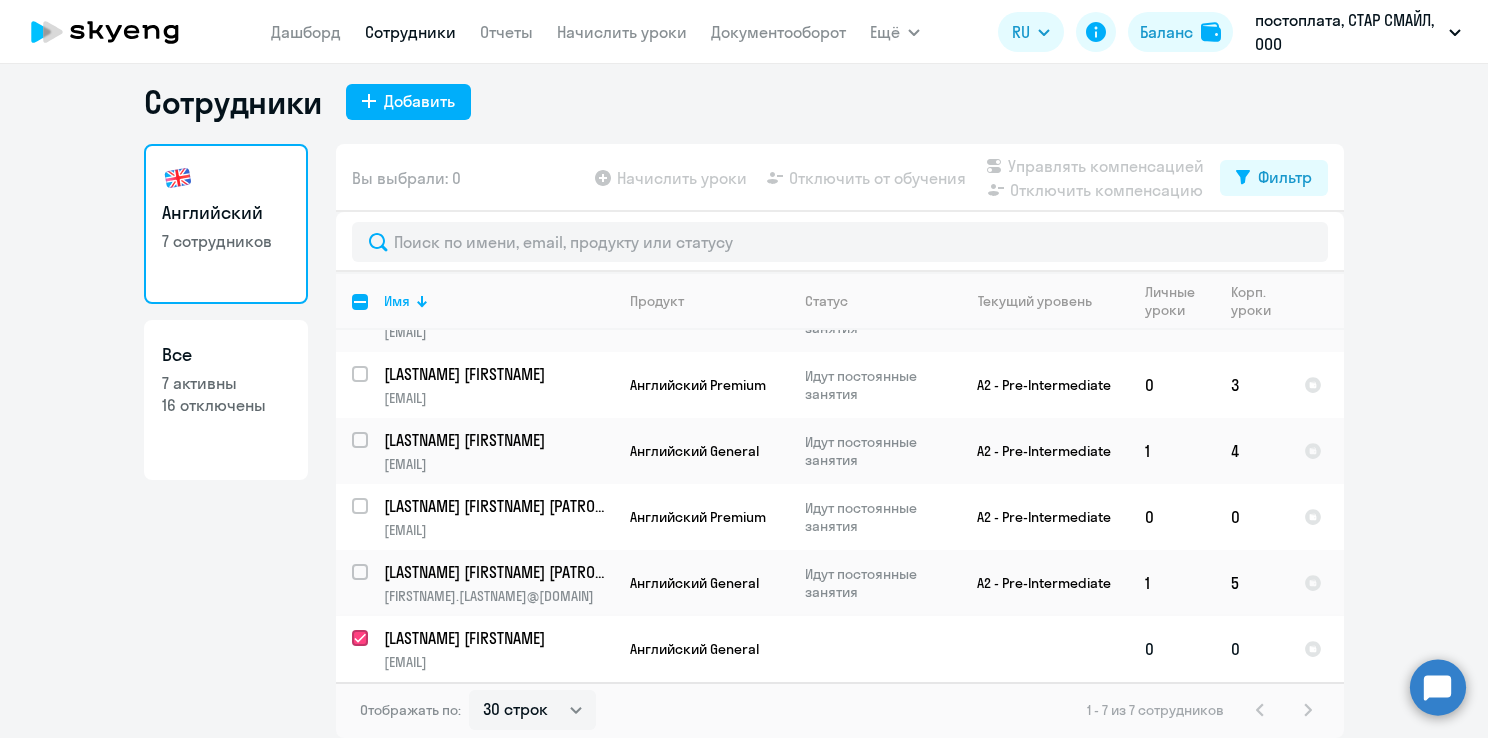 checkbox on "true" 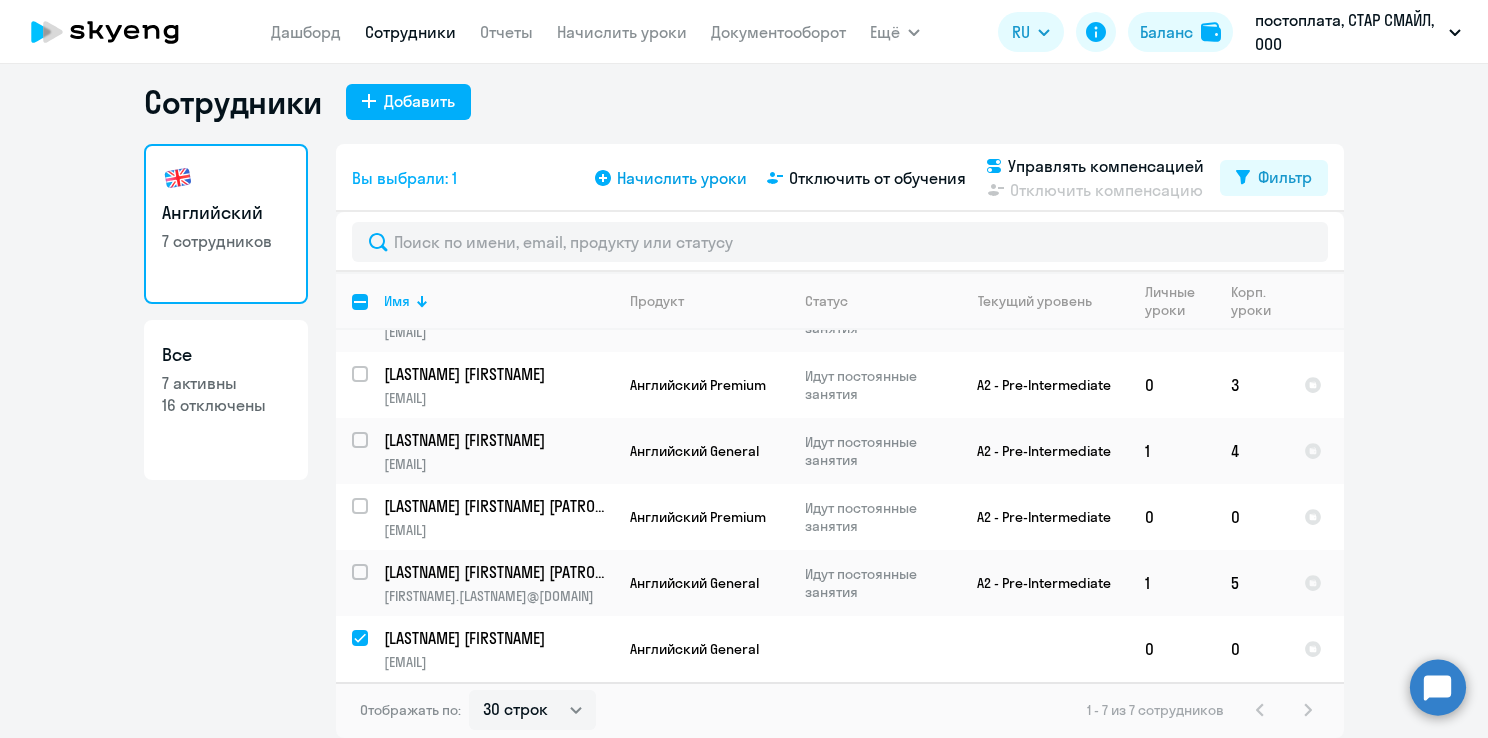 click on "Начислить уроки" 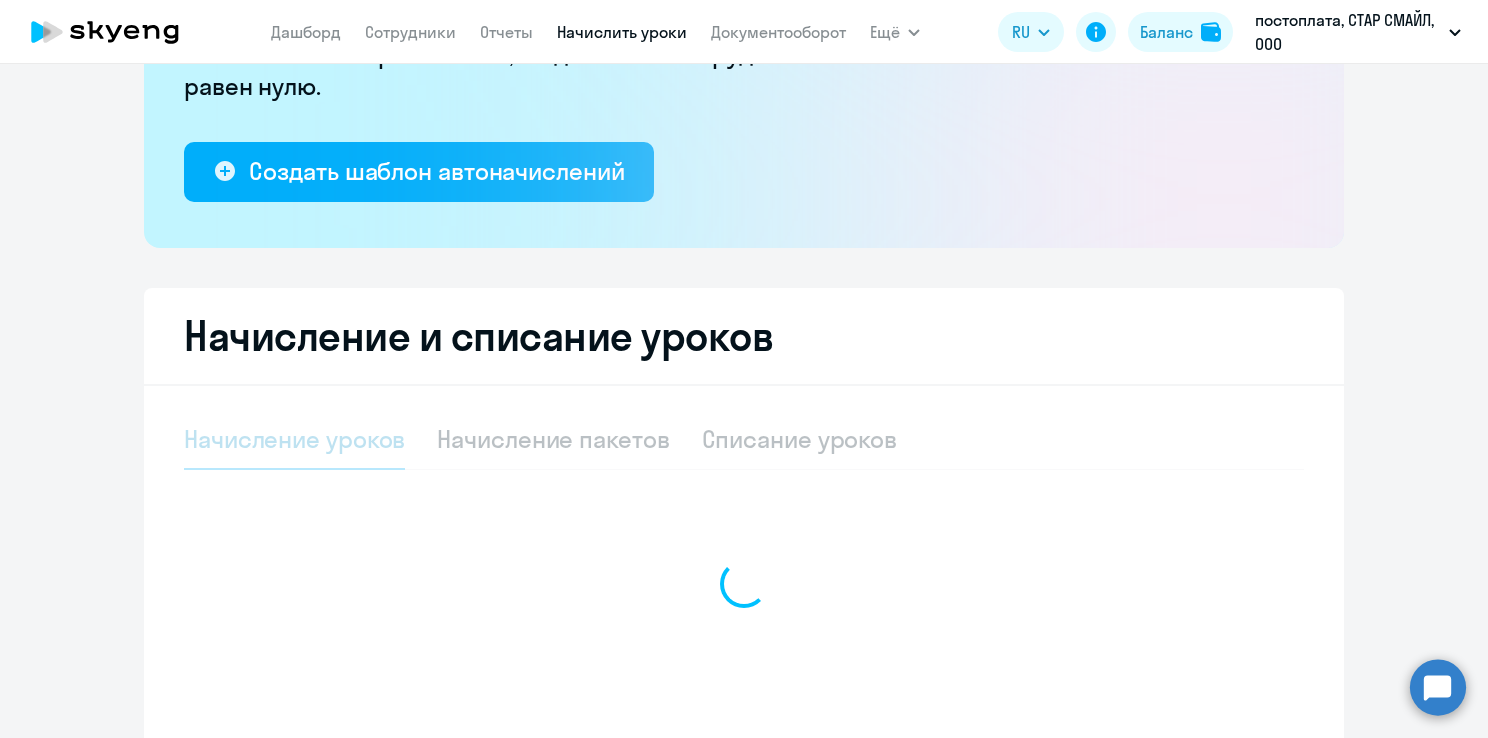 scroll, scrollTop: 412, scrollLeft: 0, axis: vertical 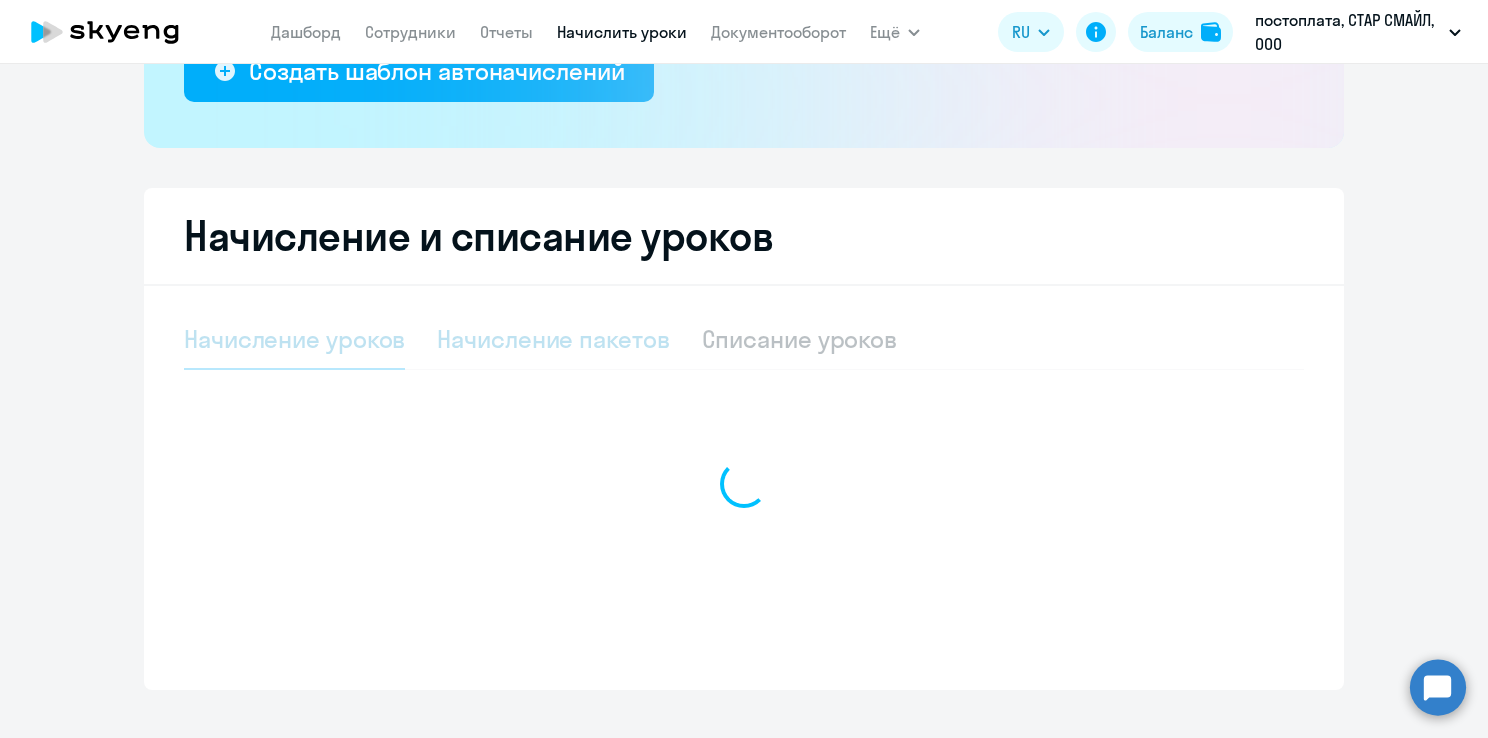 select on "10" 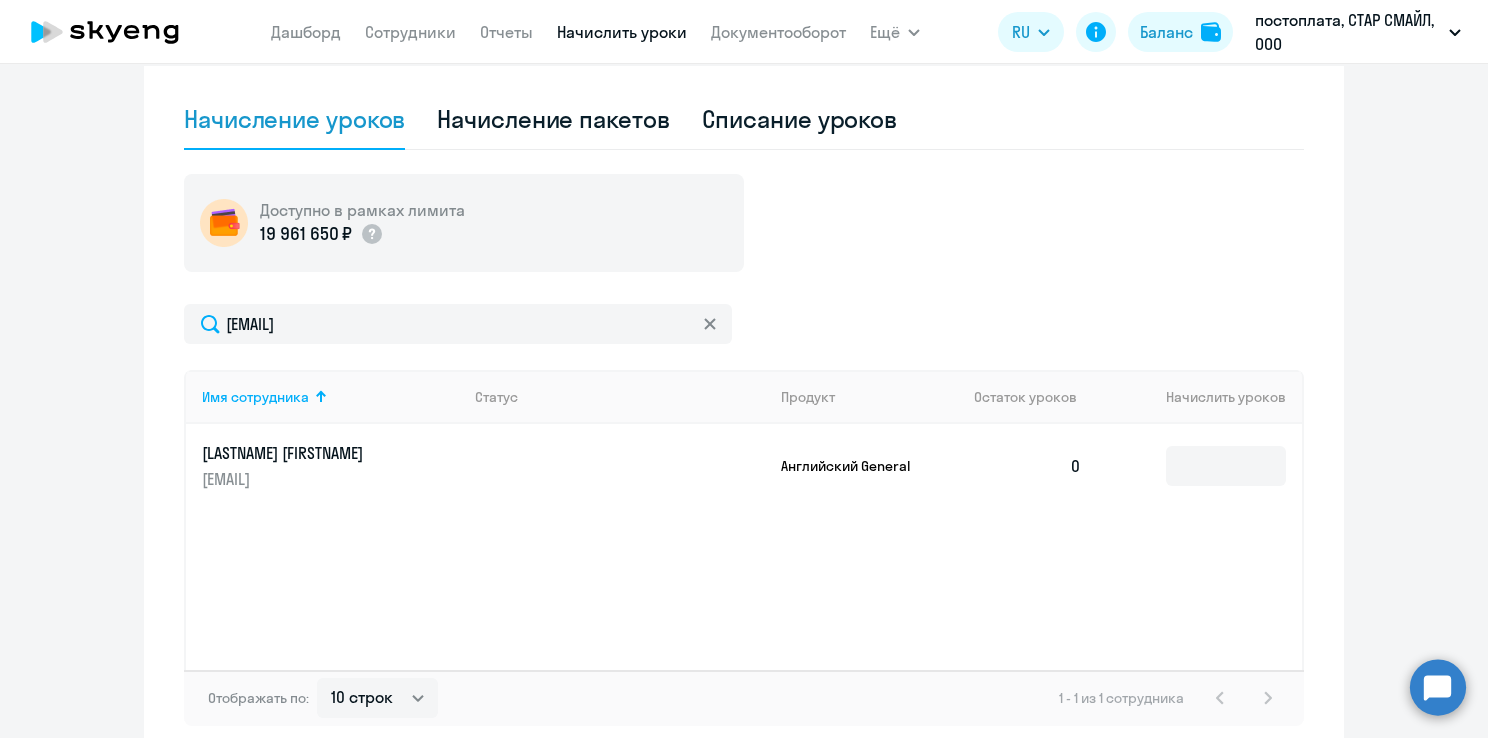 scroll, scrollTop: 612, scrollLeft: 0, axis: vertical 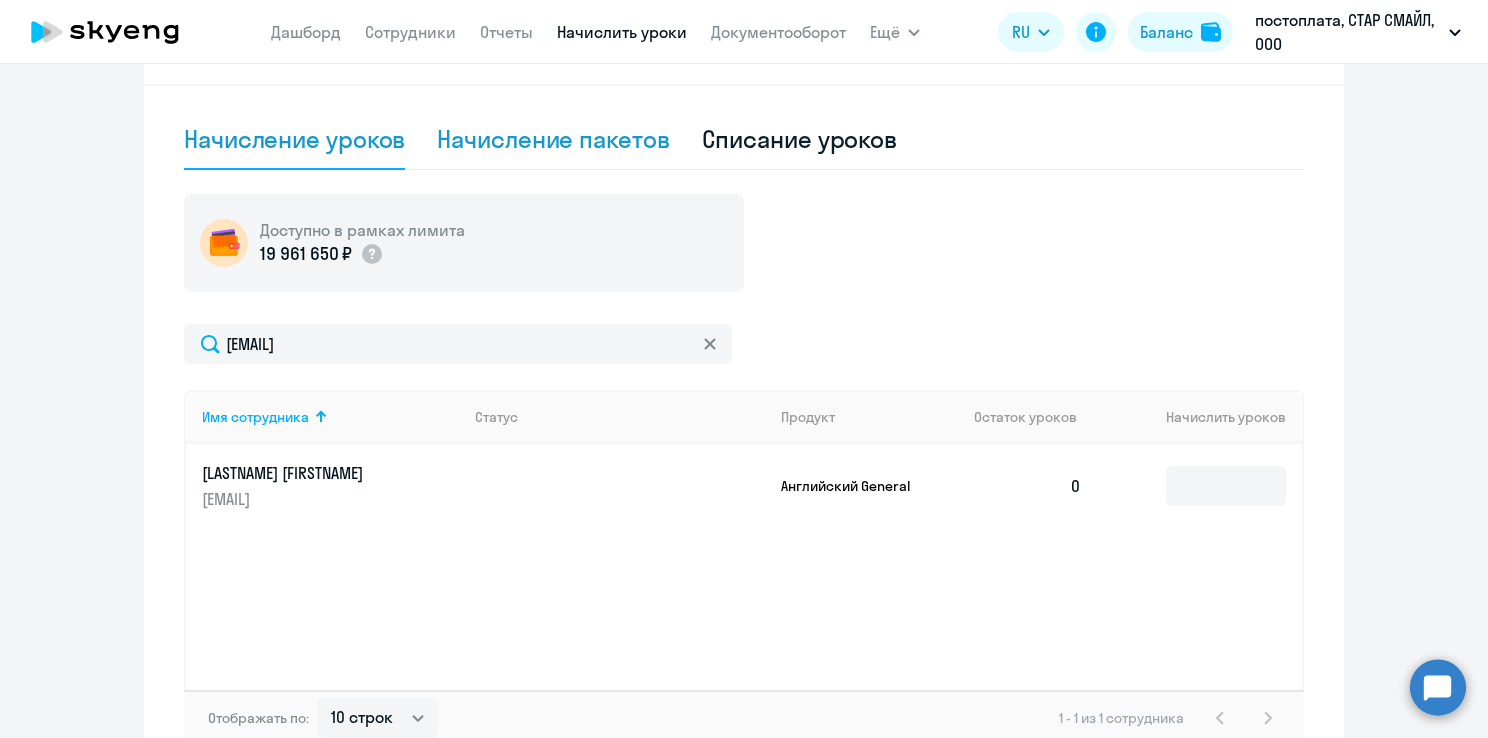 click on "Начисление пакетов" 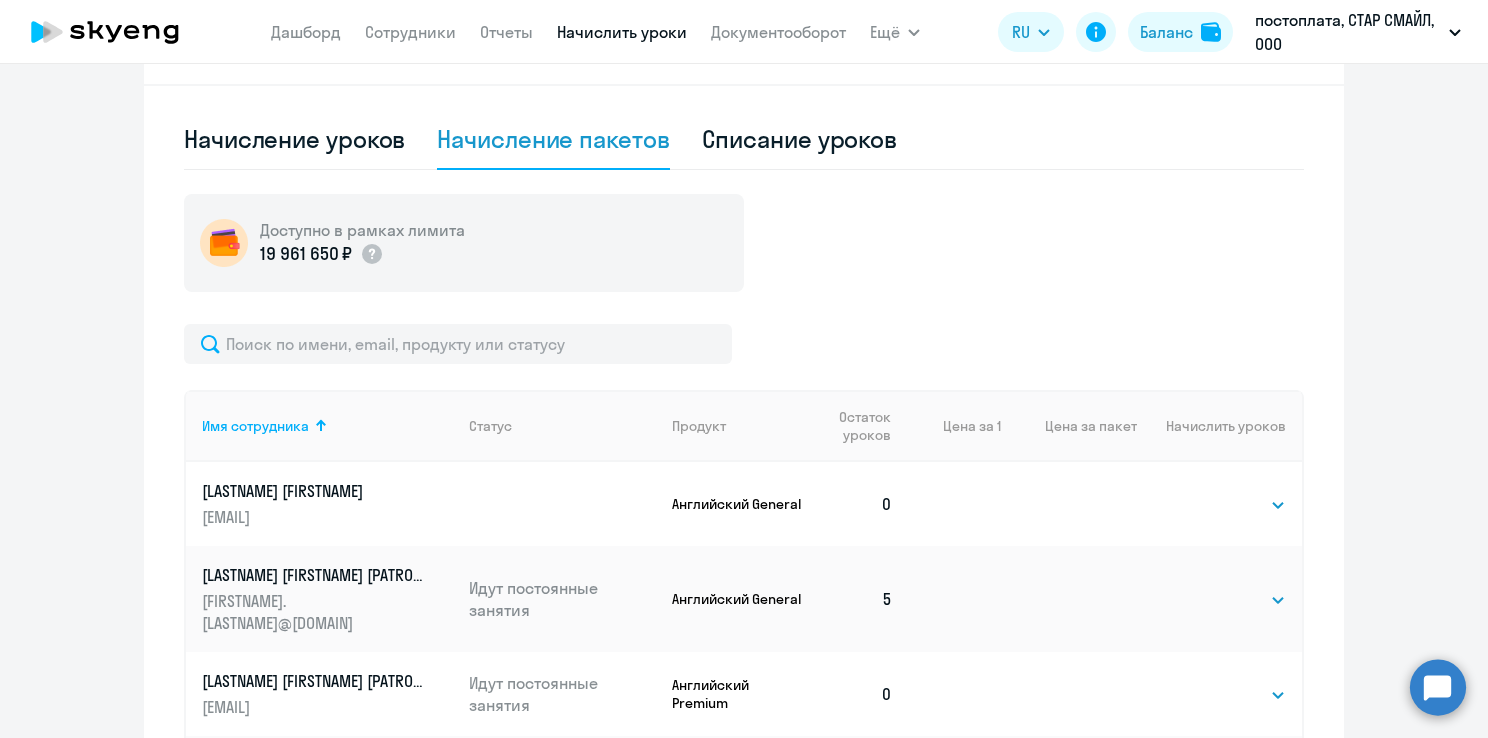 click 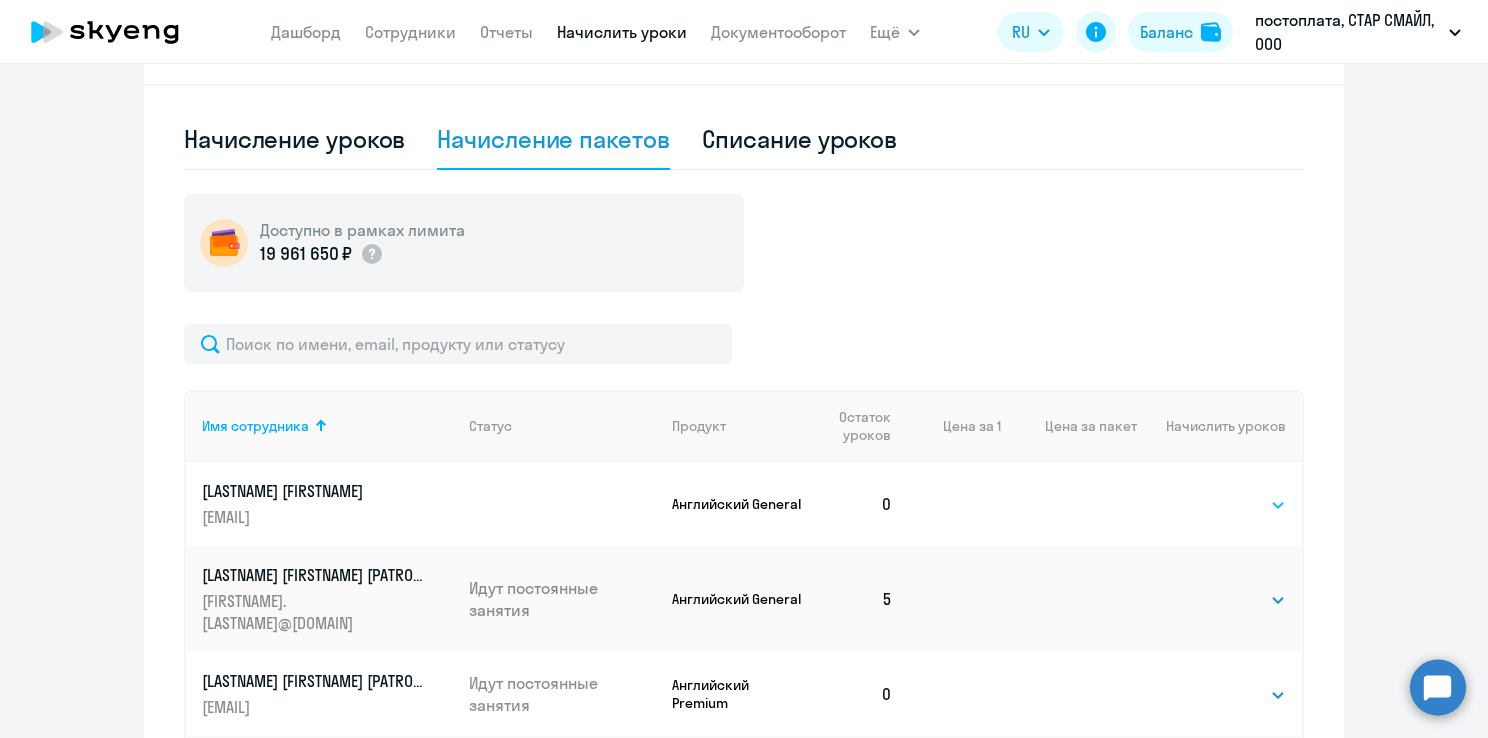 click on "Выбрать   4   8   16   32   64   96   128" 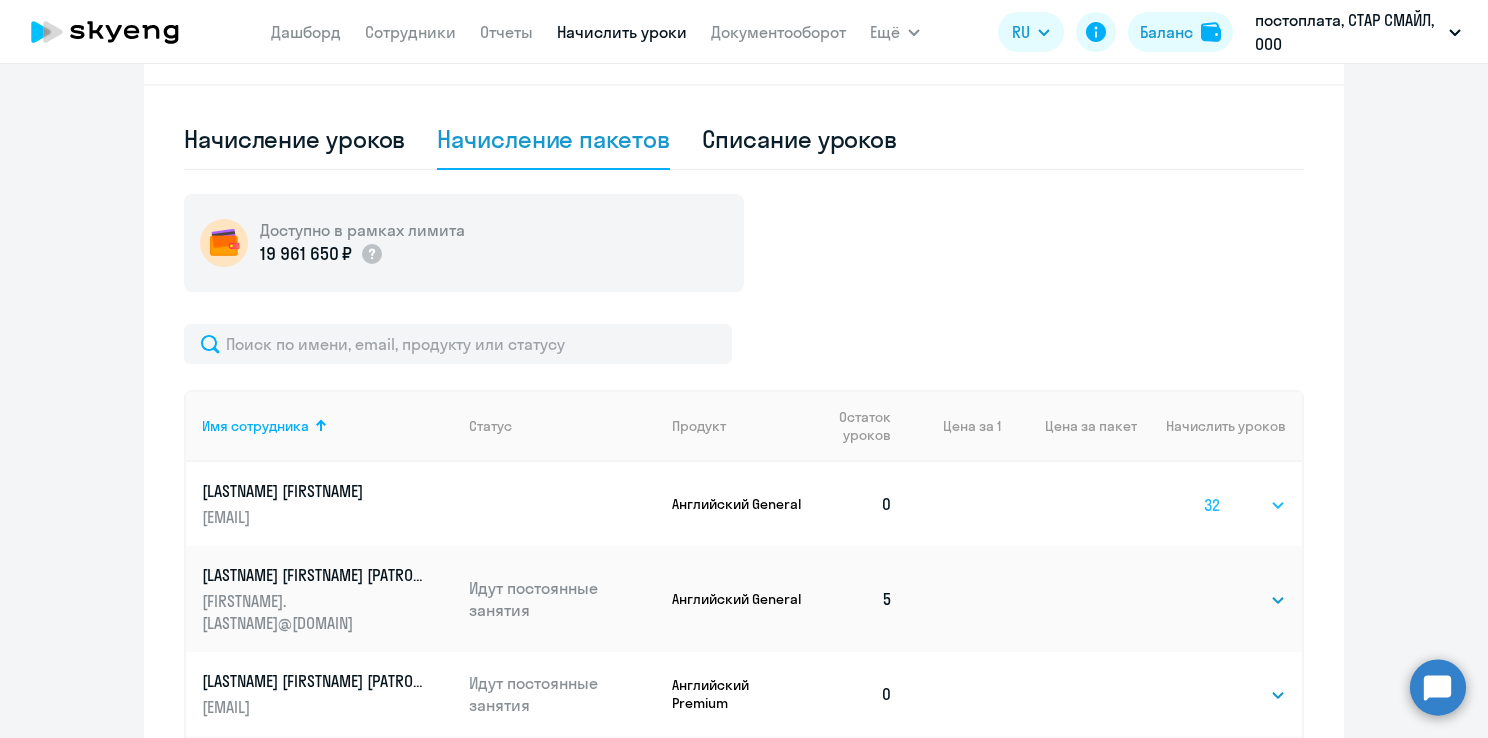 click on "Выбрать   4   8   16   32   64   96   128" 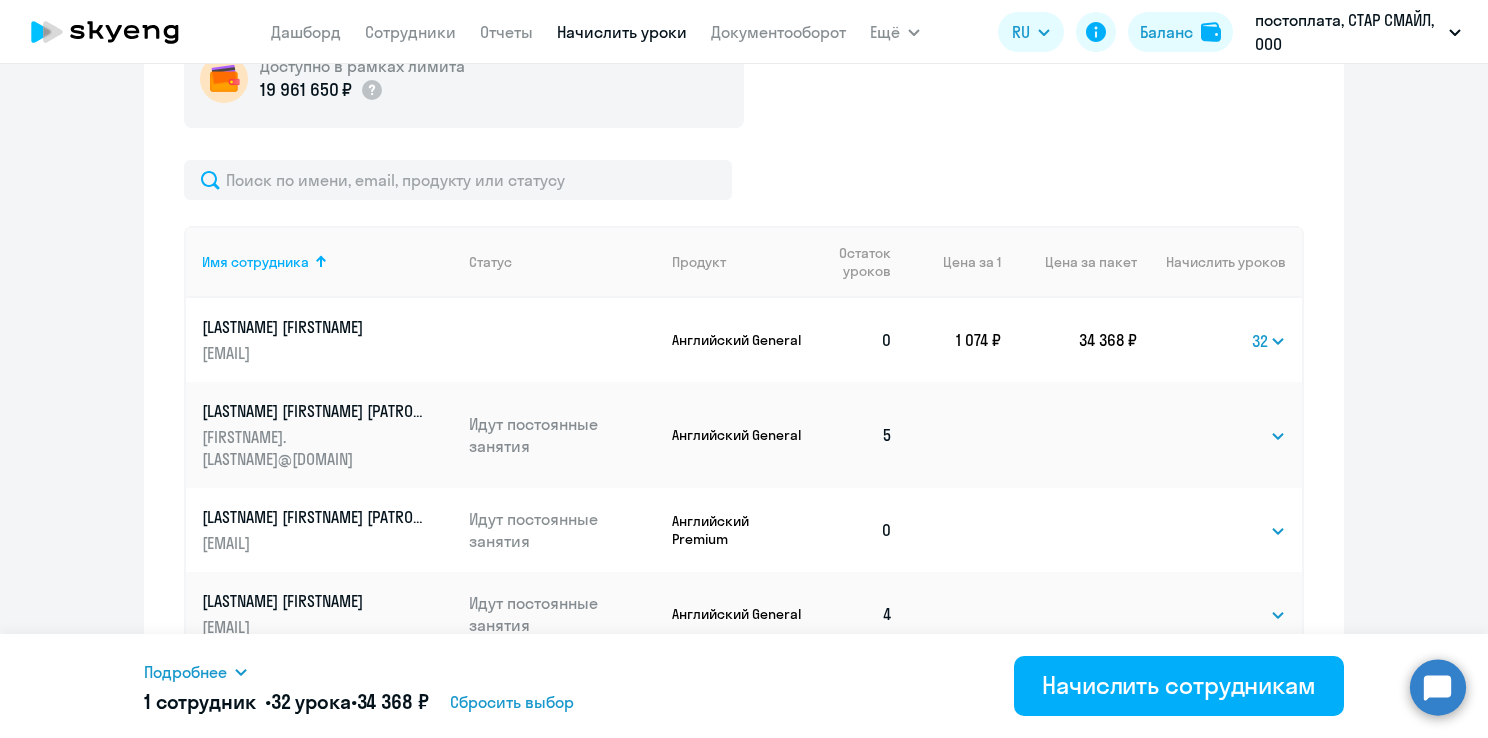 scroll, scrollTop: 812, scrollLeft: 0, axis: vertical 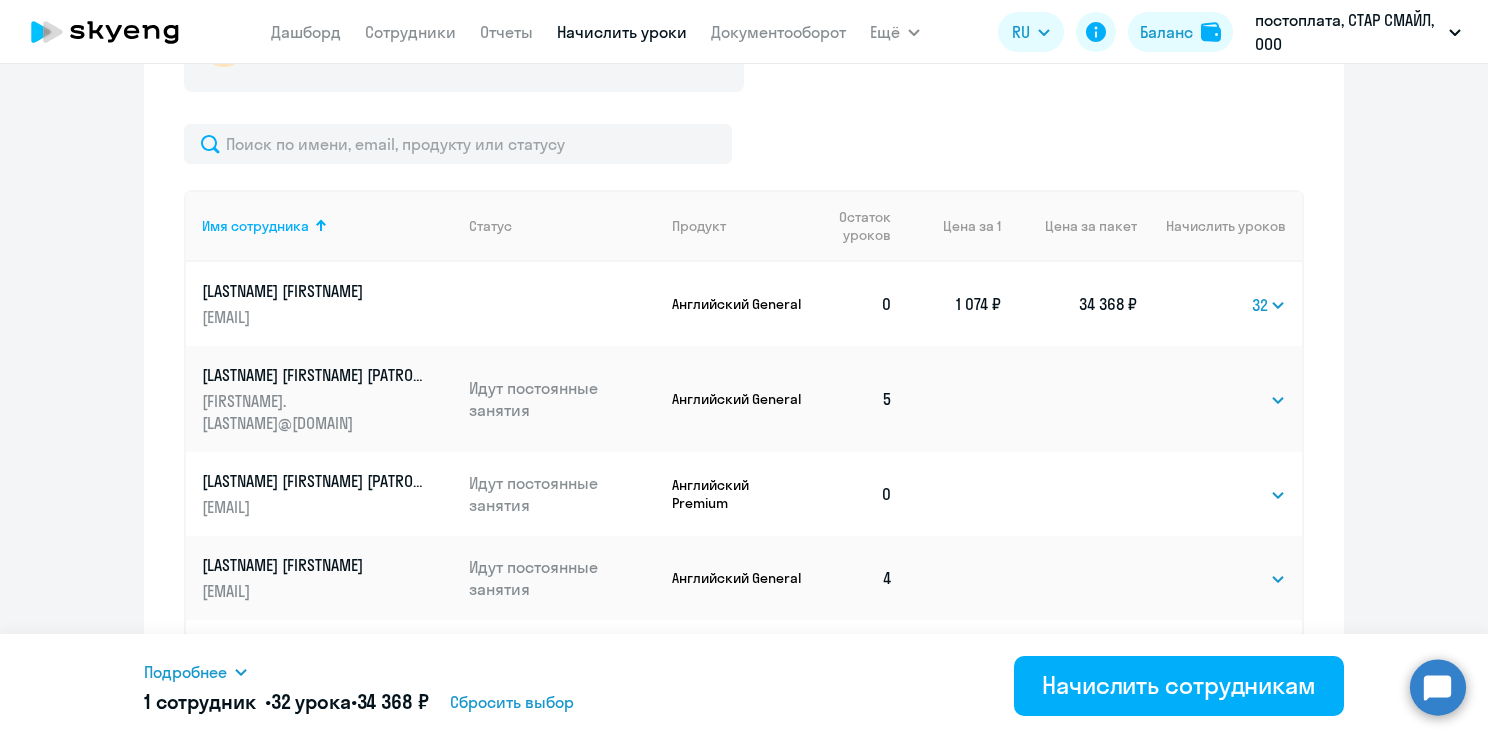 drag, startPoint x: 1068, startPoint y: 306, endPoint x: 1122, endPoint y: 302, distance: 54.147945 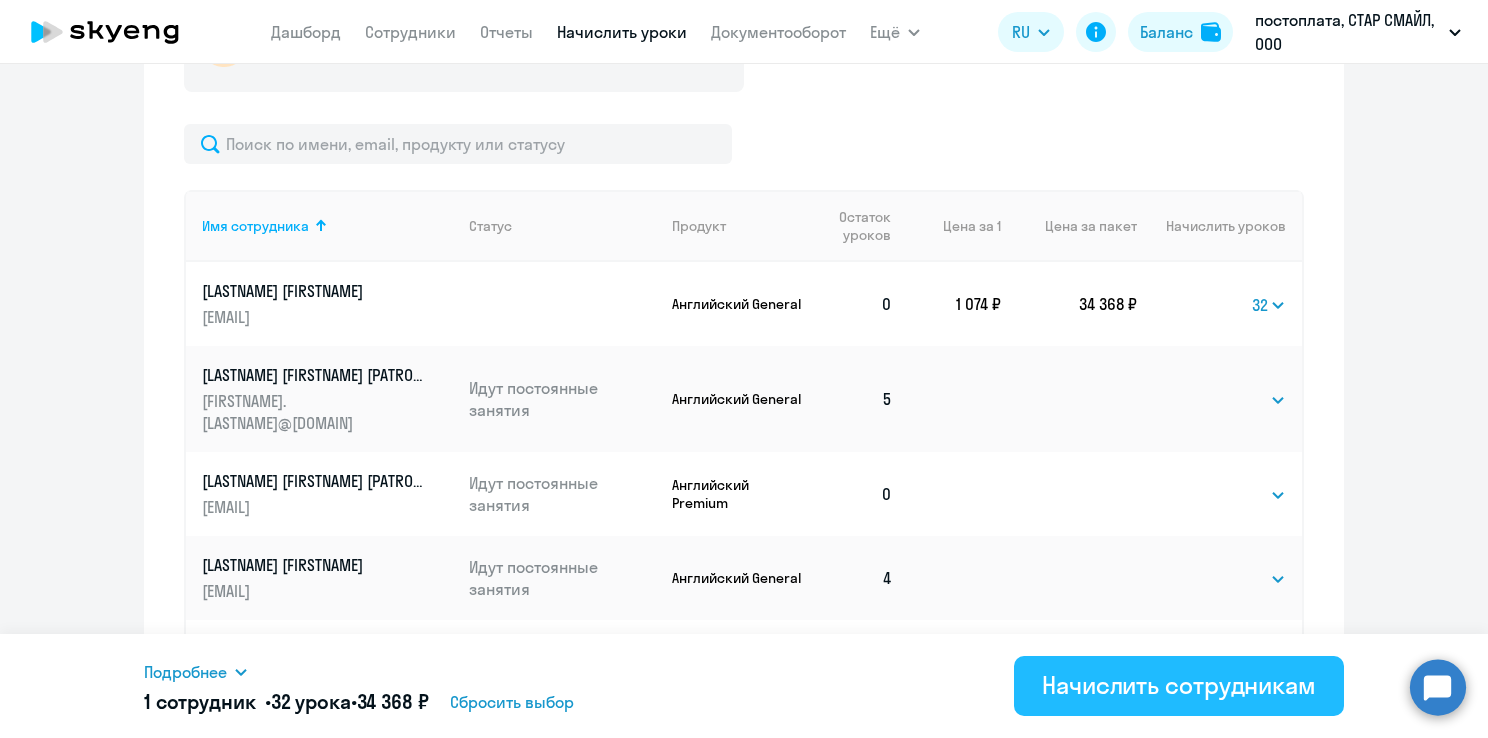 click on "Начислить сотрудникам" at bounding box center [1179, 685] 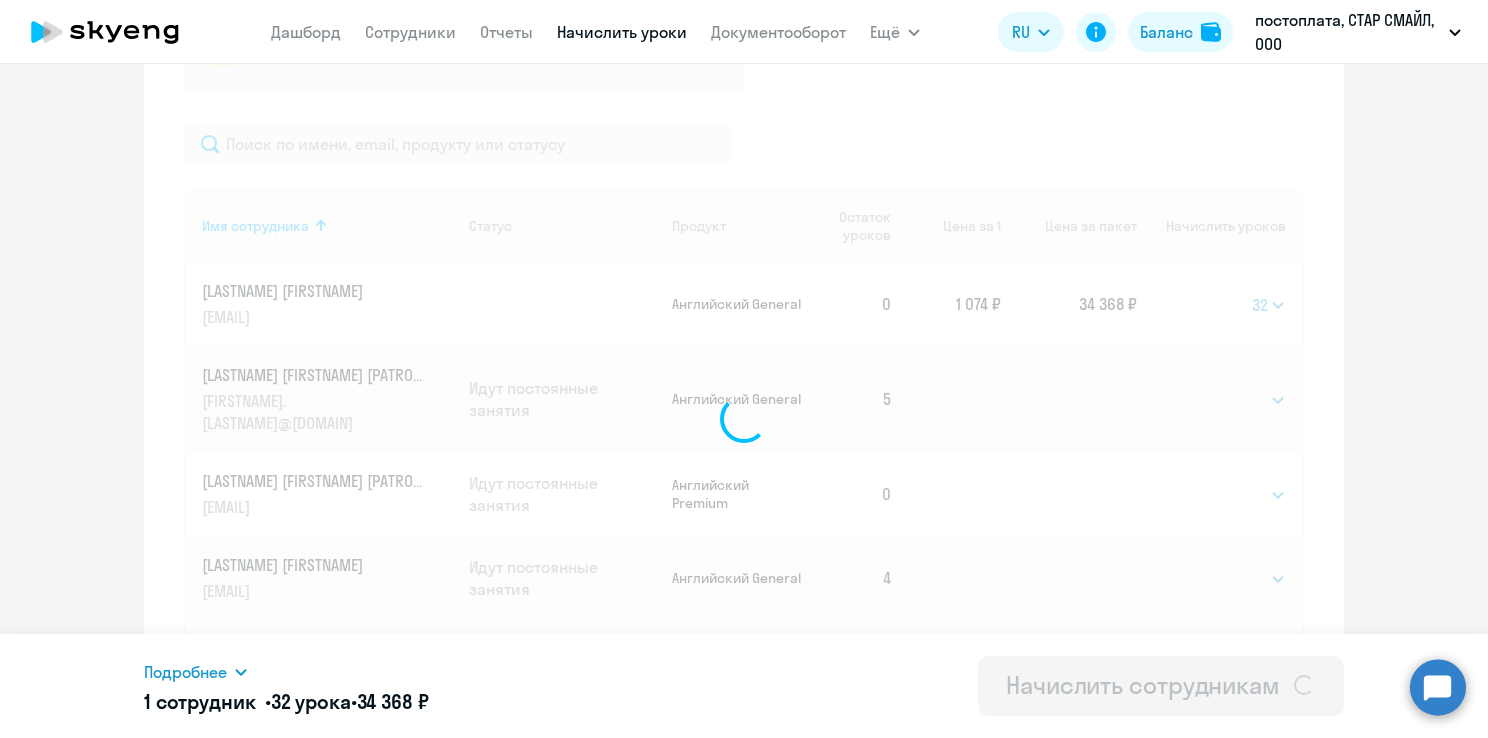 select 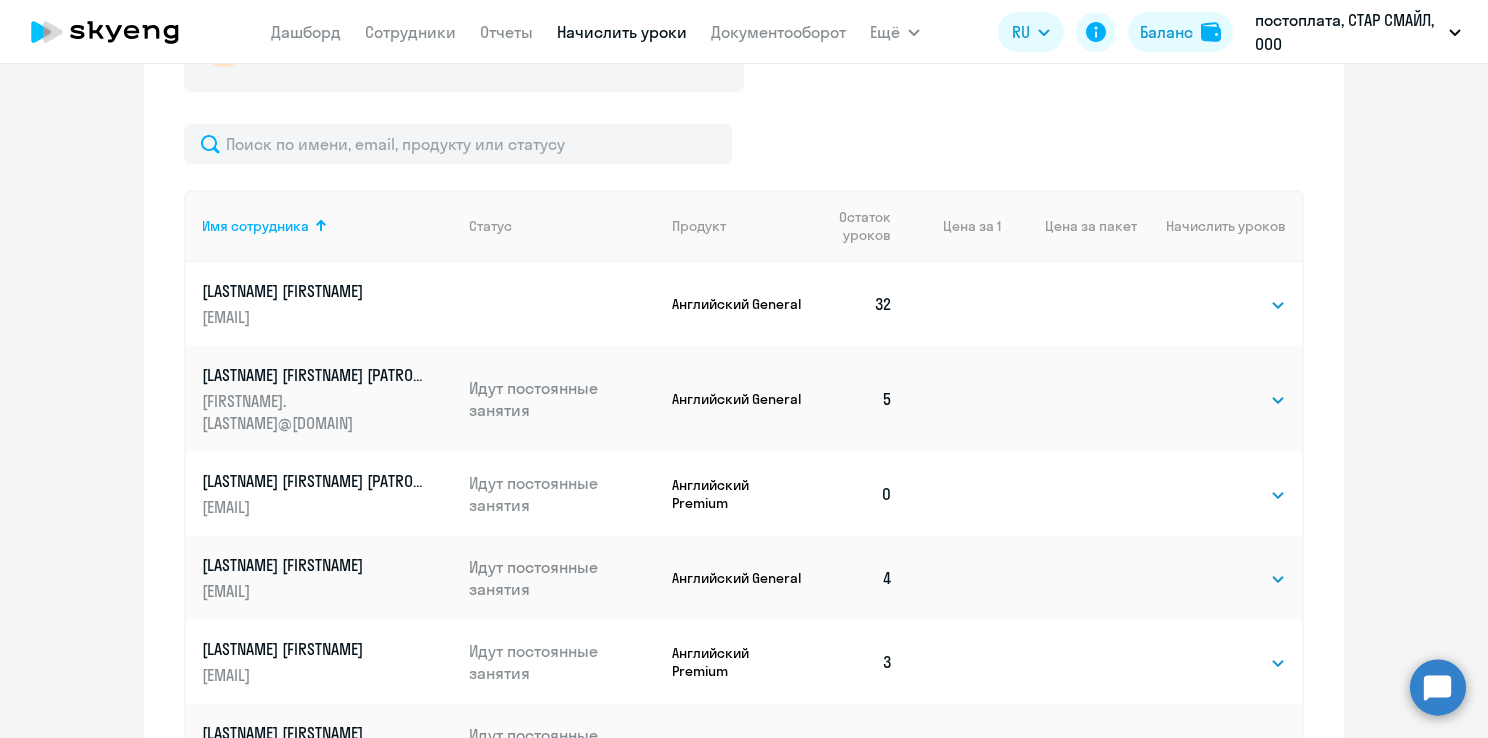 click on "[LASTNAME] [FIRSTNAME]" 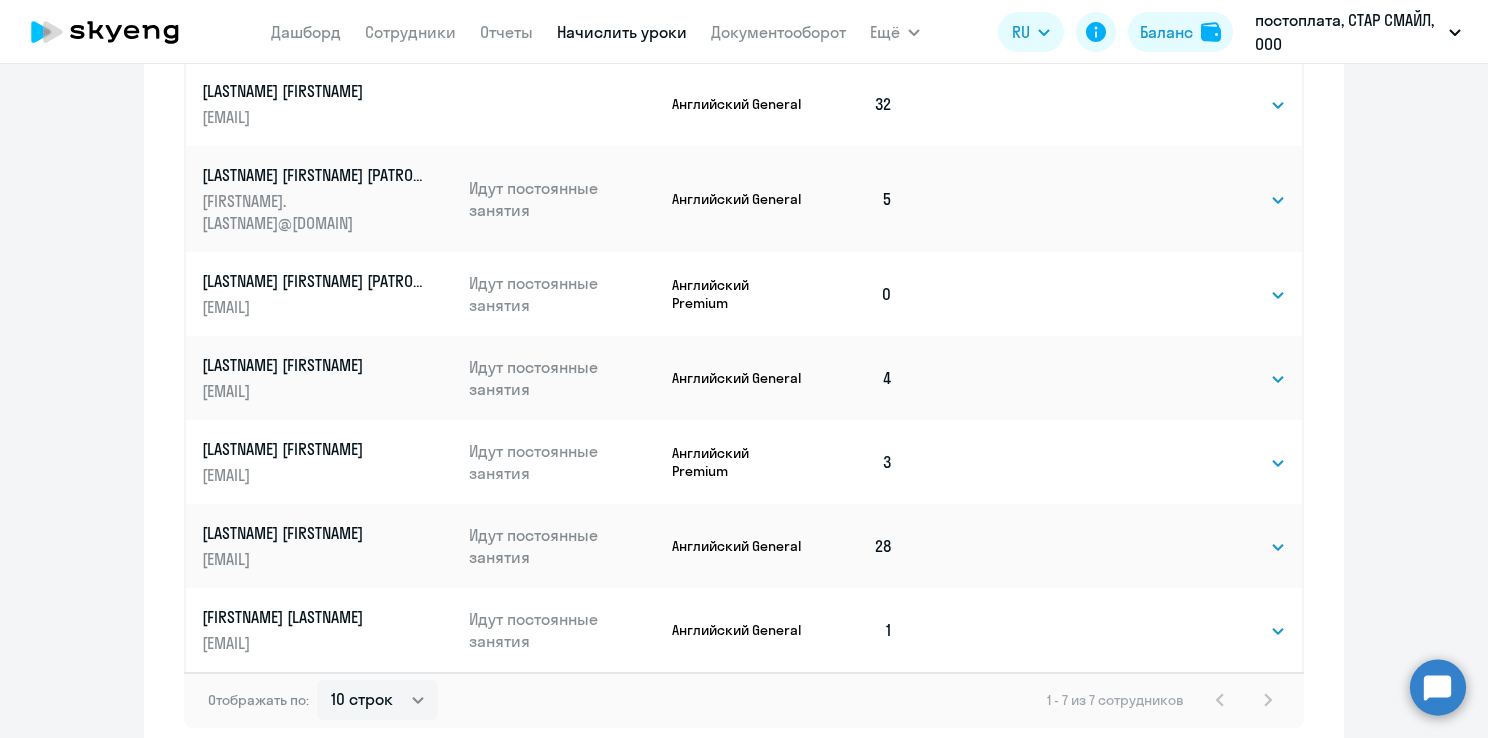 scroll, scrollTop: 612, scrollLeft: 0, axis: vertical 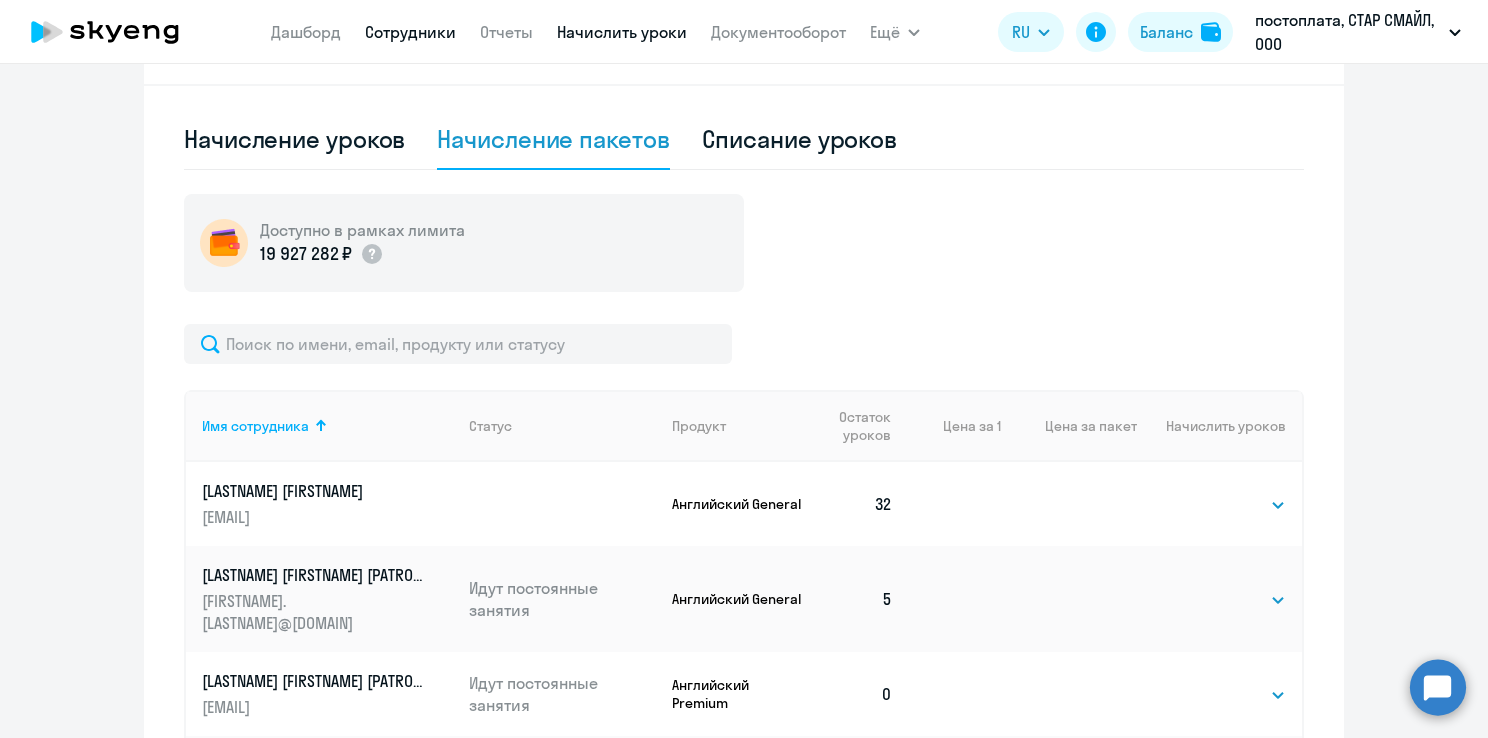 click on "Сотрудники" at bounding box center [410, 32] 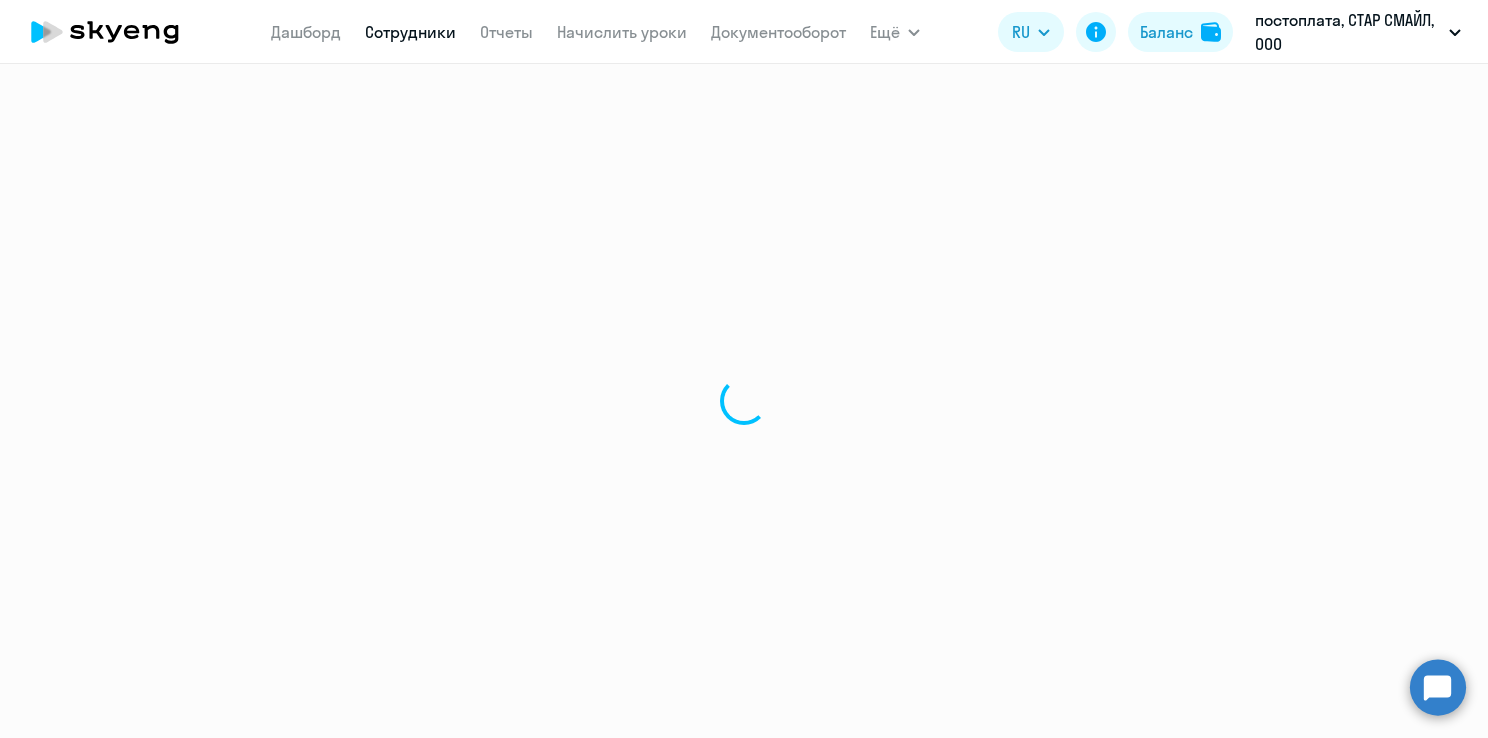 select on "30" 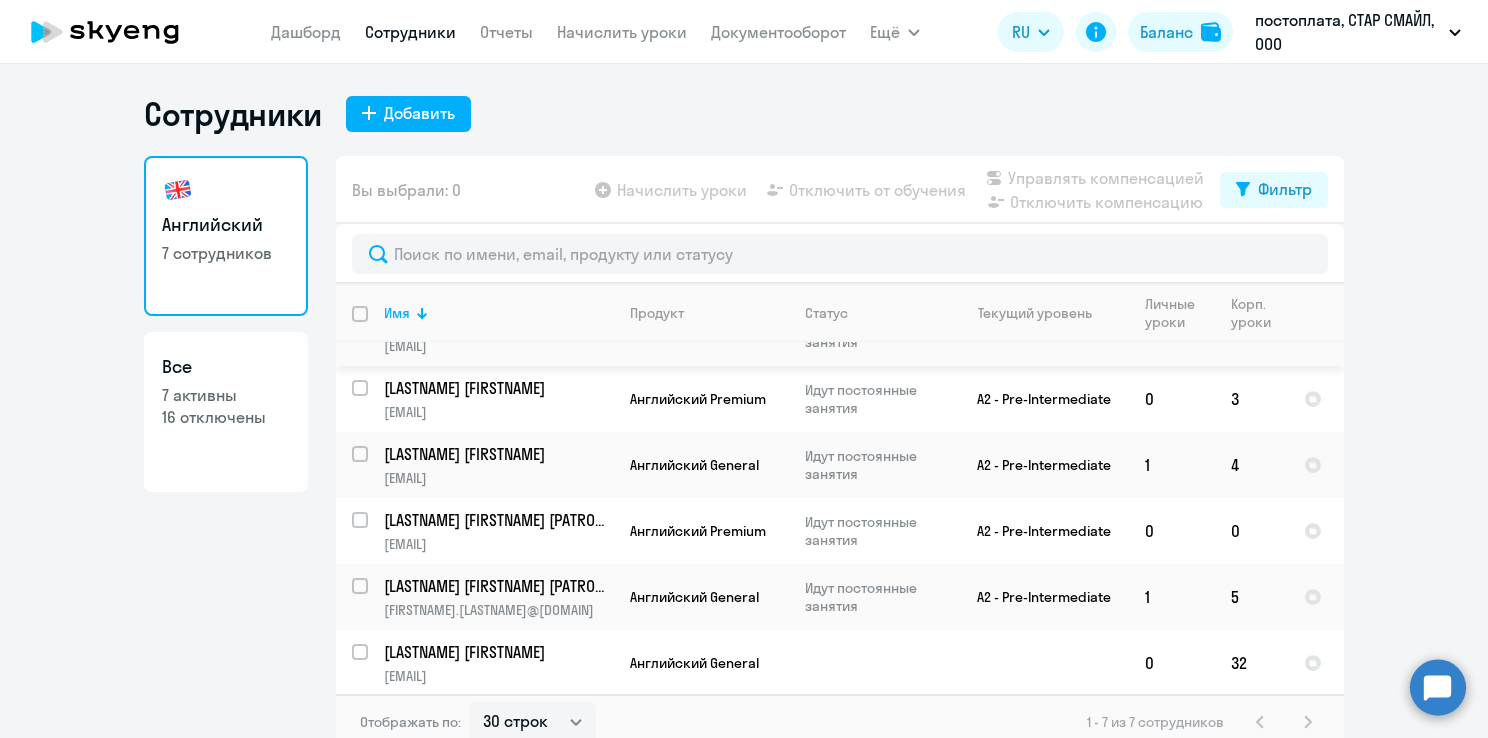 scroll, scrollTop: 112, scrollLeft: 0, axis: vertical 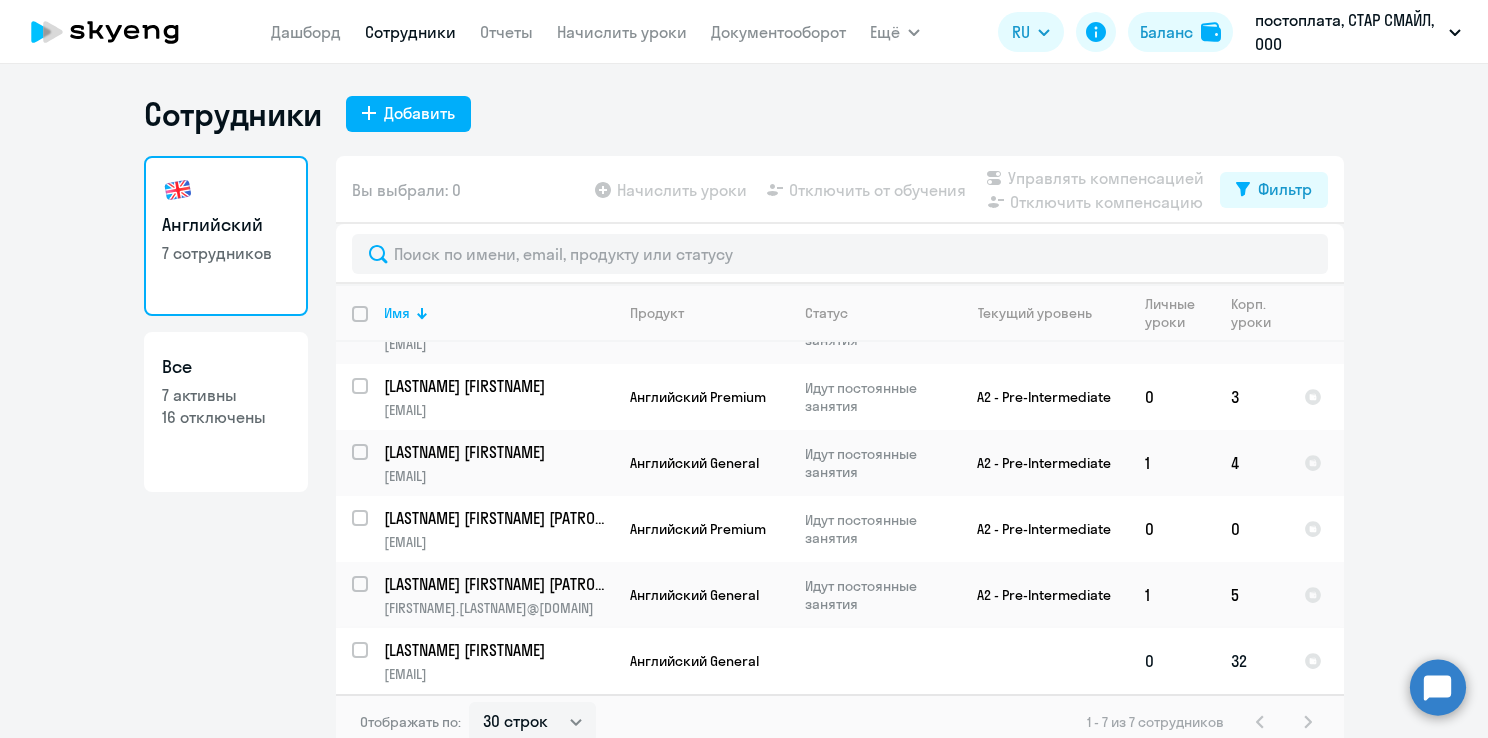 click on "[LASTNAME] [FIRSTNAME]" 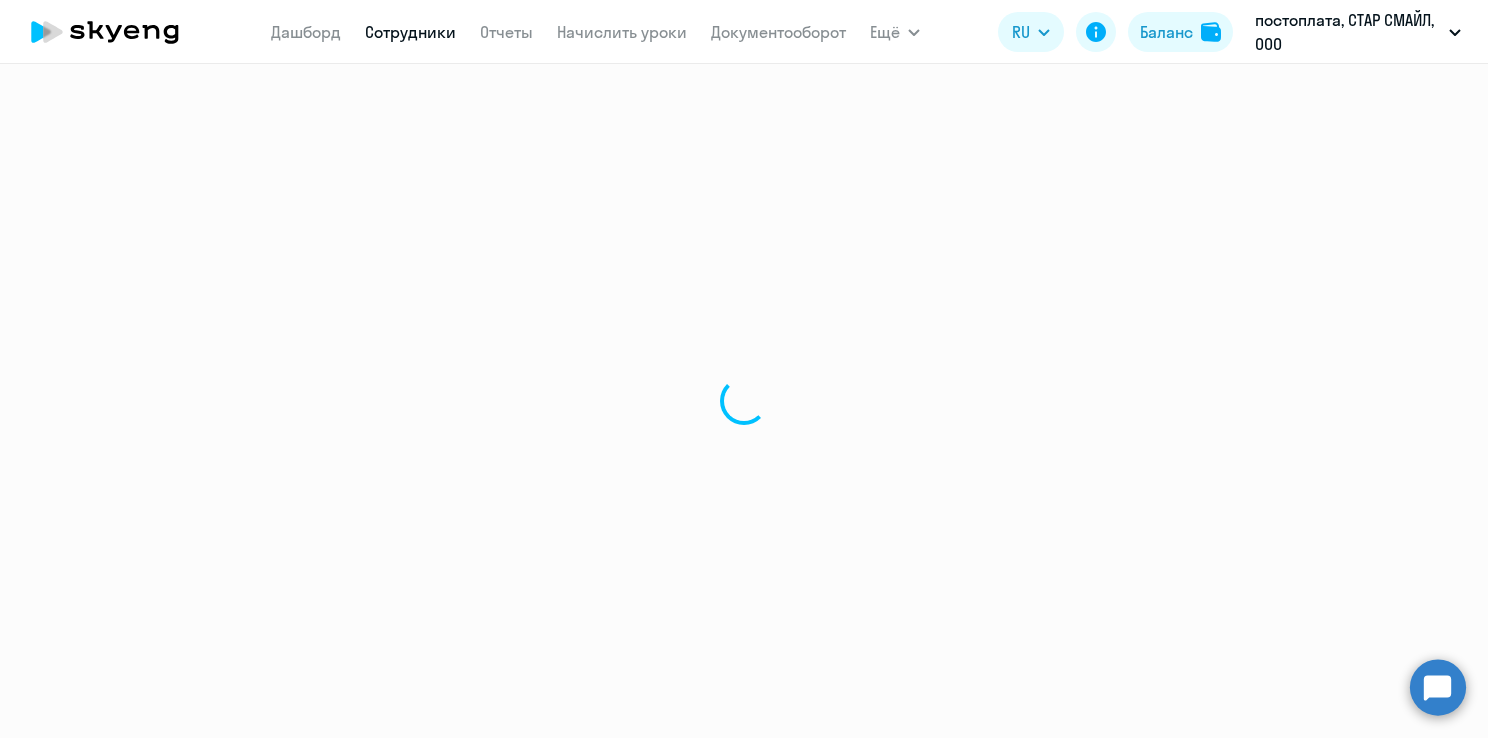 select on "english" 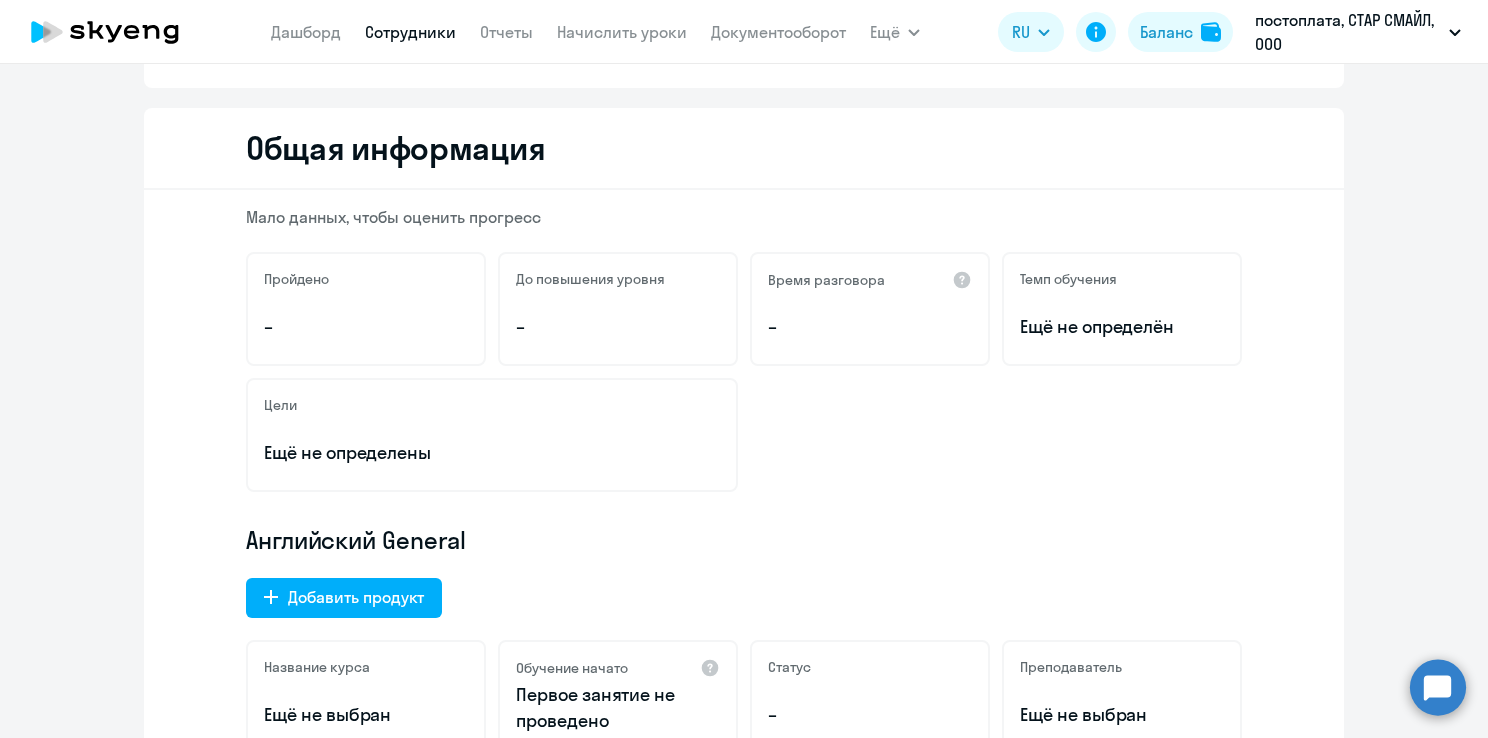 scroll, scrollTop: 0, scrollLeft: 0, axis: both 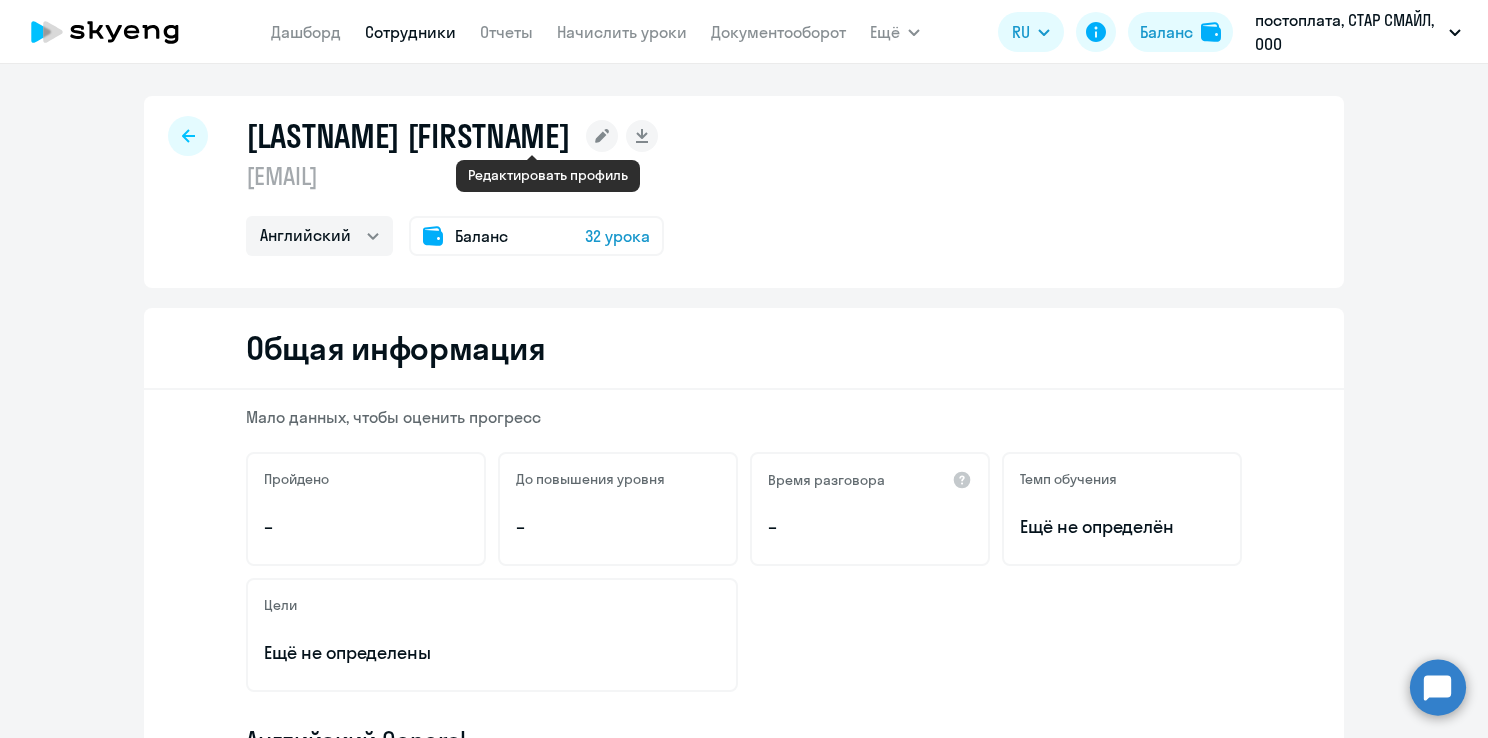 click 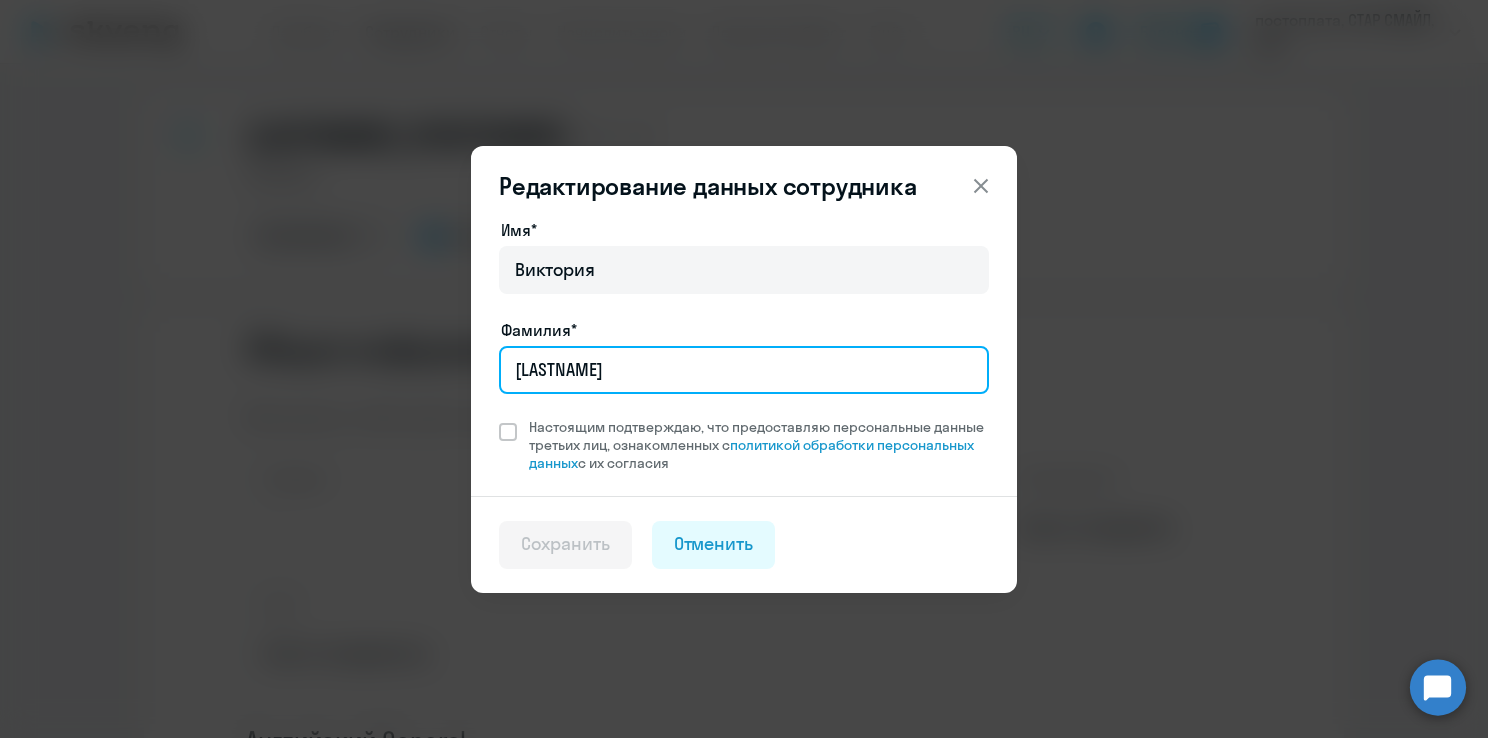 drag, startPoint x: 610, startPoint y: 366, endPoint x: 512, endPoint y: 358, distance: 98.32599 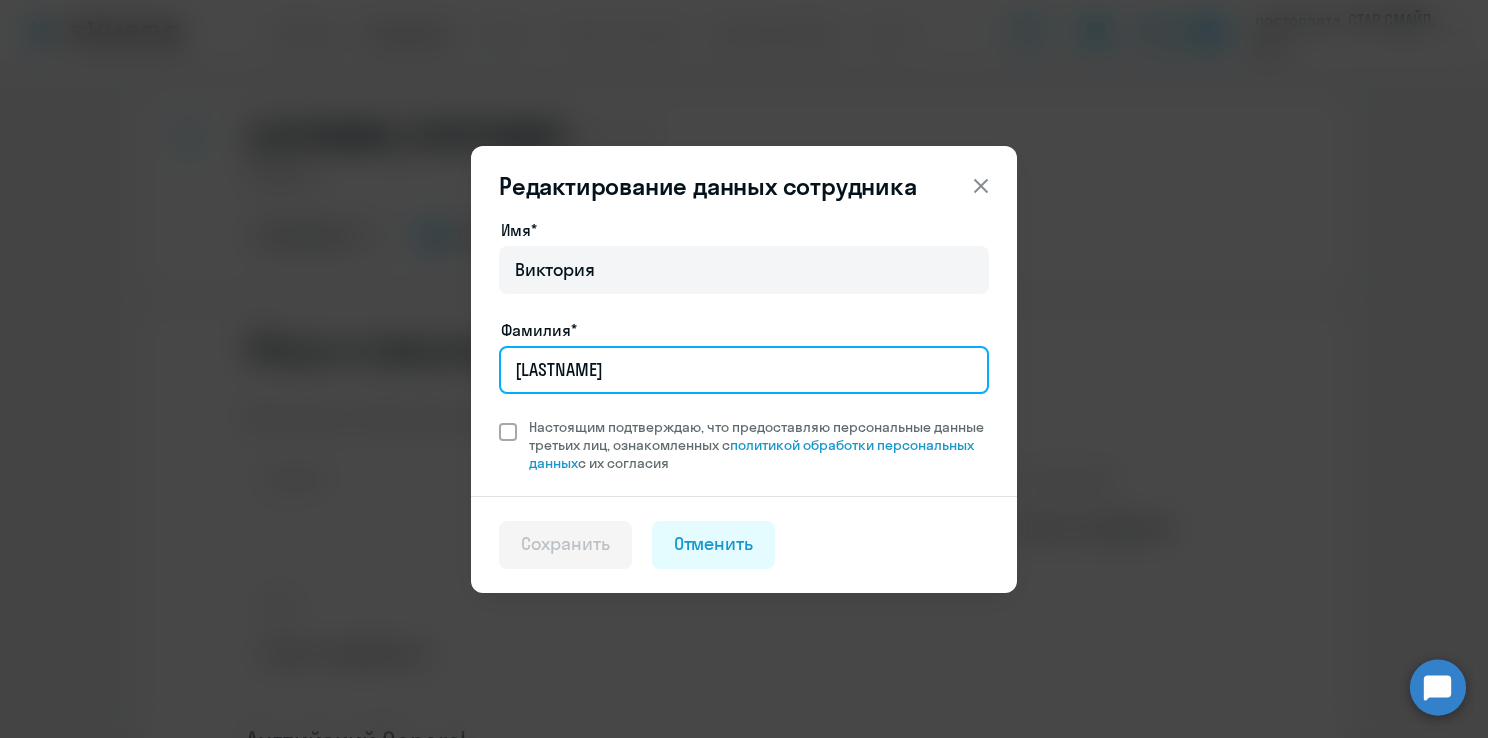 type on "[LASTNAME]" 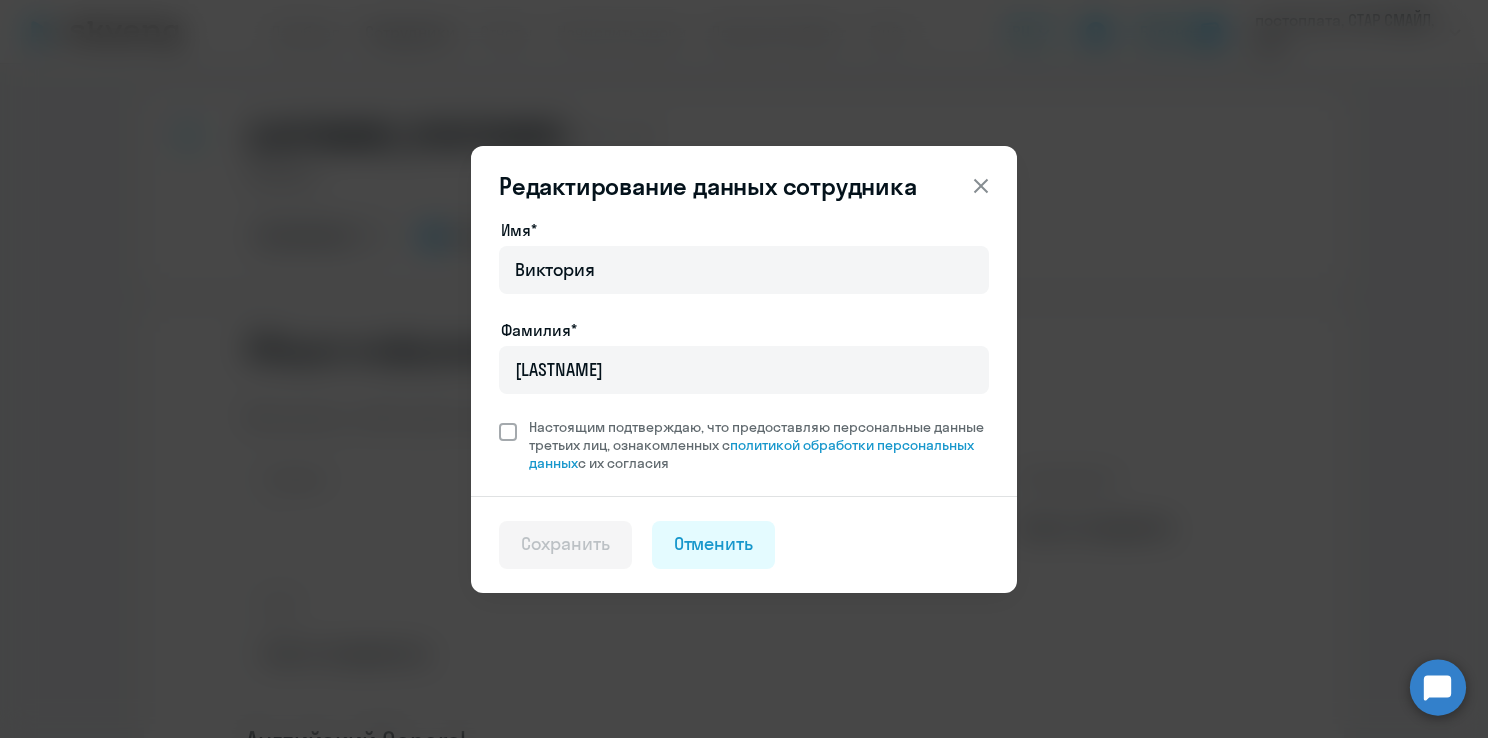 click at bounding box center (508, 432) 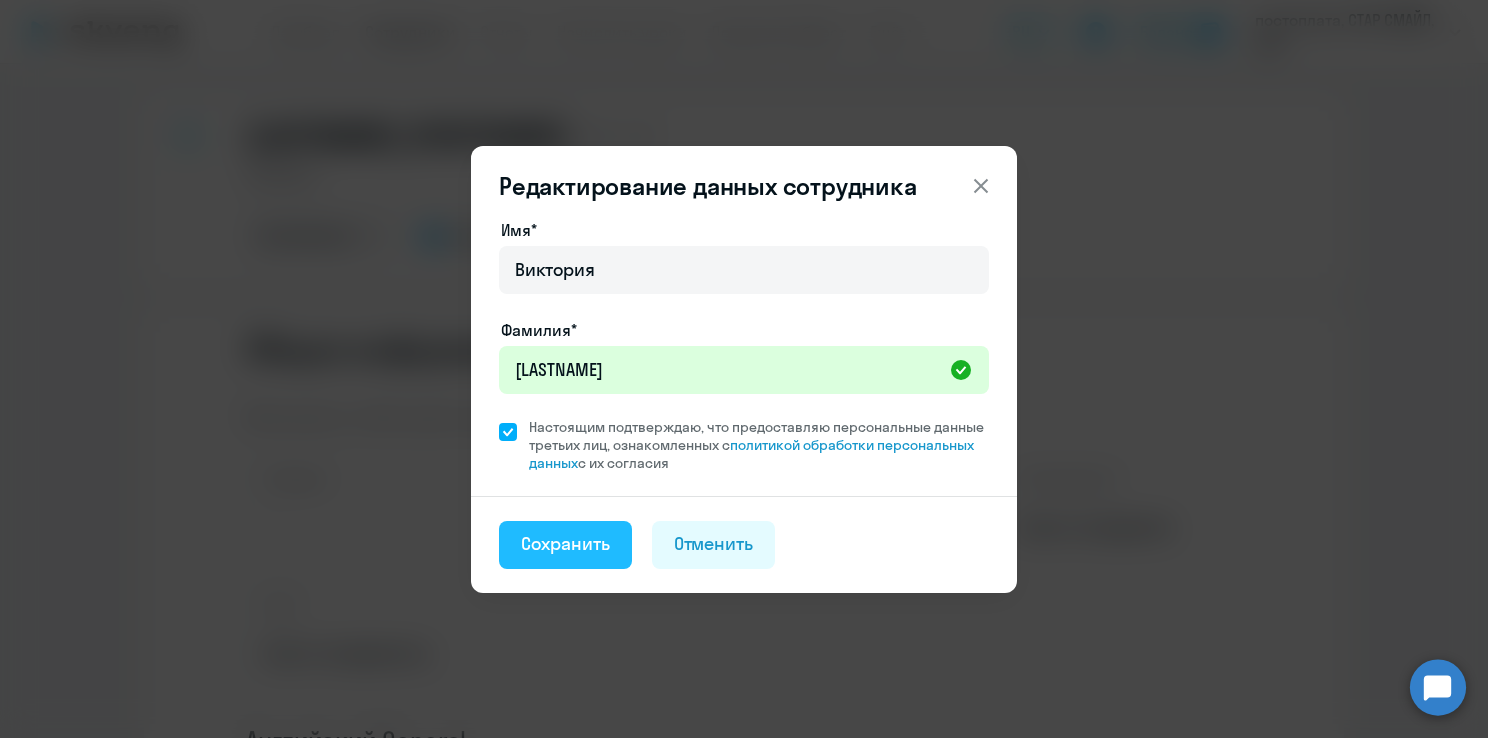 click on "Сохранить" at bounding box center (565, 544) 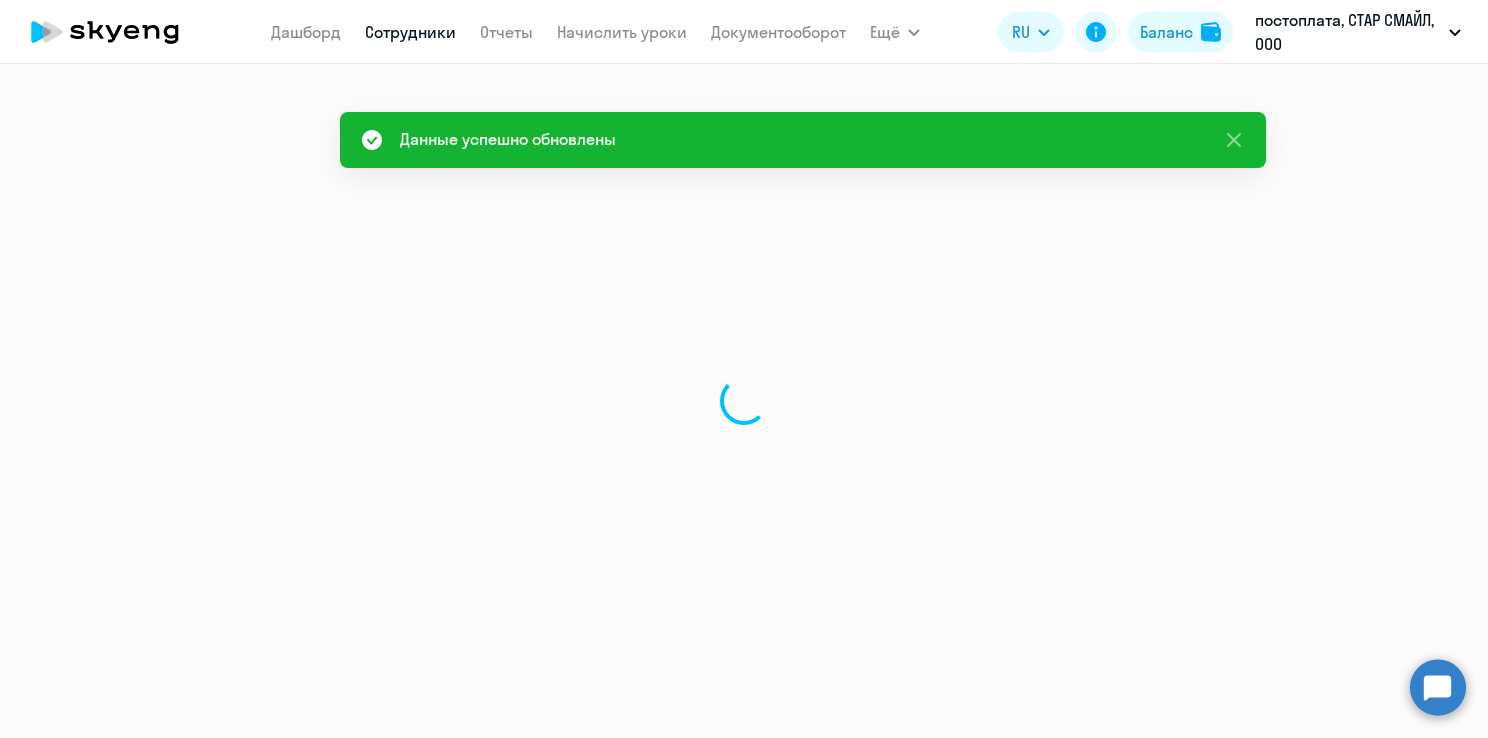 select on "english" 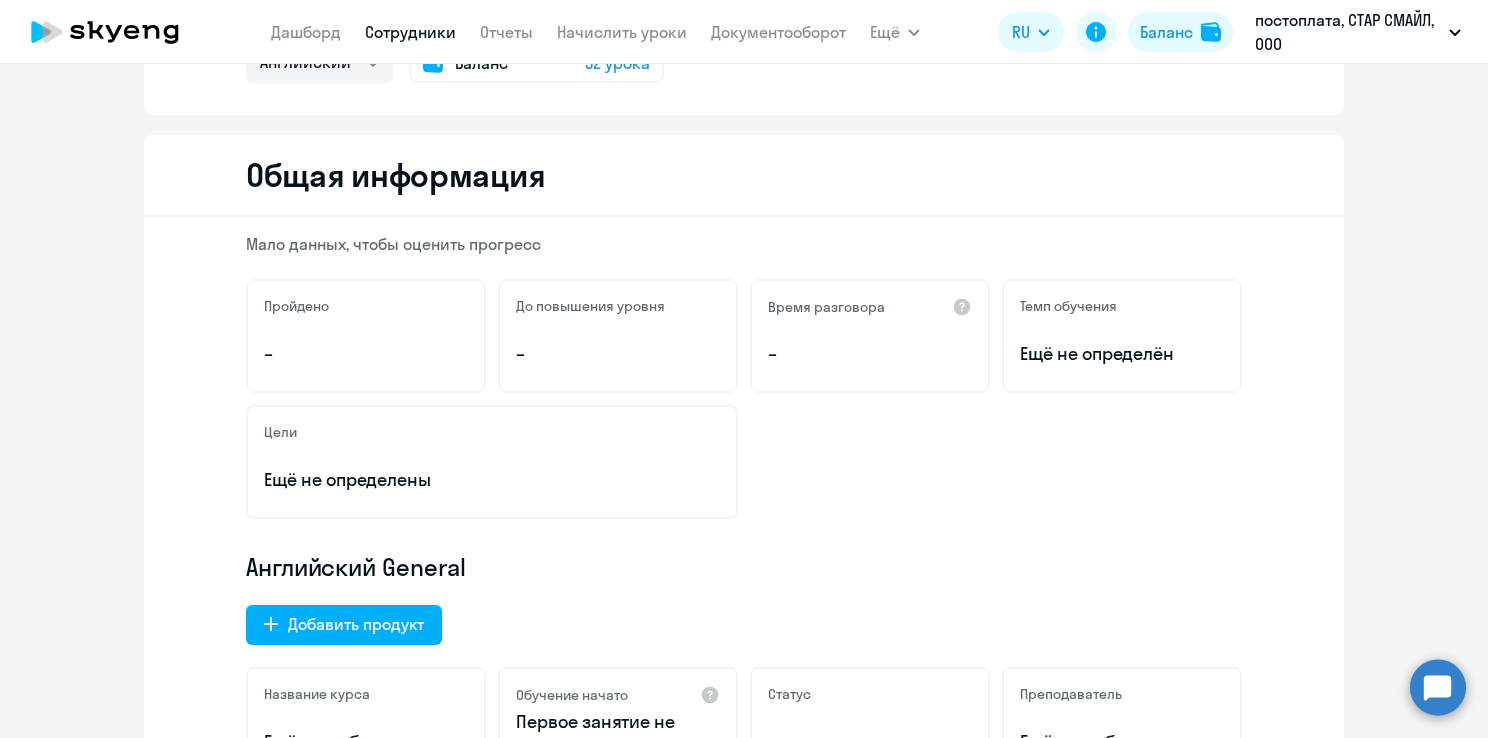 scroll, scrollTop: 0, scrollLeft: 0, axis: both 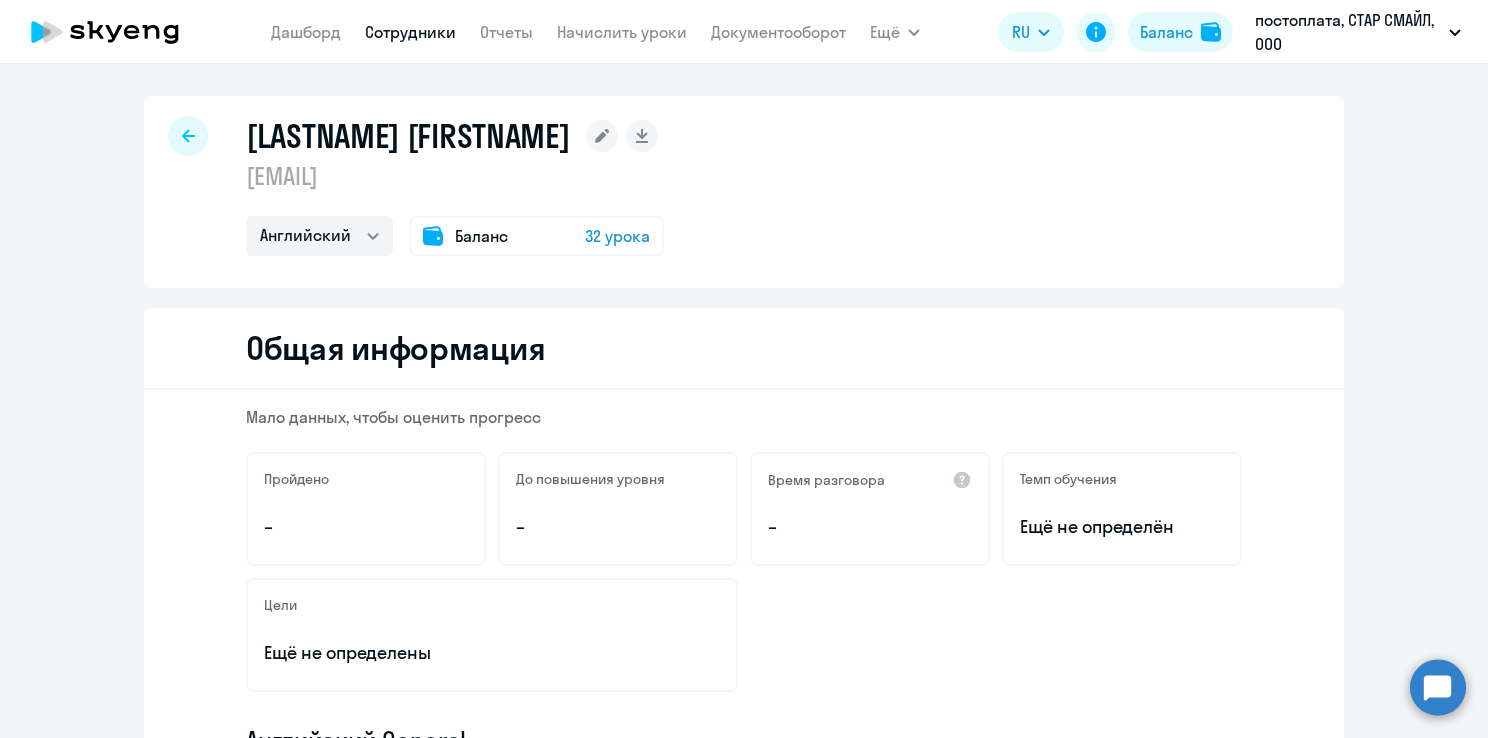 click on "[EMAIL]" 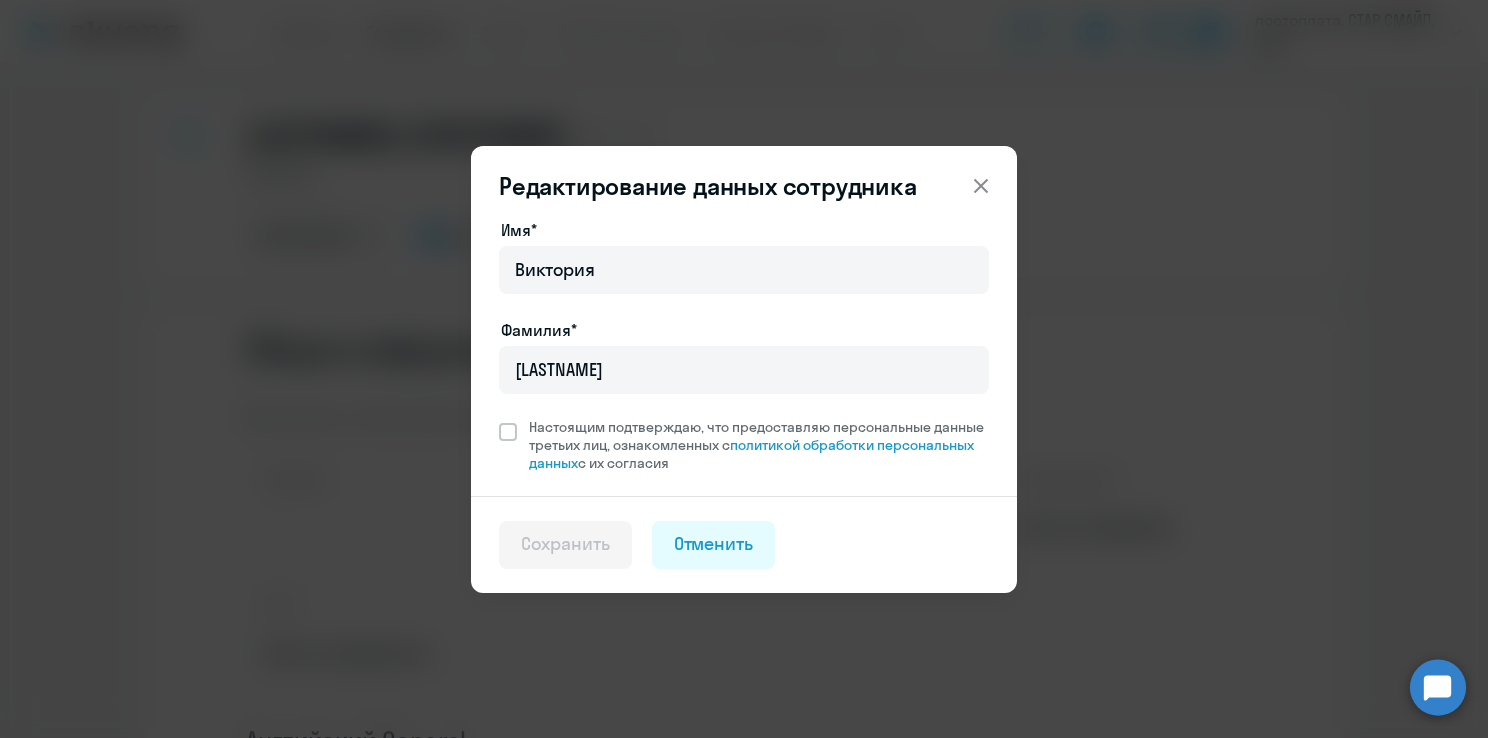 click 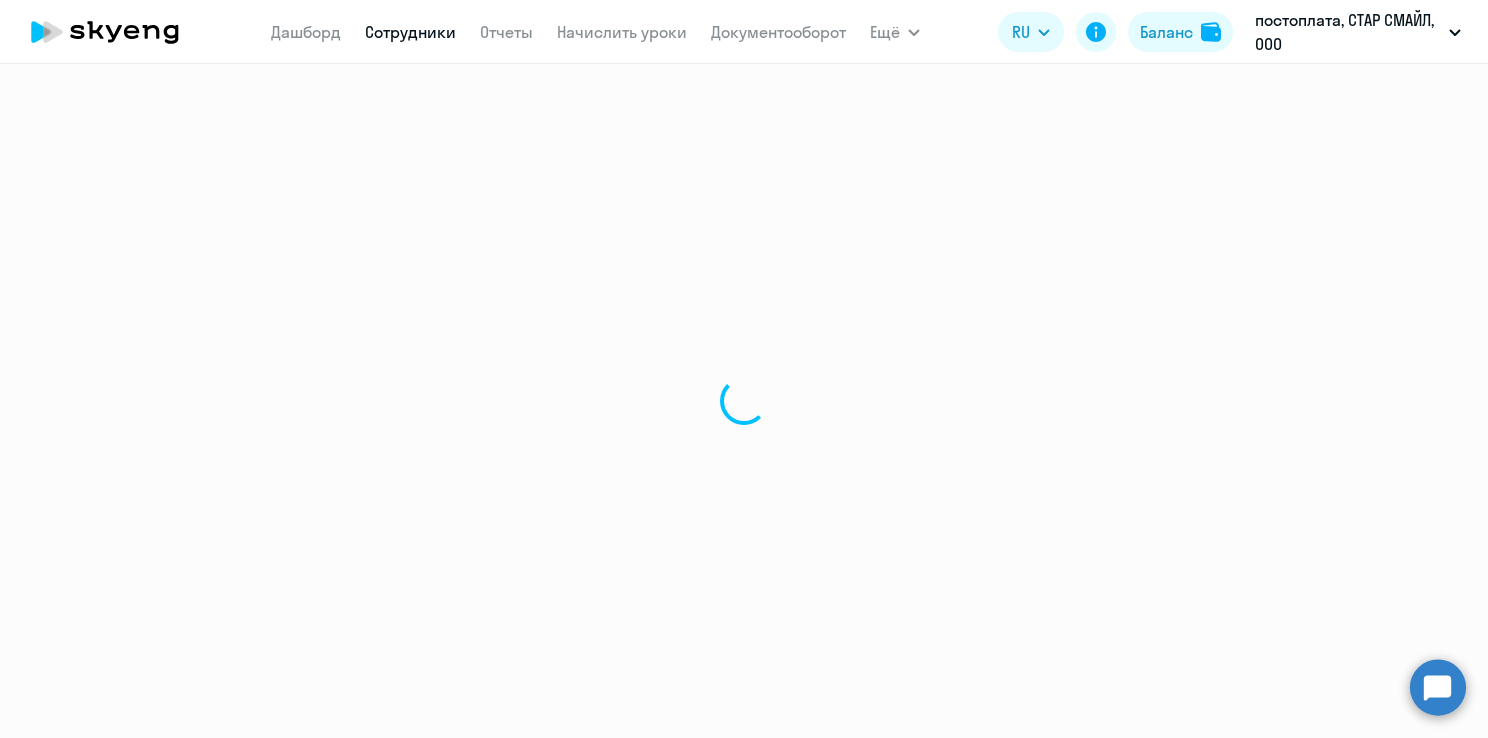 select on "30" 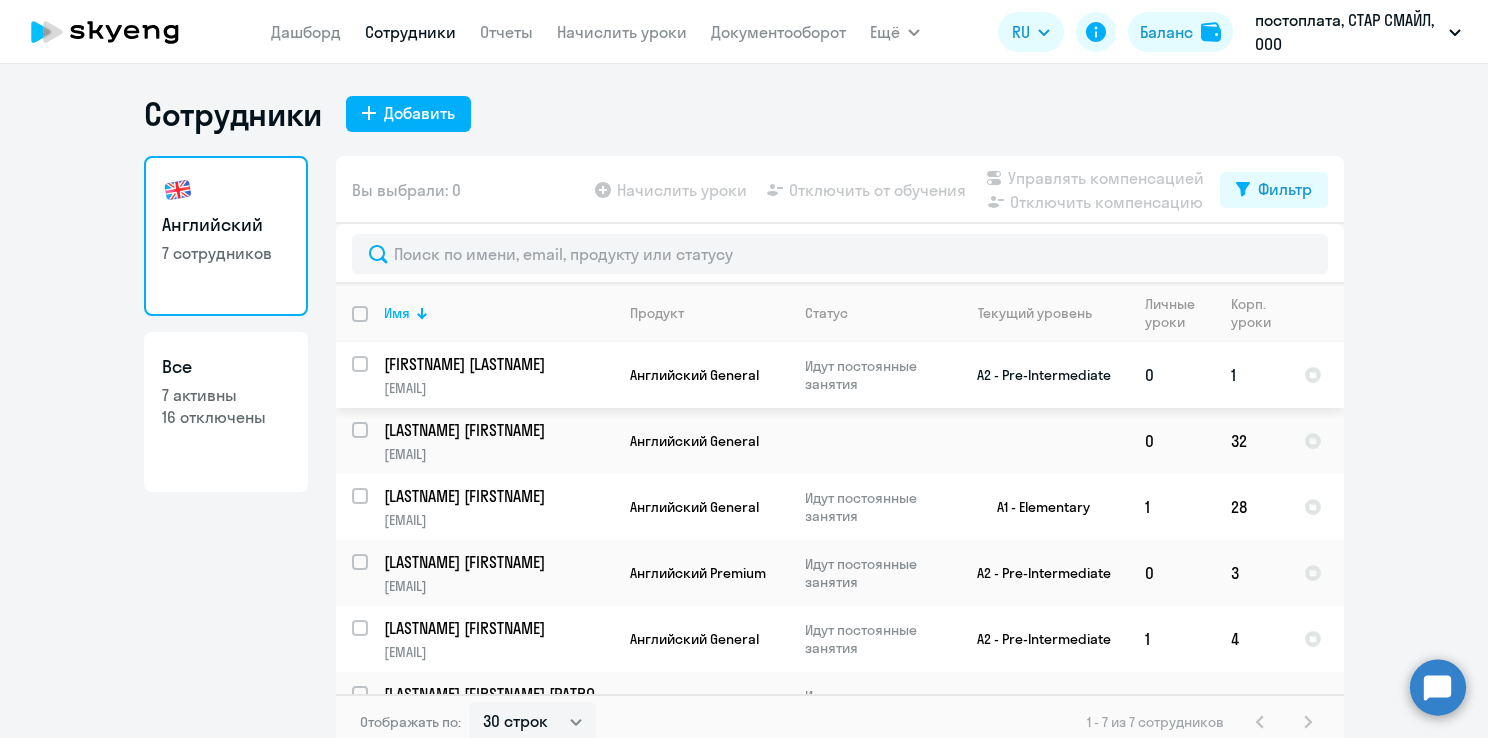 click on "[EMAIL]" 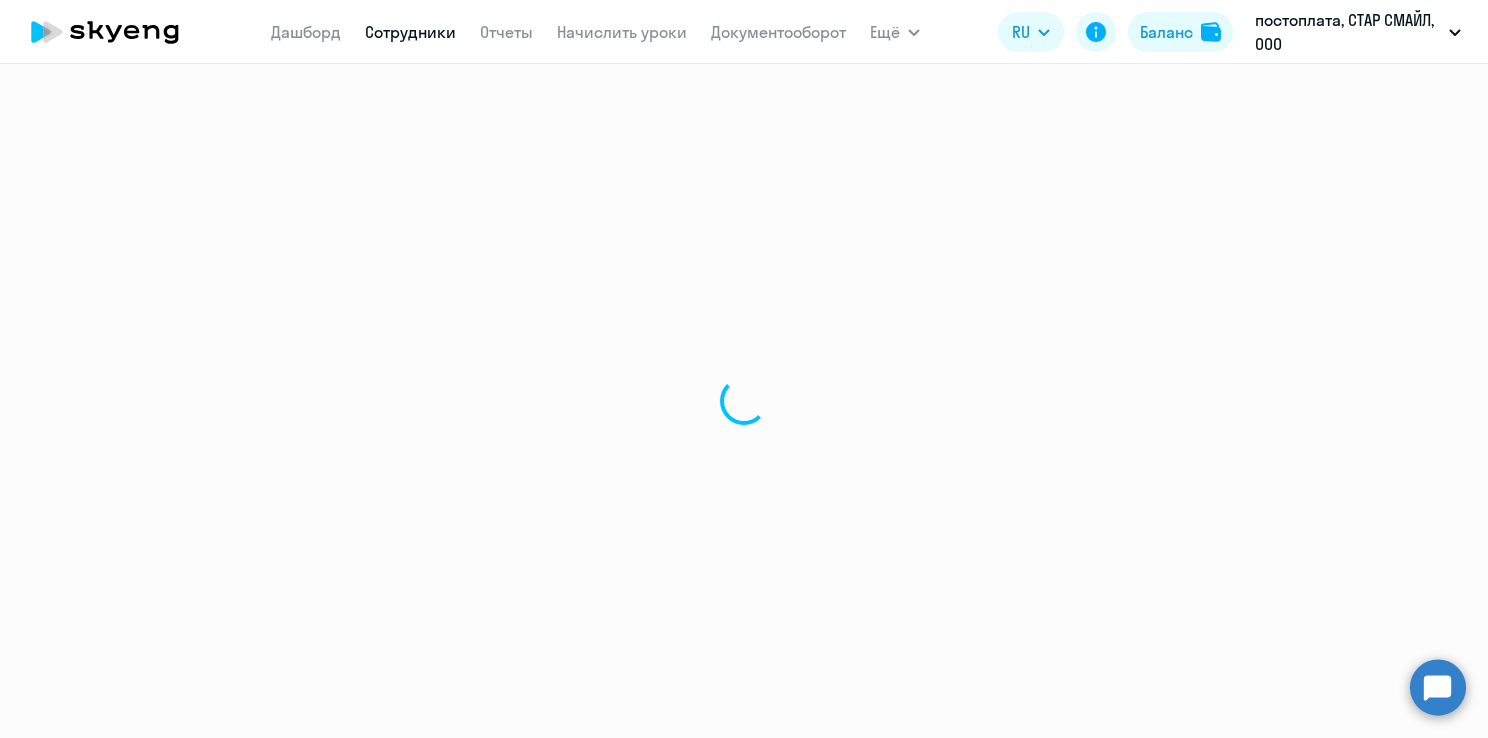 select on "english" 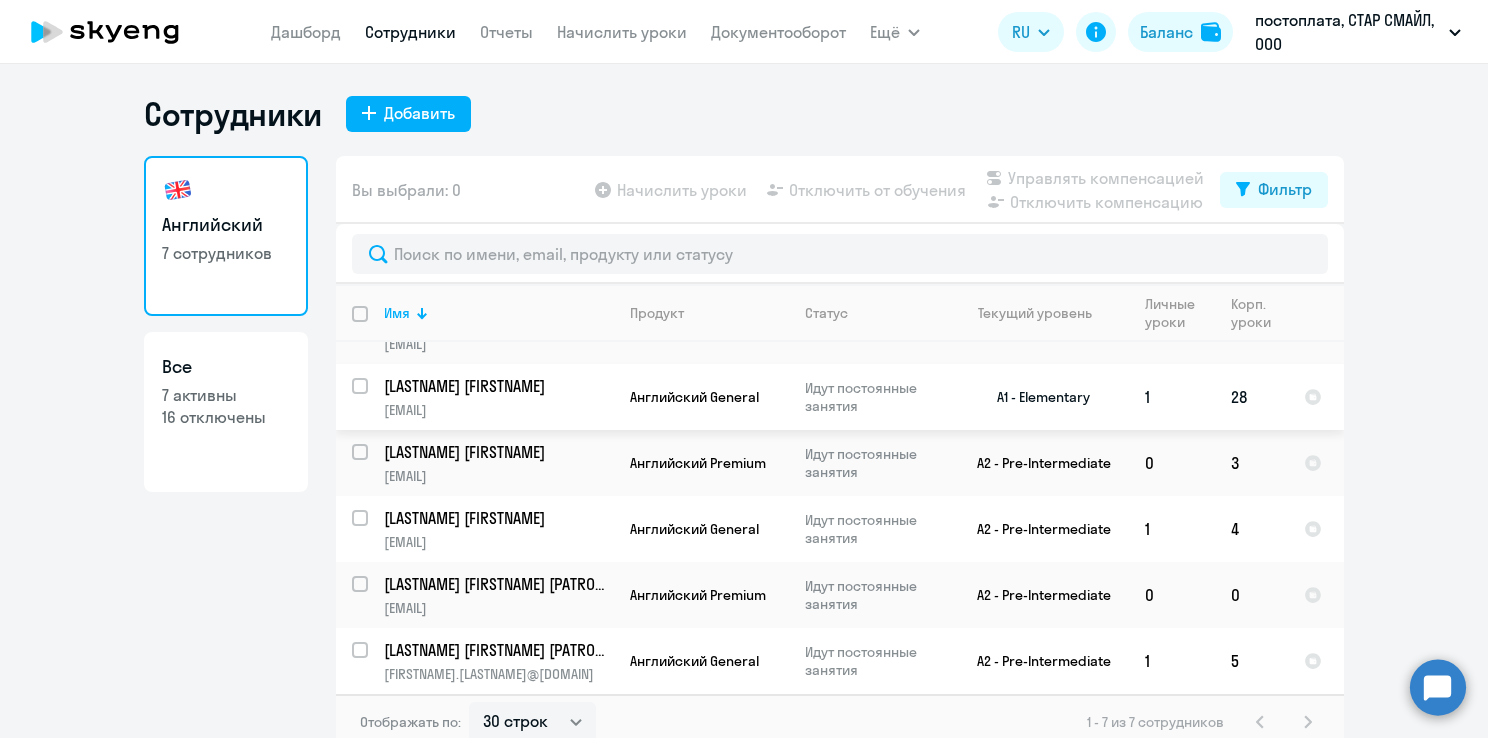 scroll, scrollTop: 112, scrollLeft: 0, axis: vertical 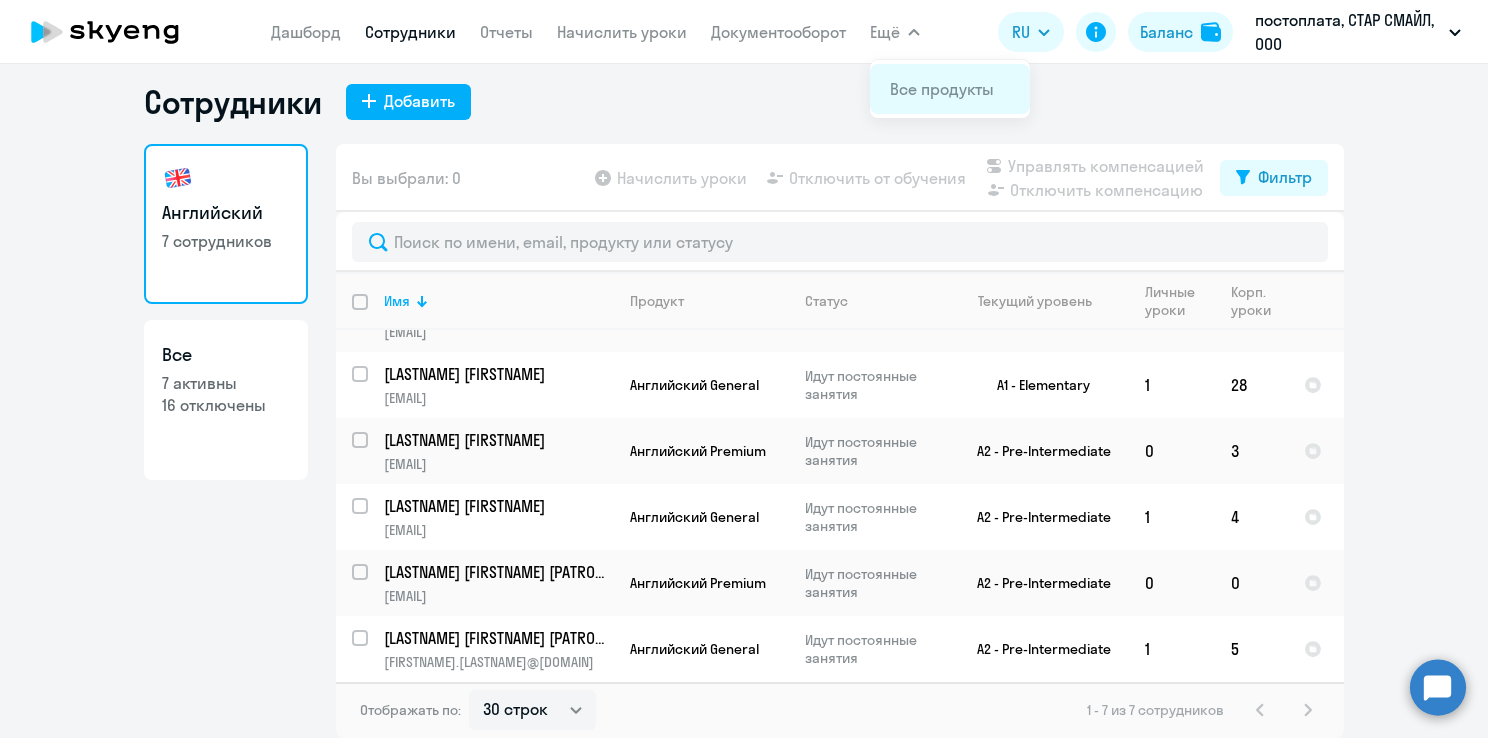 click on "Все продукты" at bounding box center (942, 89) 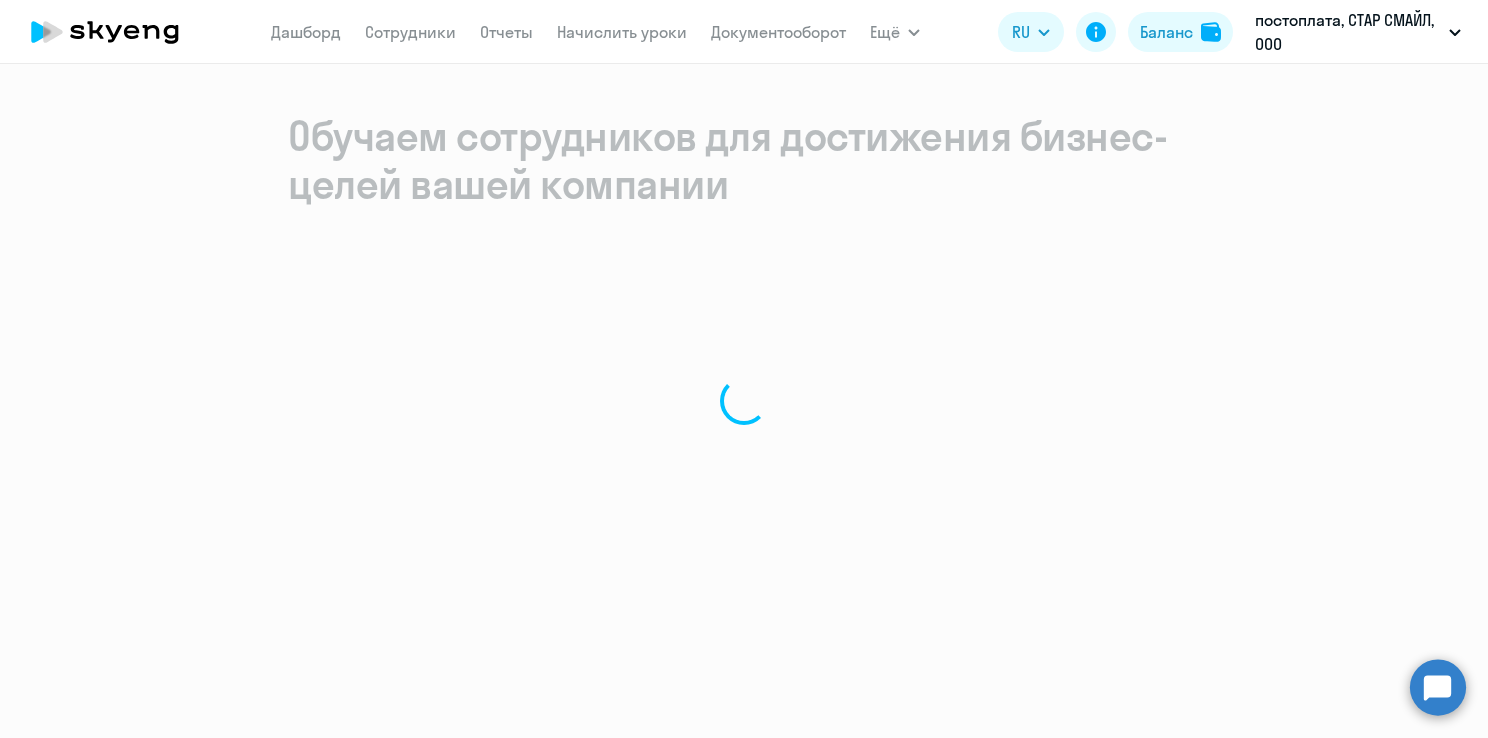scroll, scrollTop: 0, scrollLeft: 0, axis: both 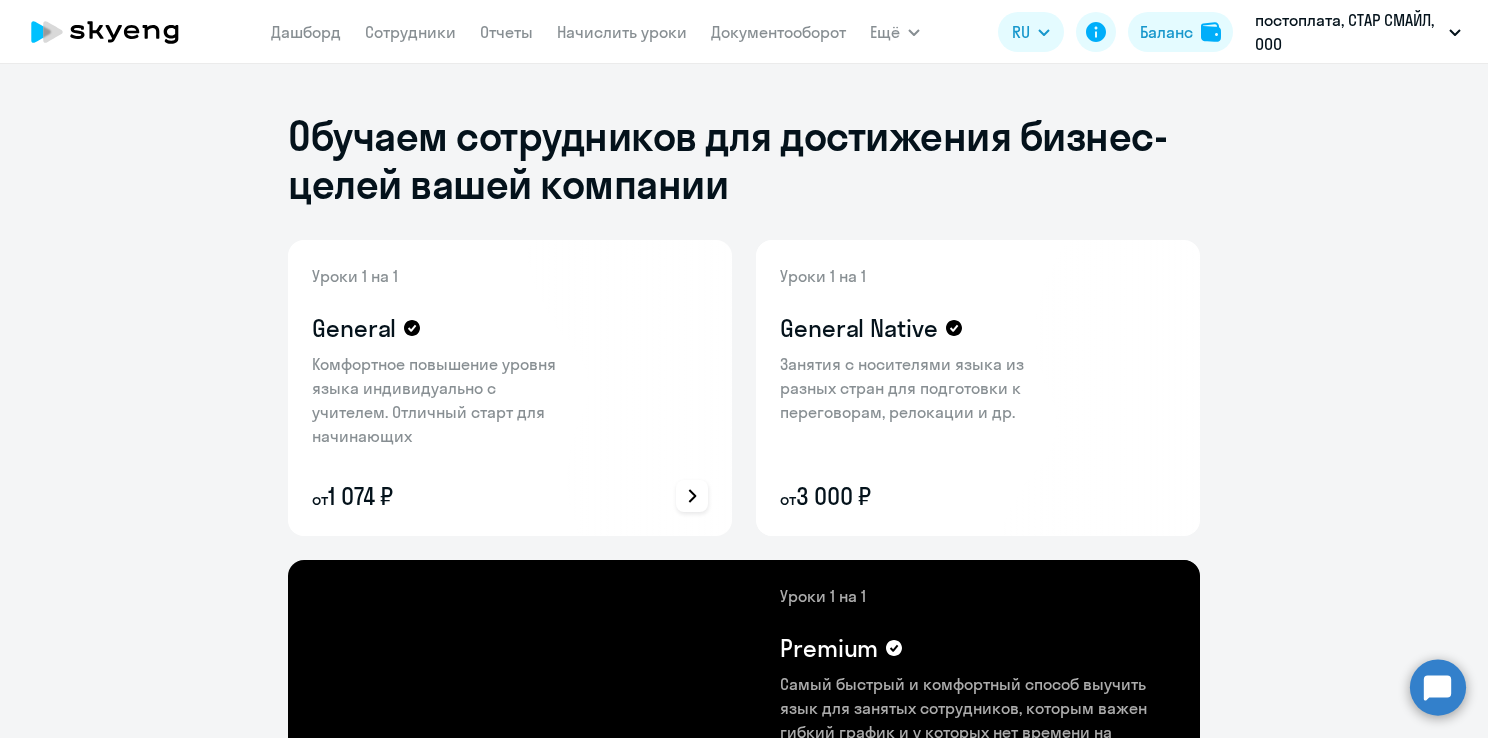 click 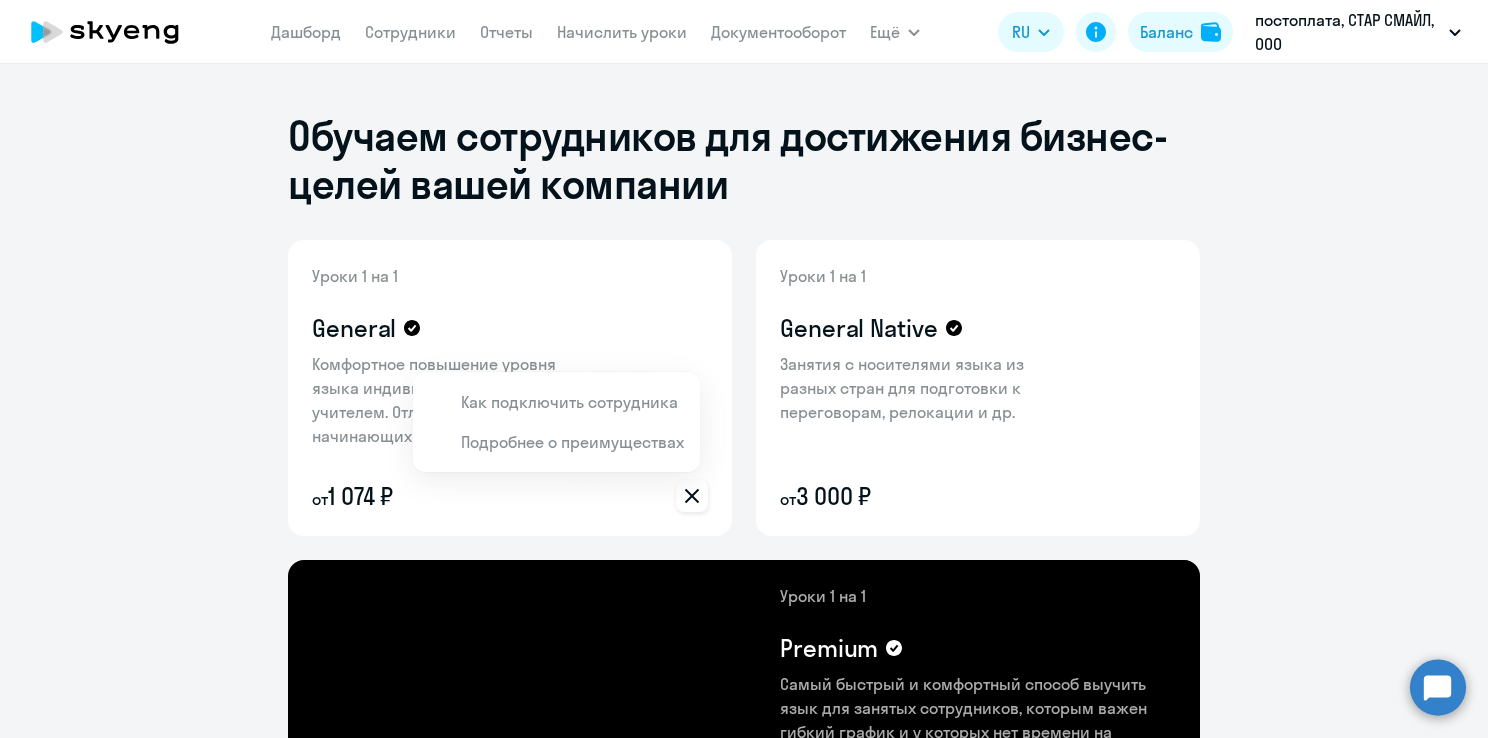 click at bounding box center [744, 369] 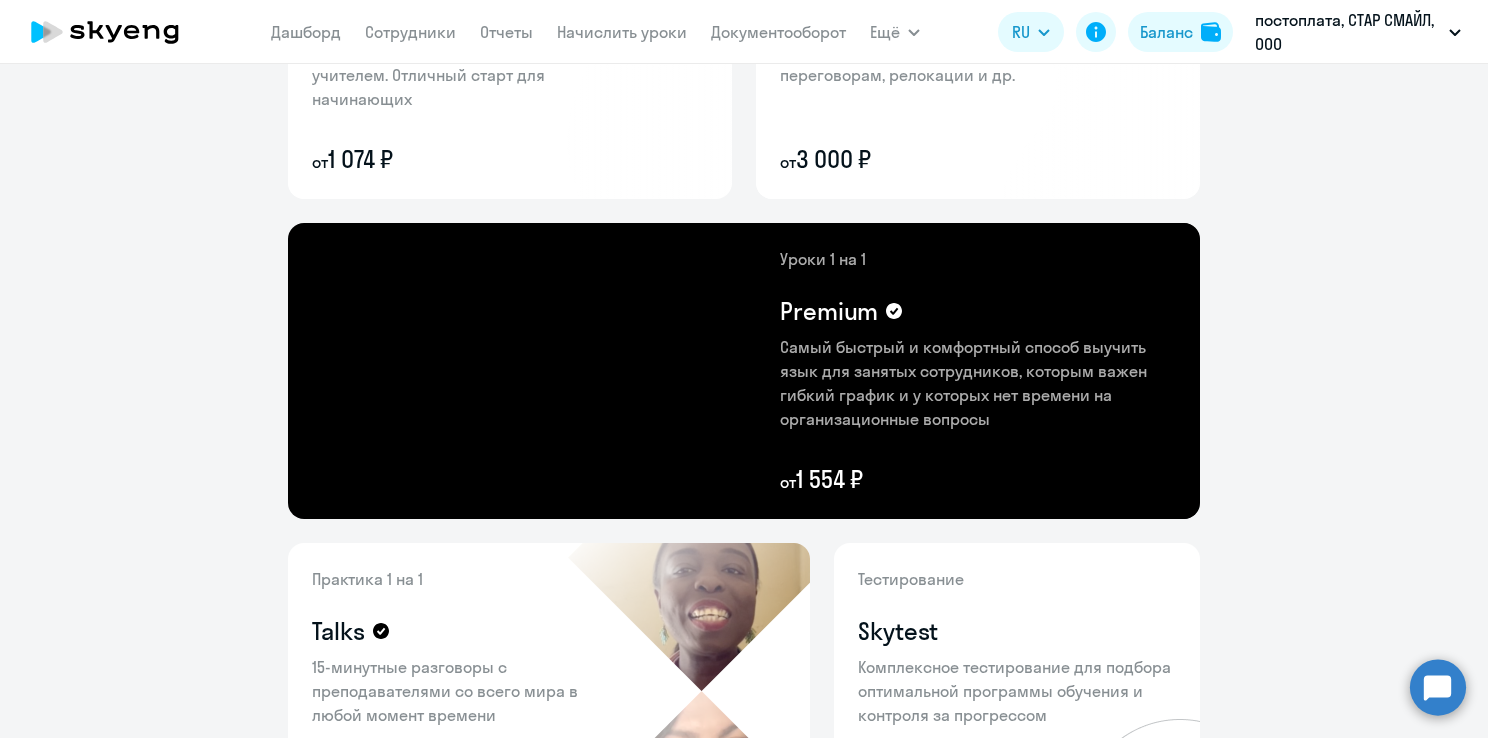 scroll, scrollTop: 0, scrollLeft: 0, axis: both 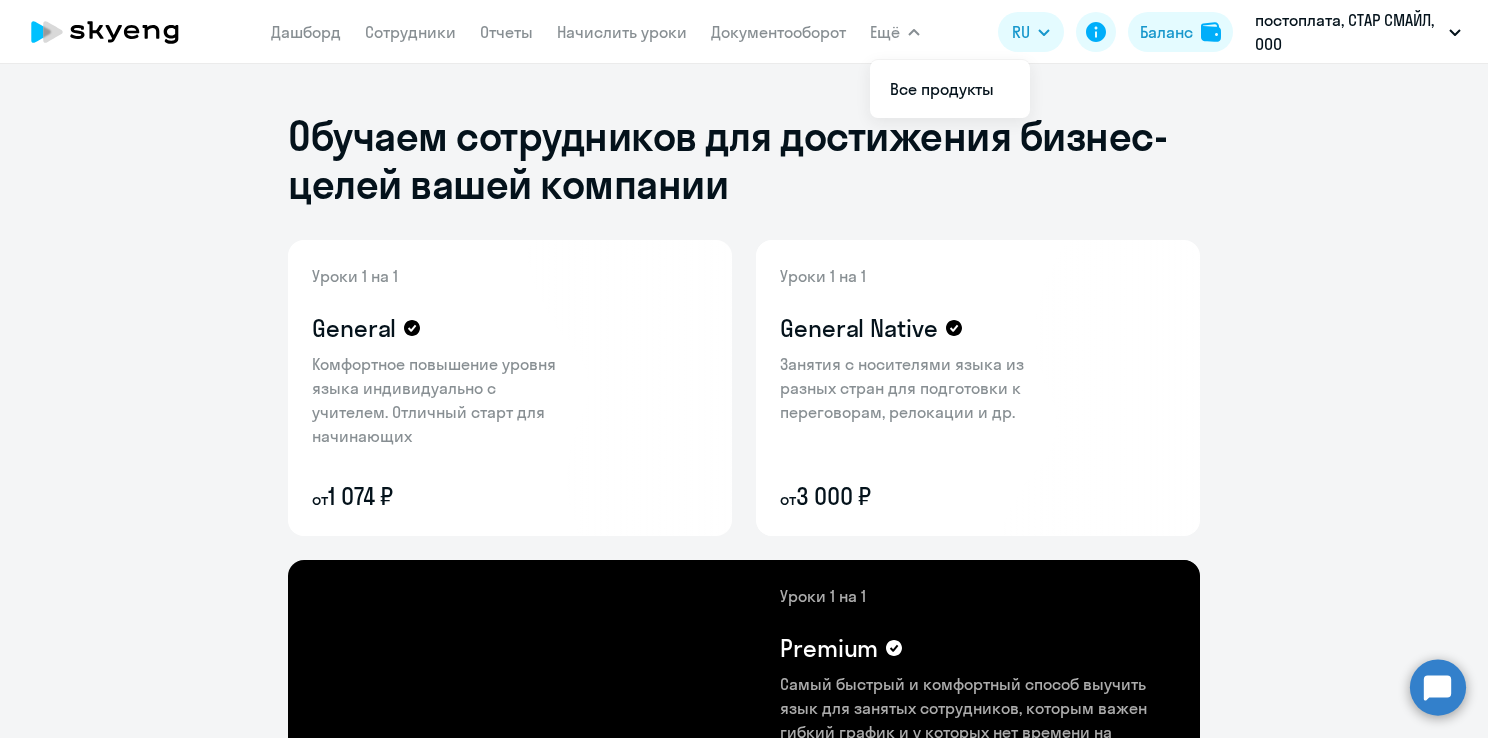 click on "Ещё" at bounding box center [885, 32] 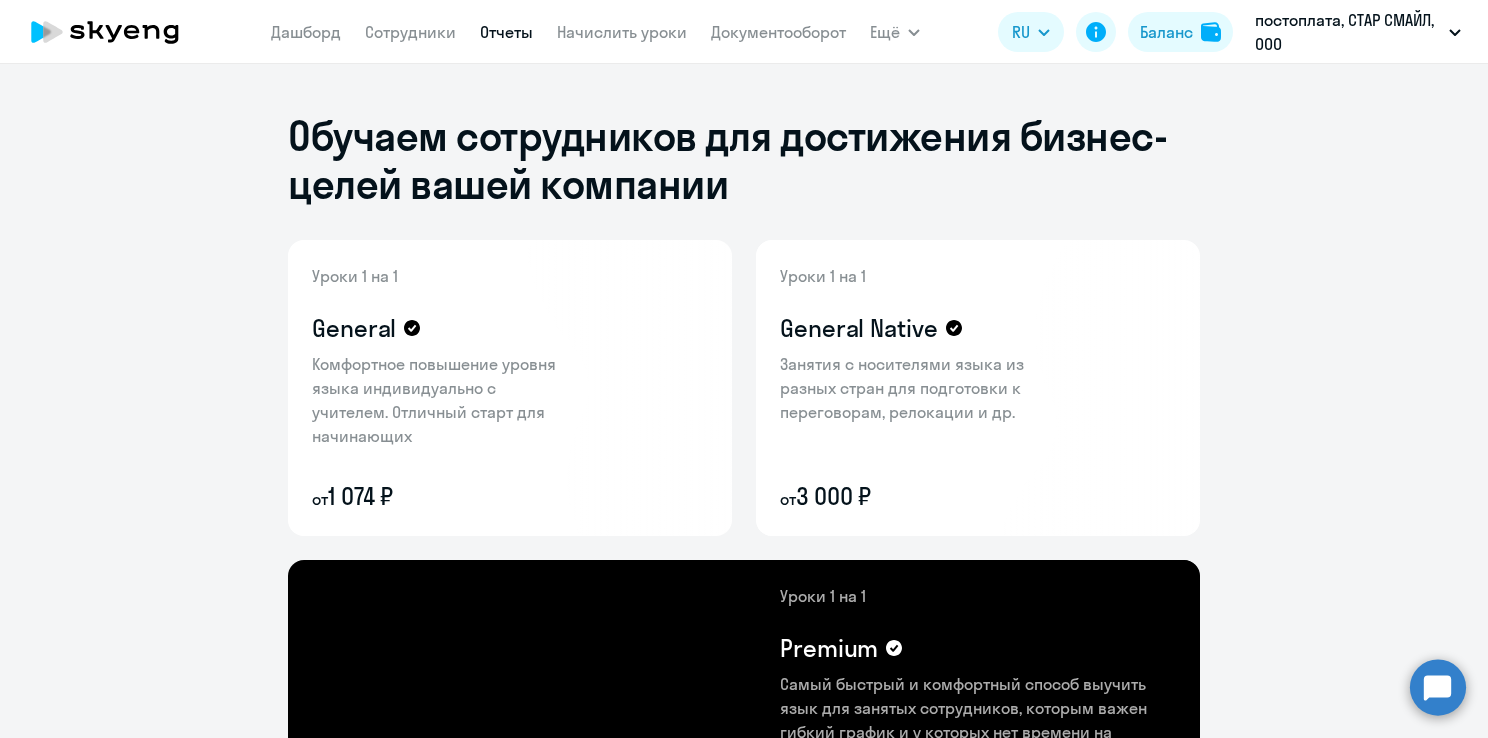 click on "Отчеты" at bounding box center [506, 32] 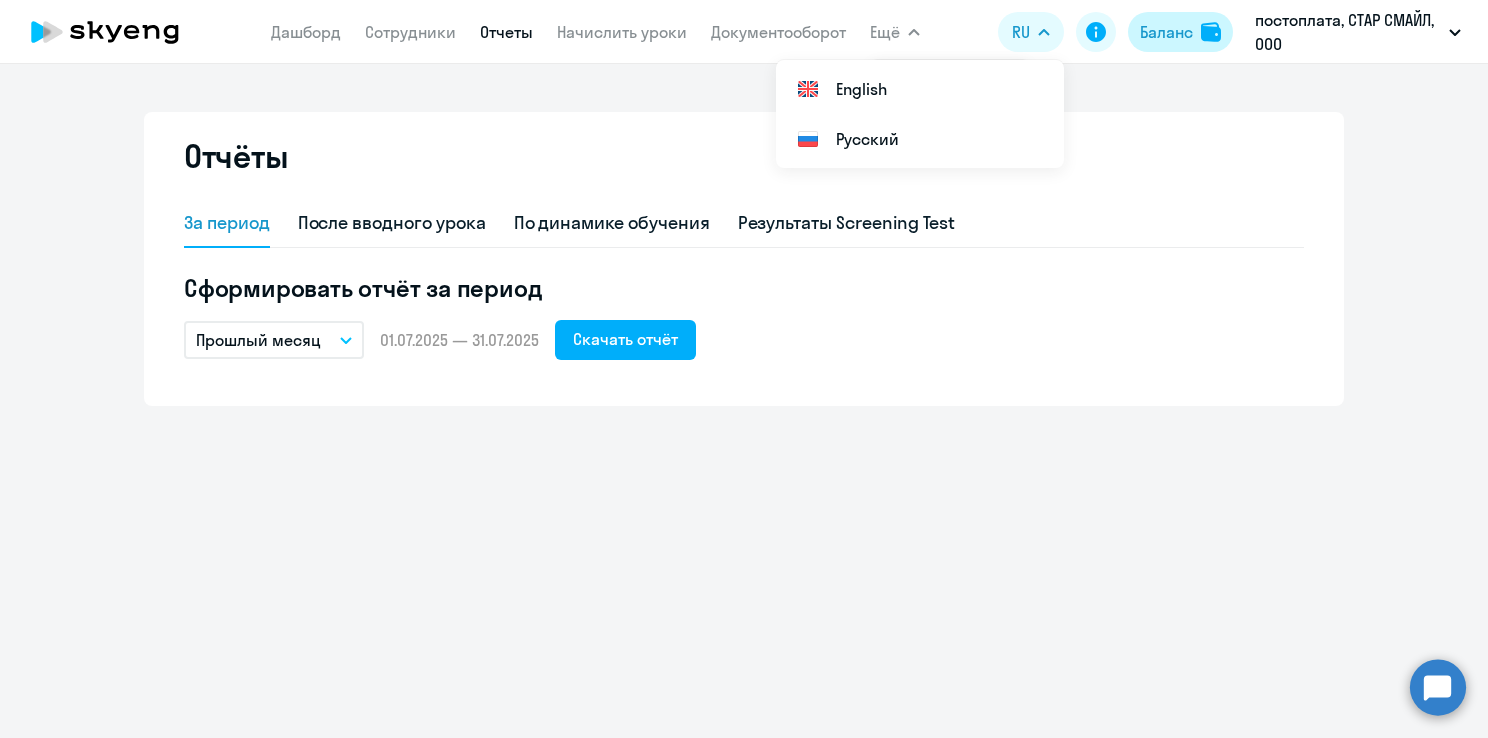 click on "Баланс" 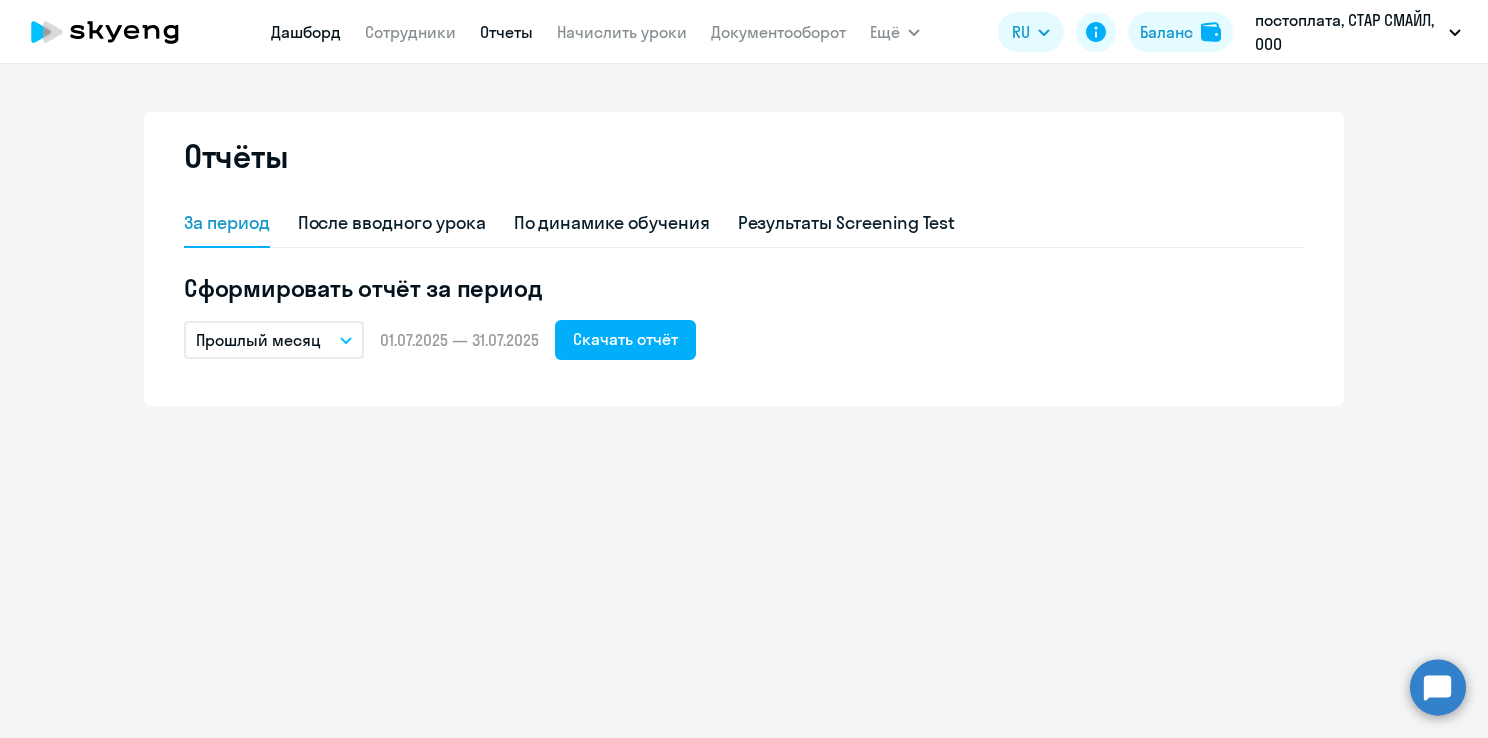 click on "Дашборд" at bounding box center (306, 32) 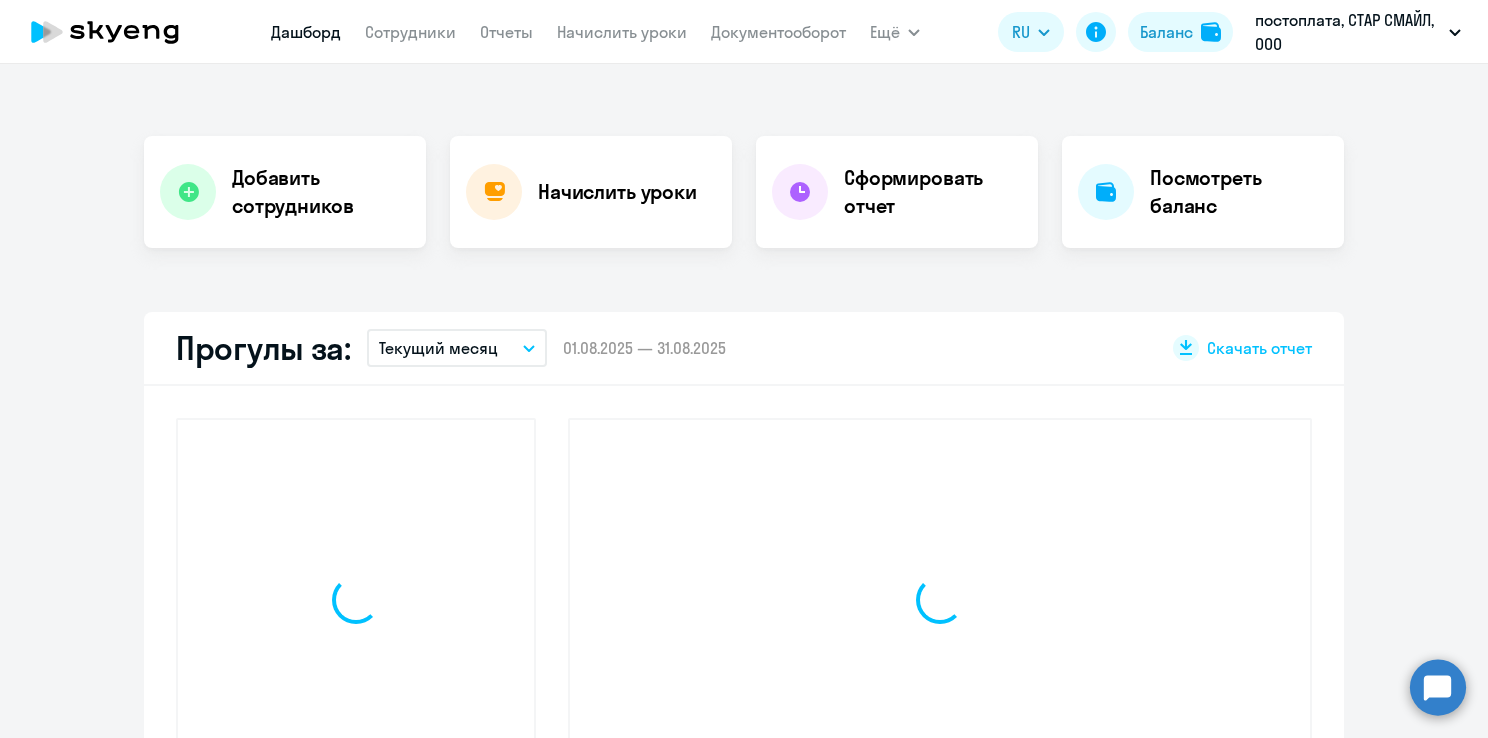 scroll, scrollTop: 0, scrollLeft: 0, axis: both 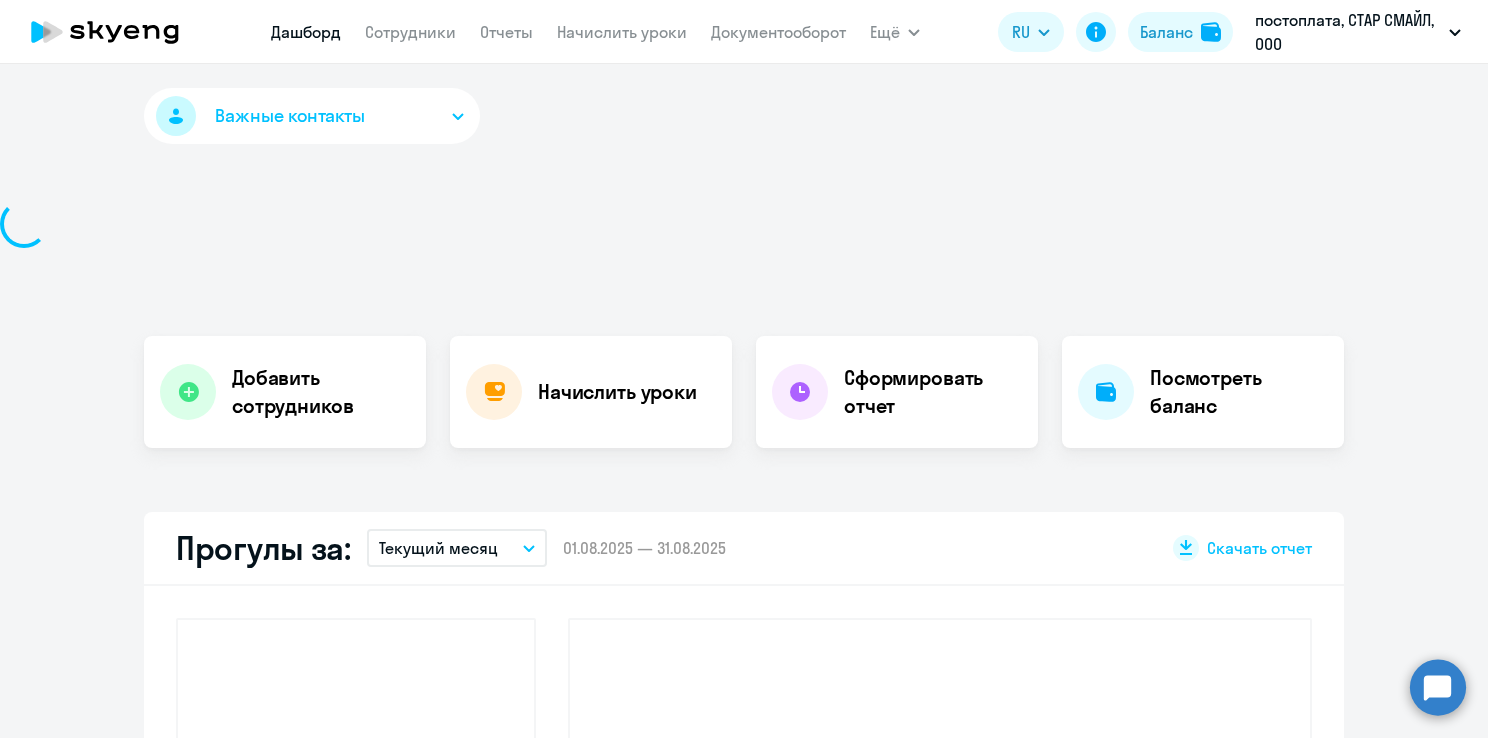 select on "30" 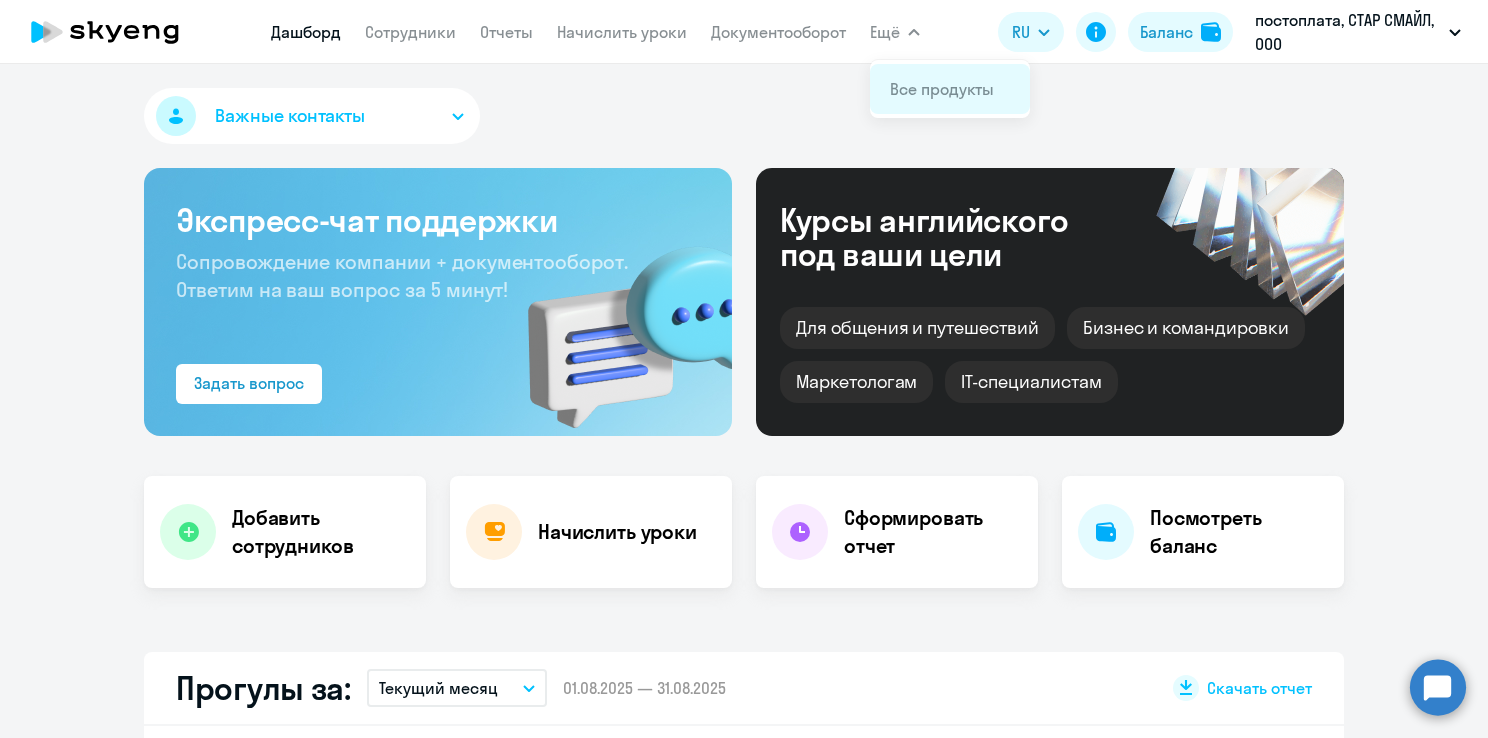 click on "Все продукты" at bounding box center (942, 89) 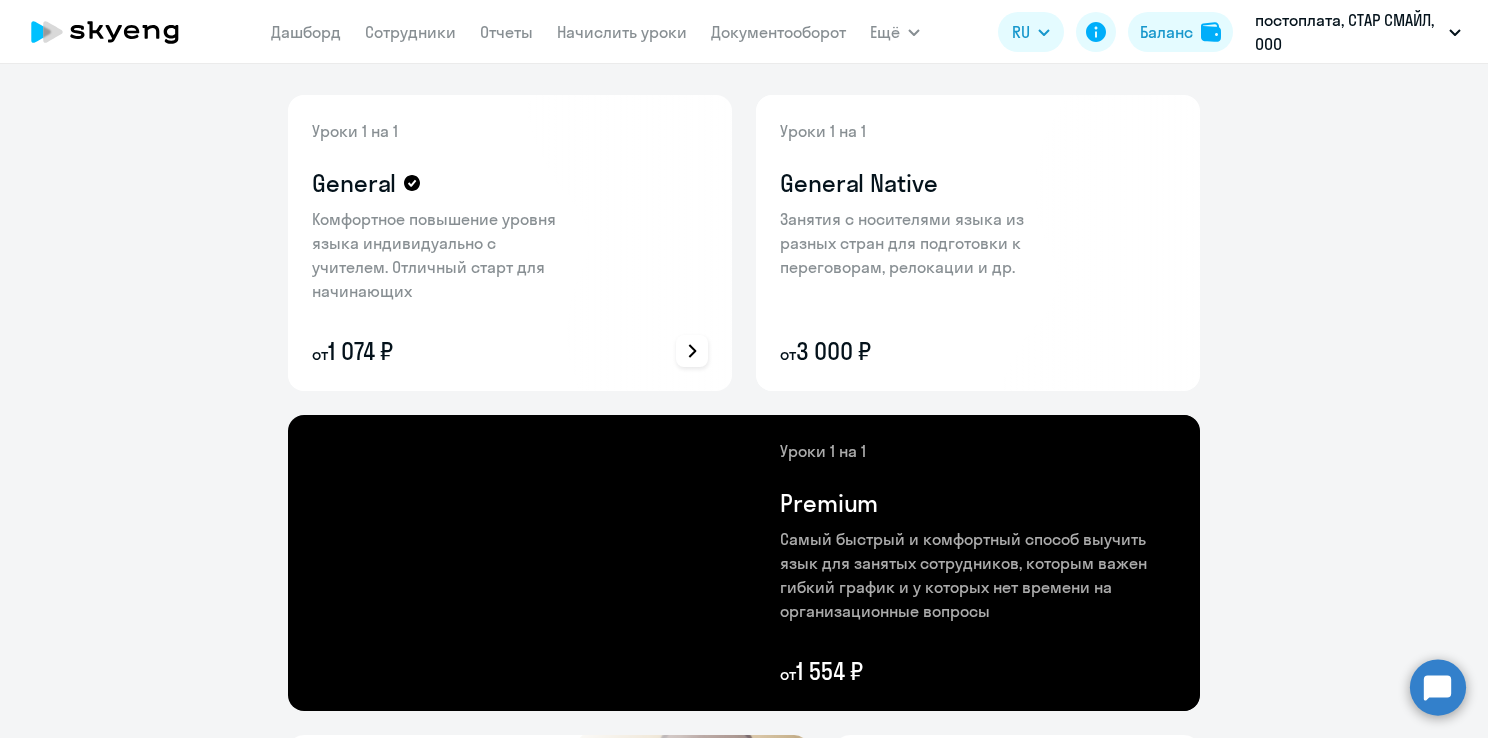 scroll, scrollTop: 300, scrollLeft: 0, axis: vertical 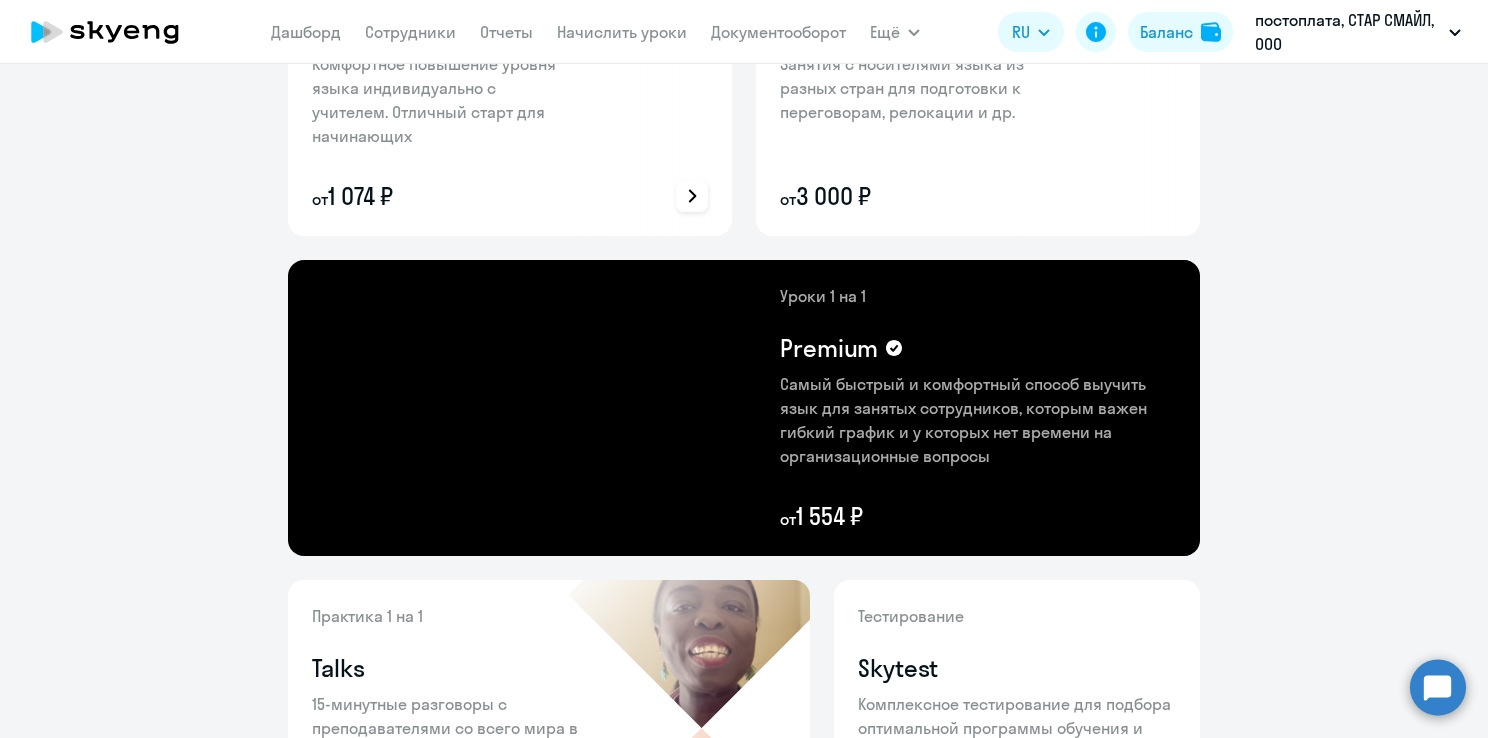 click 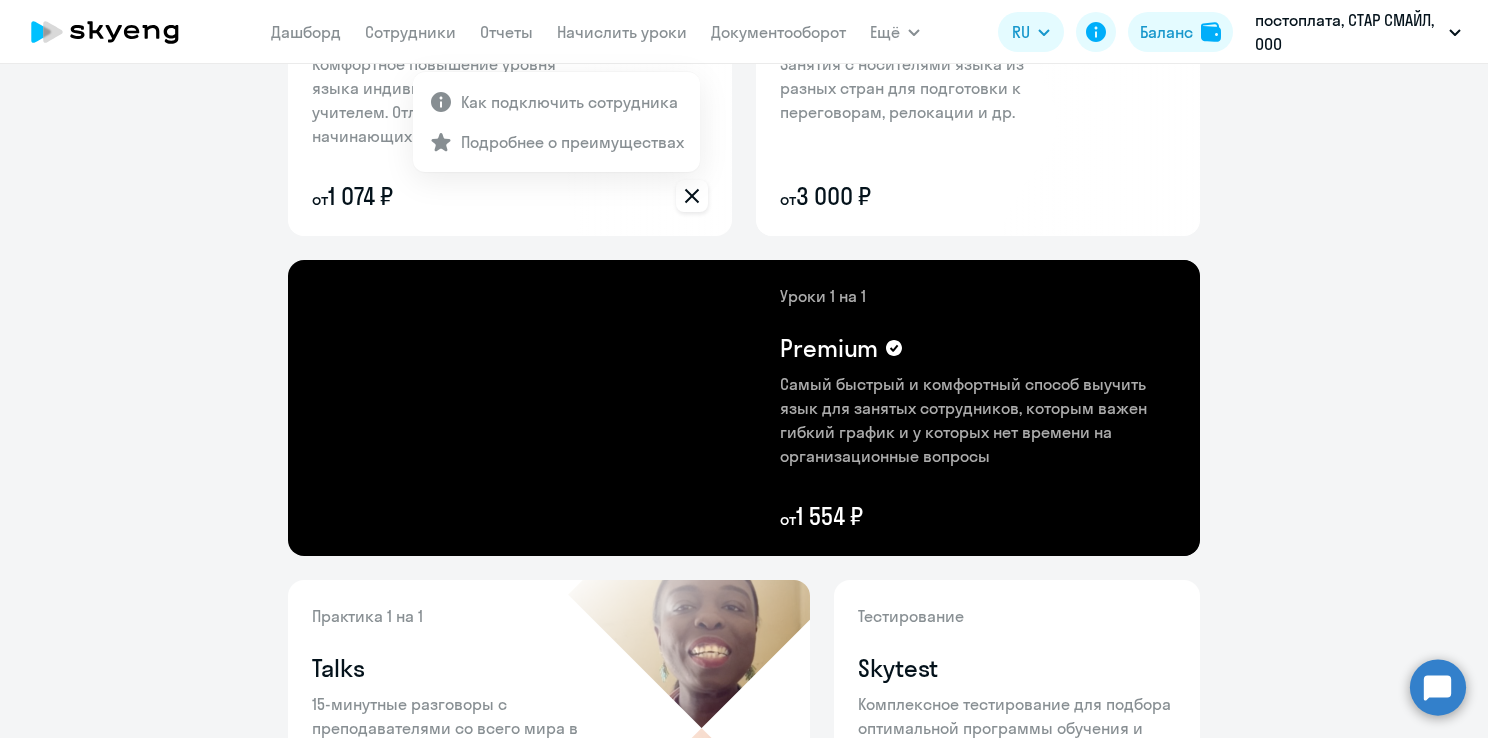 click at bounding box center (744, 369) 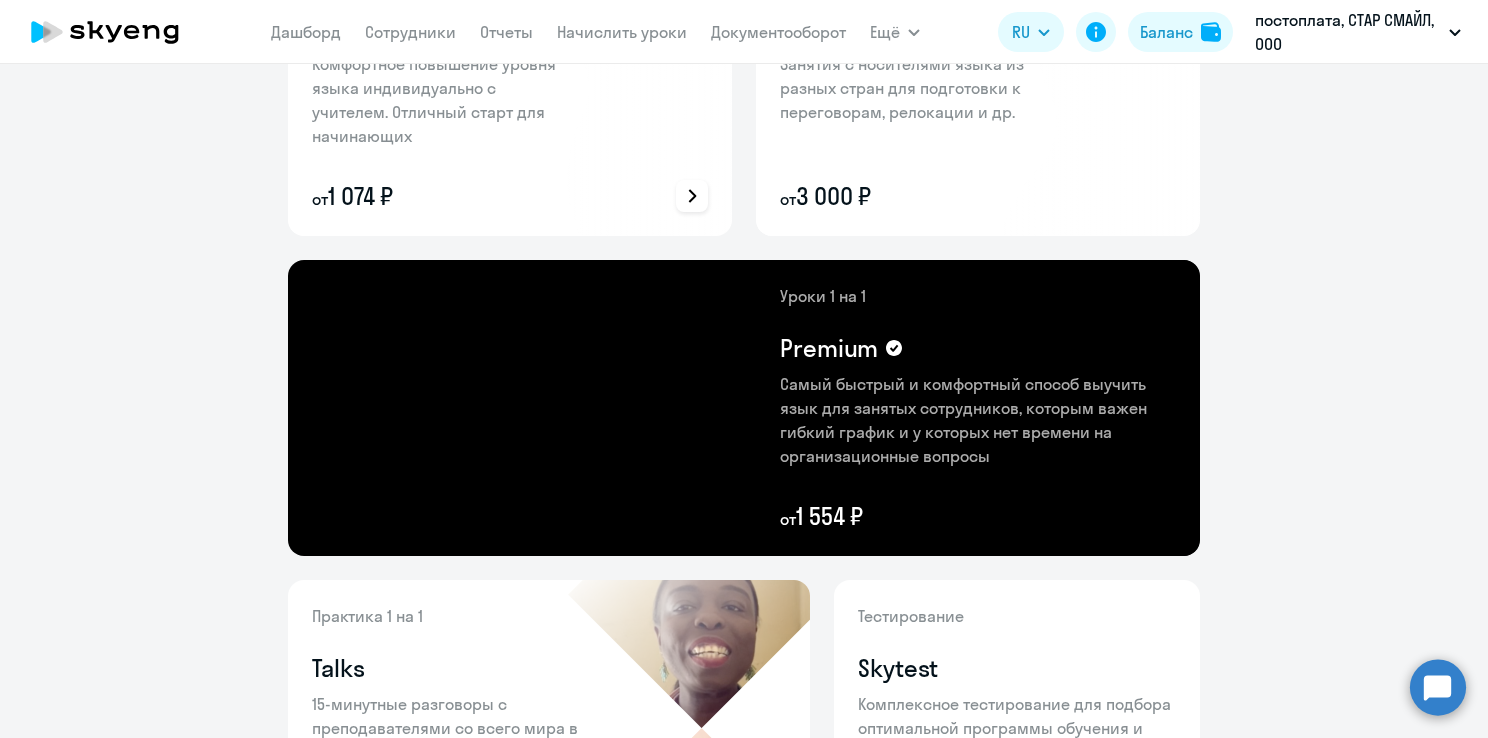 click 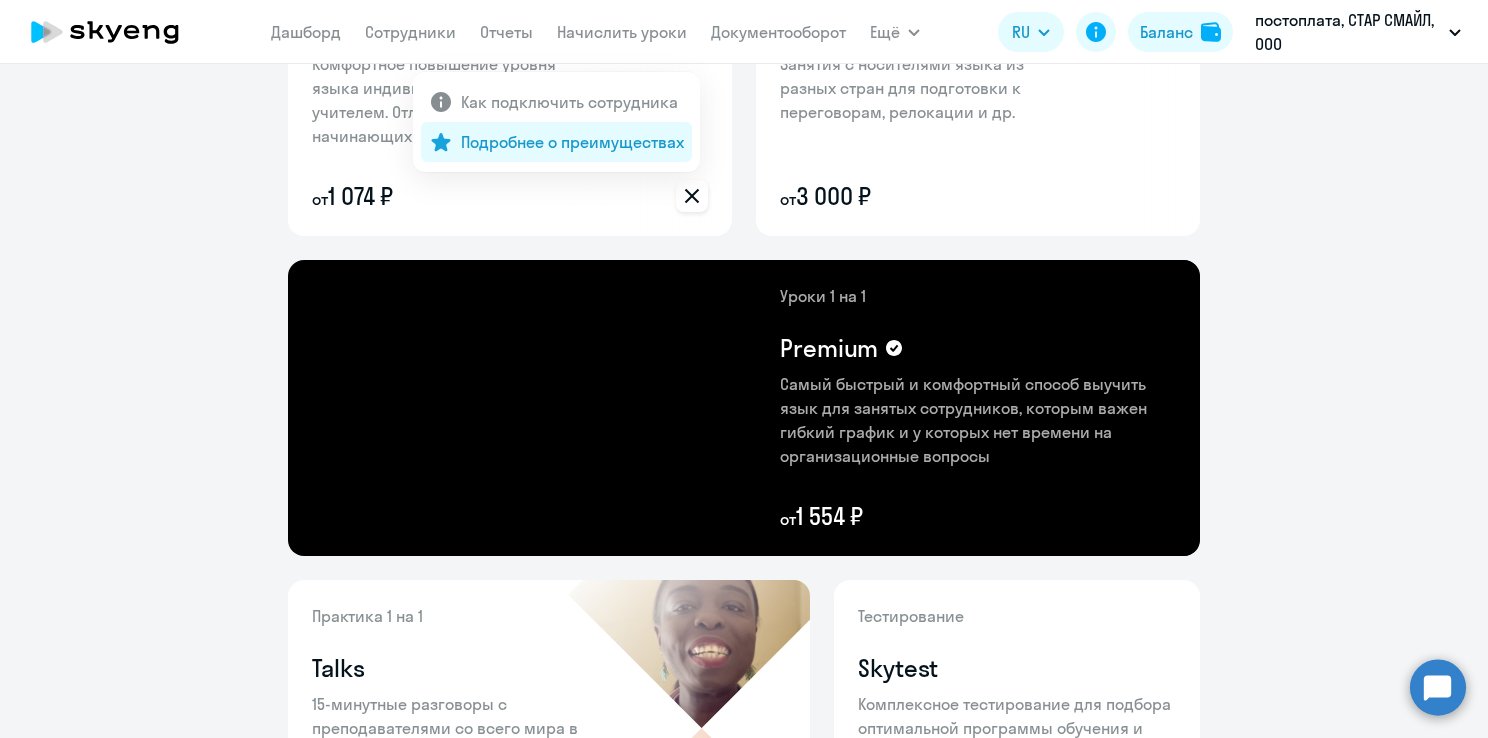 click on "Подробнее о преимуществах" at bounding box center [572, 142] 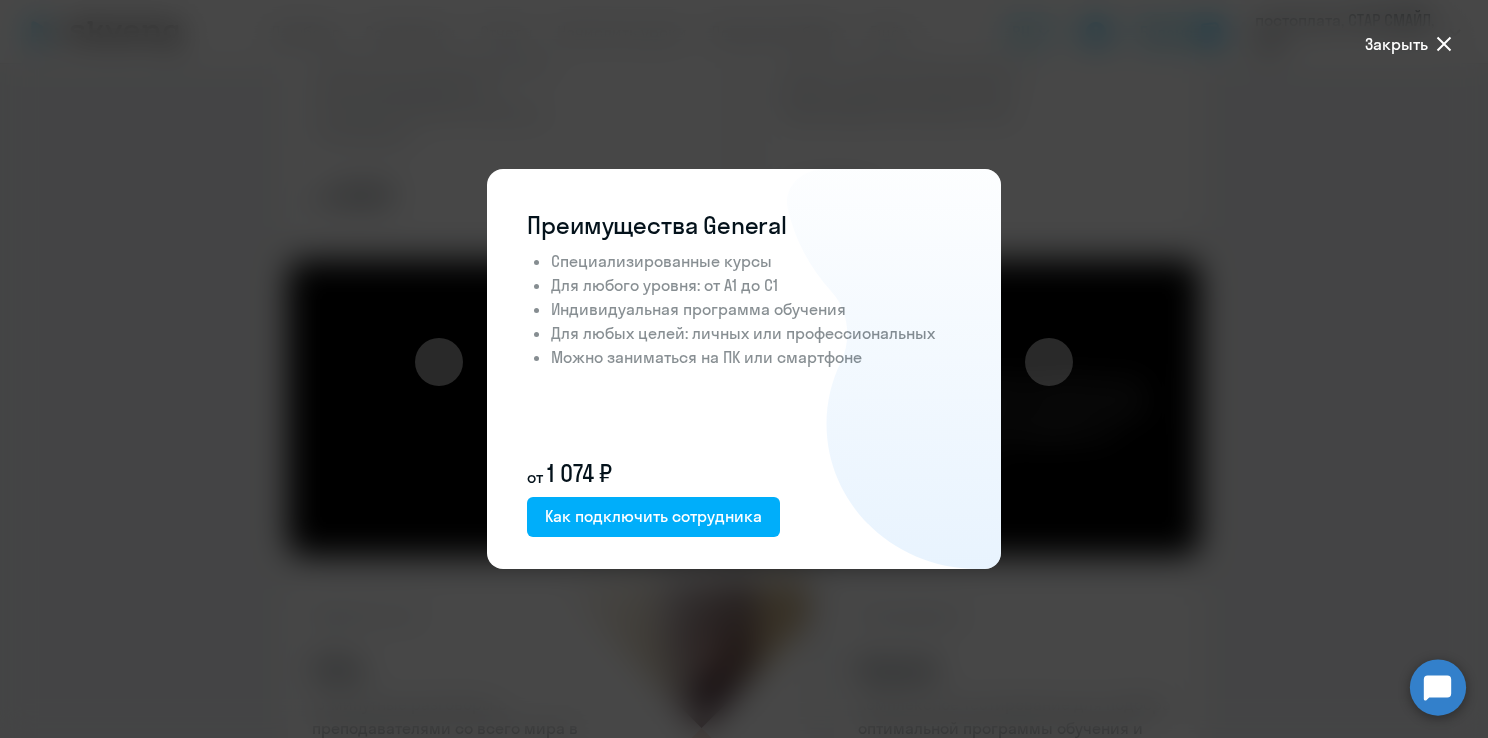 click at bounding box center (744, 369) 